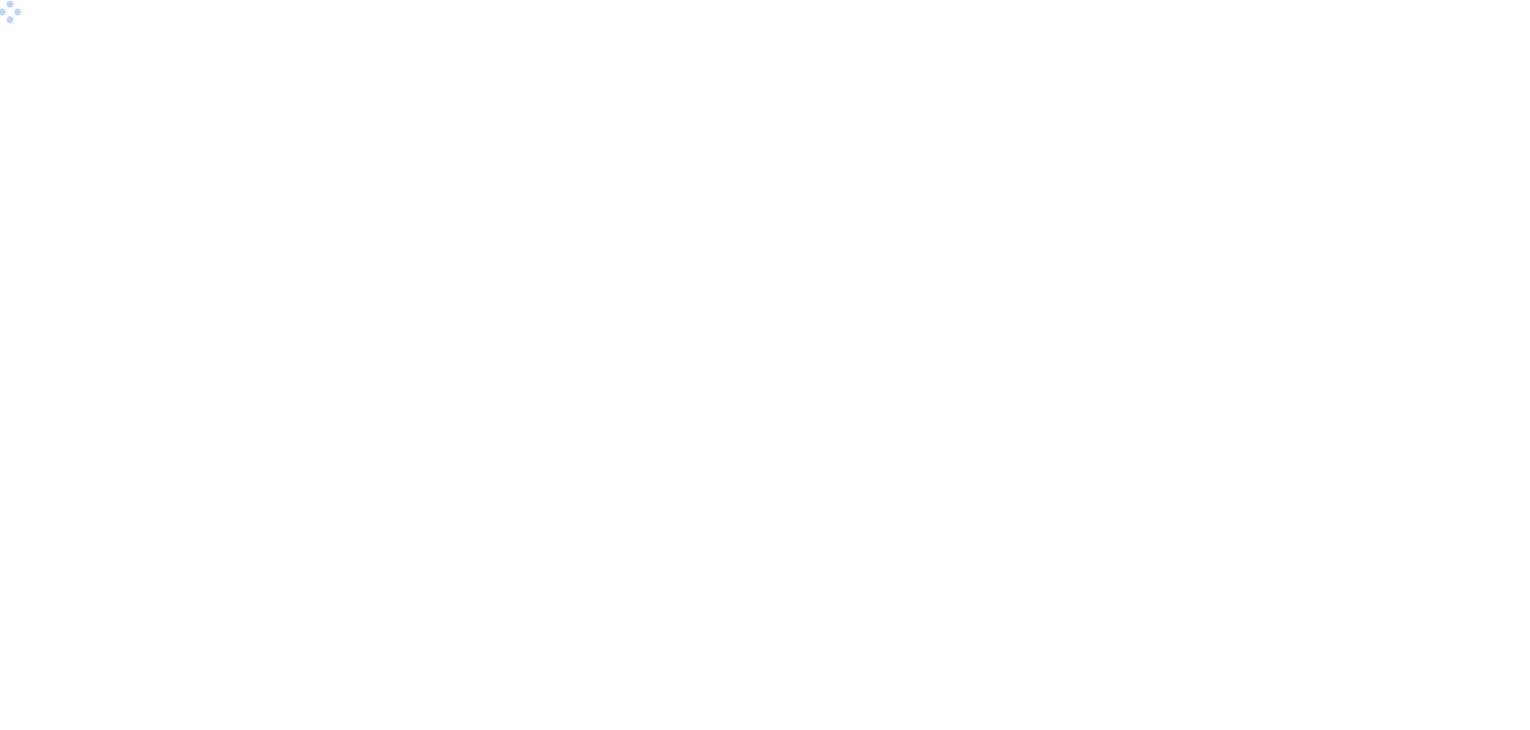scroll, scrollTop: 0, scrollLeft: 0, axis: both 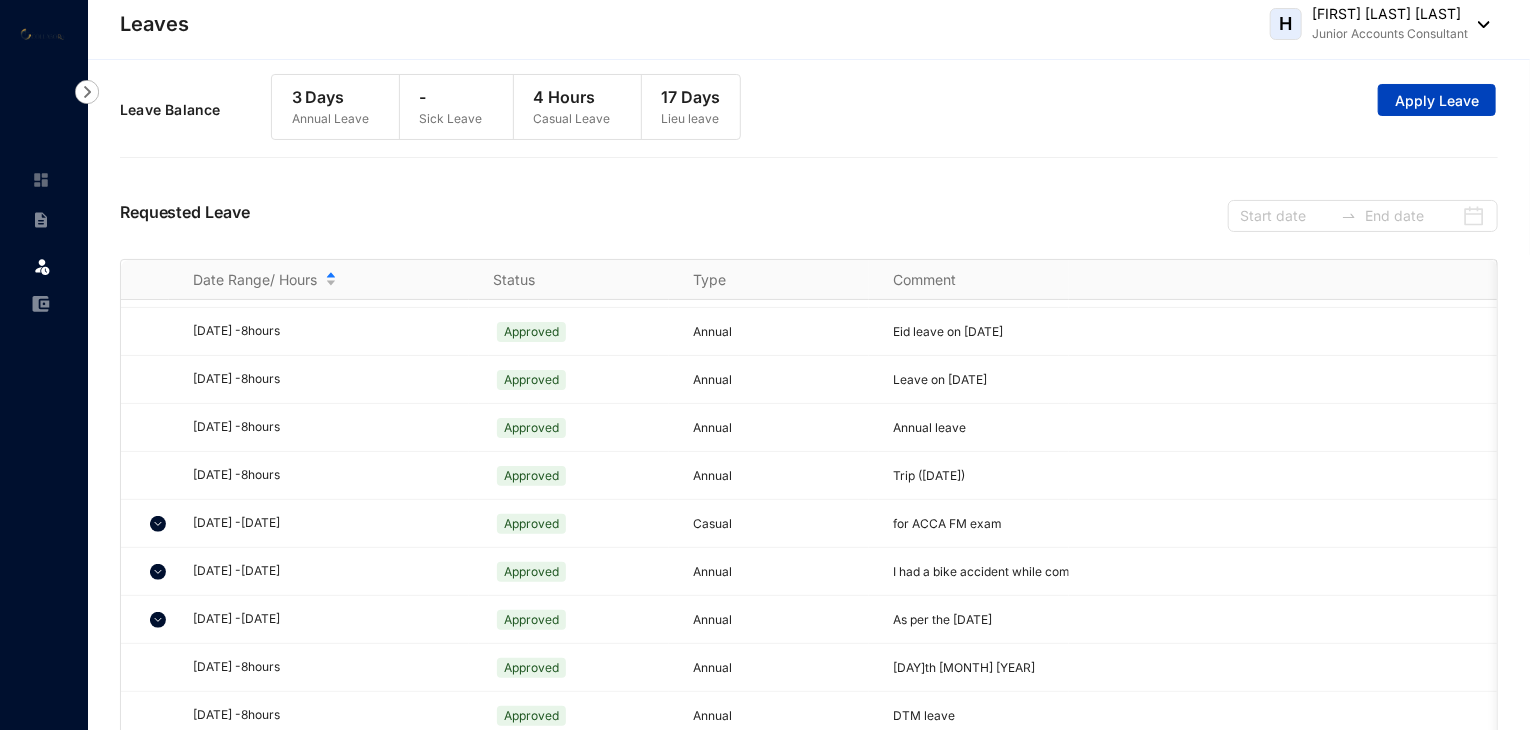 click on "Apply Leave" at bounding box center (1437, 101) 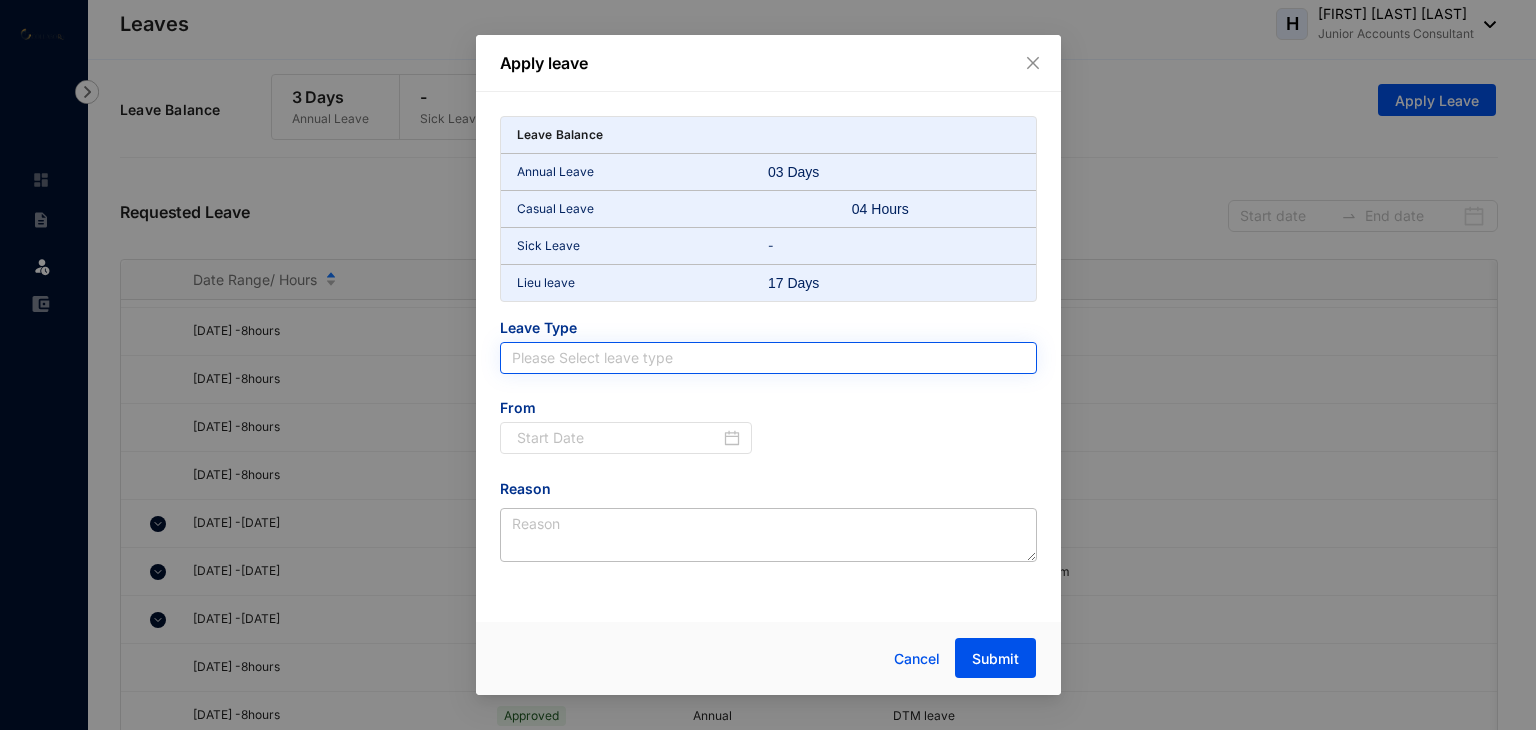 click at bounding box center [768, 358] 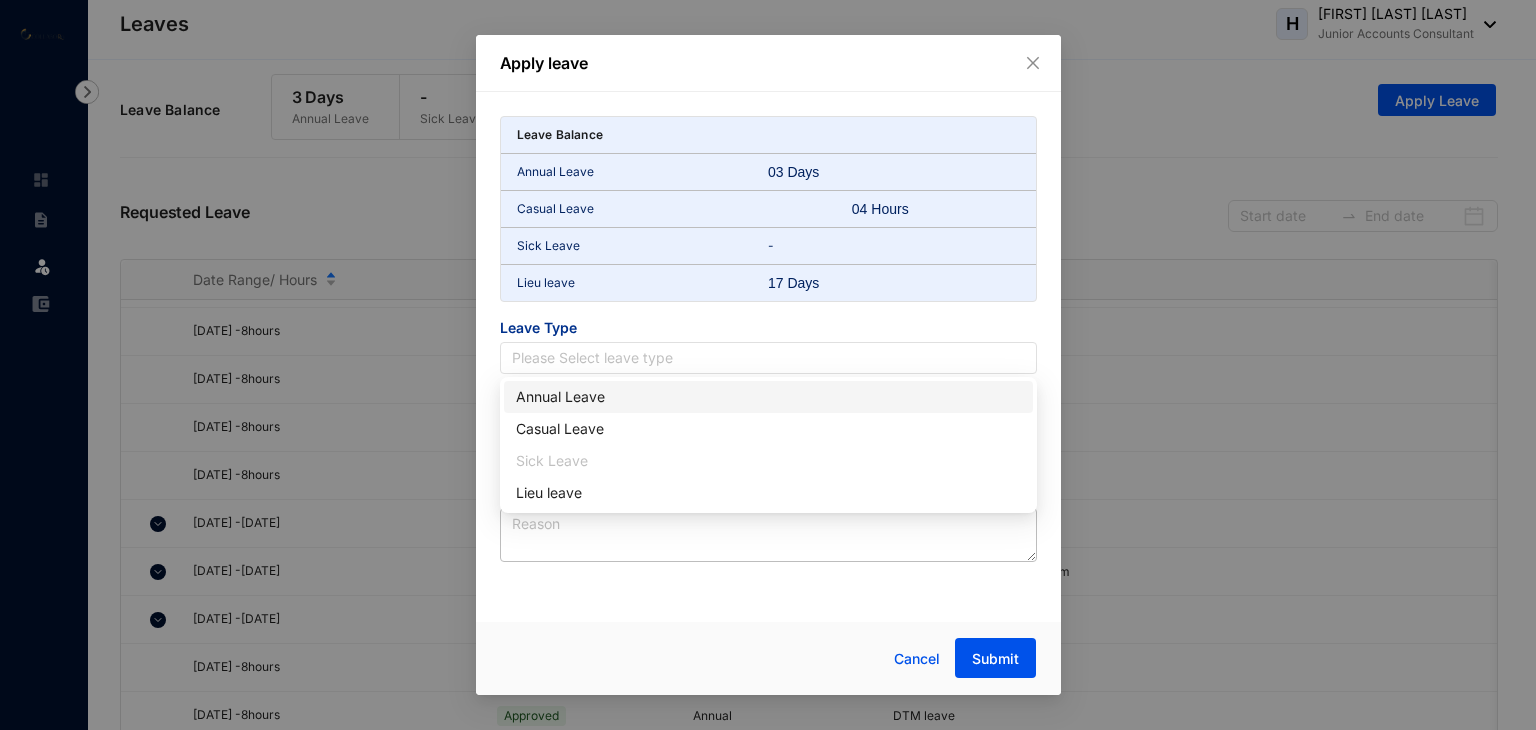 click on "Annual Leave" at bounding box center [768, 397] 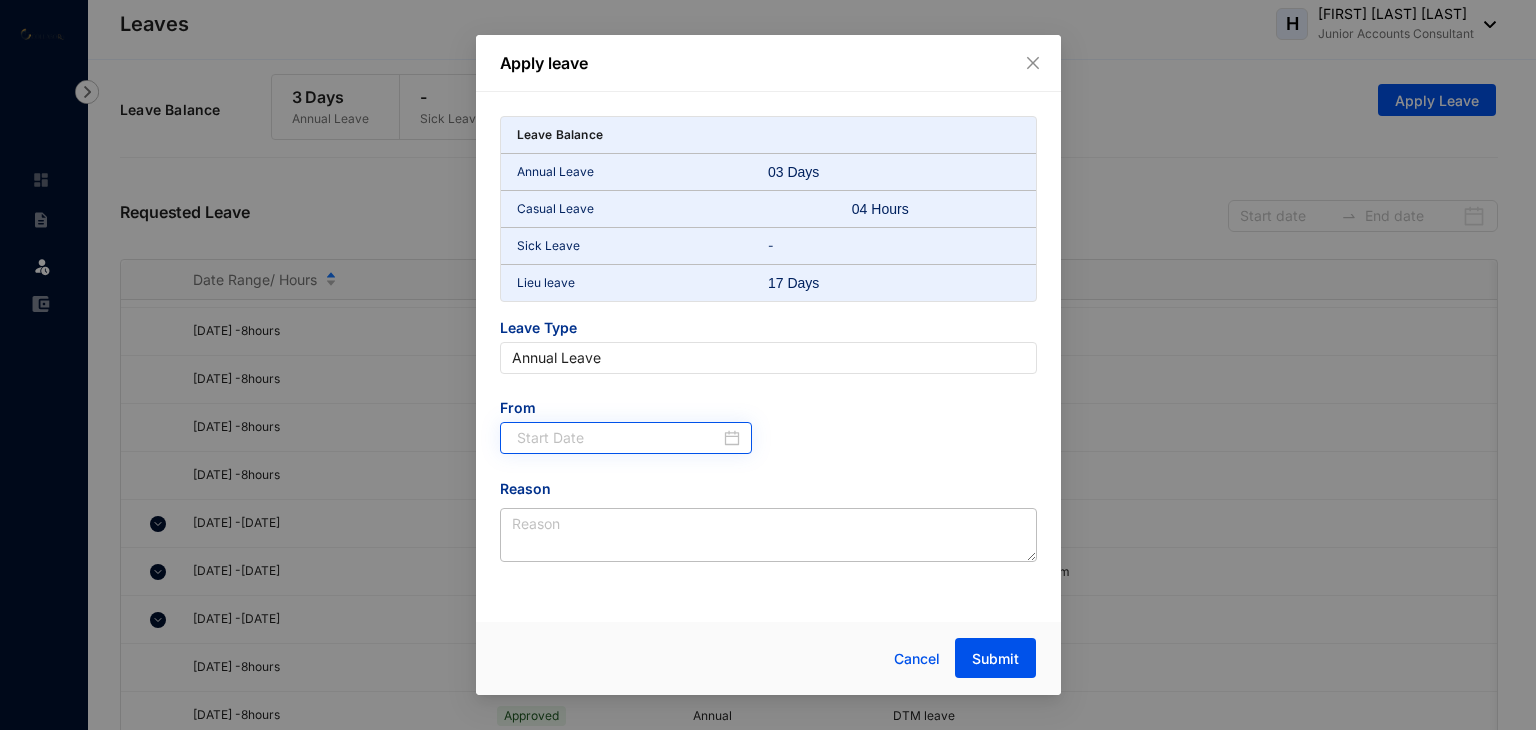 click at bounding box center (629, 438) 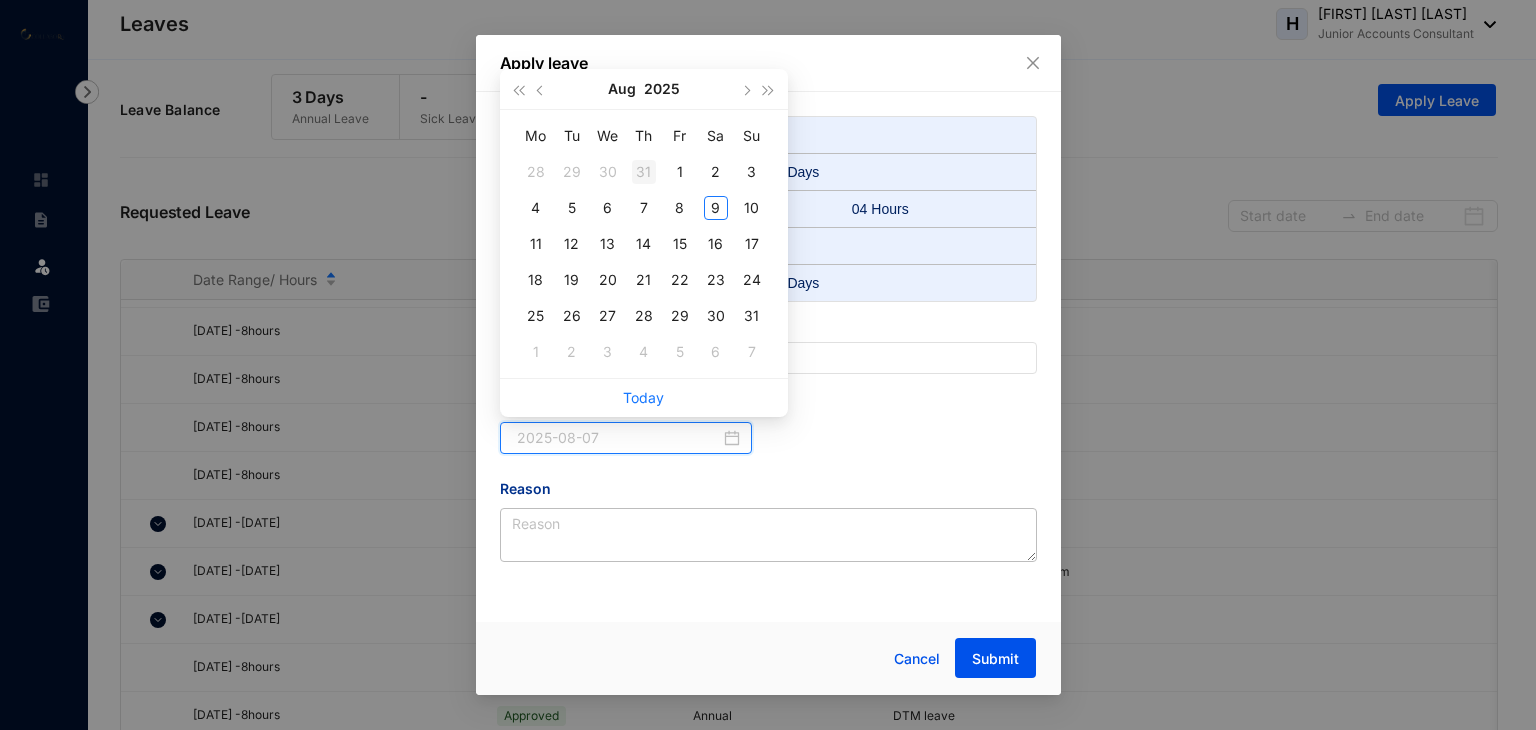type on "2025-07-31" 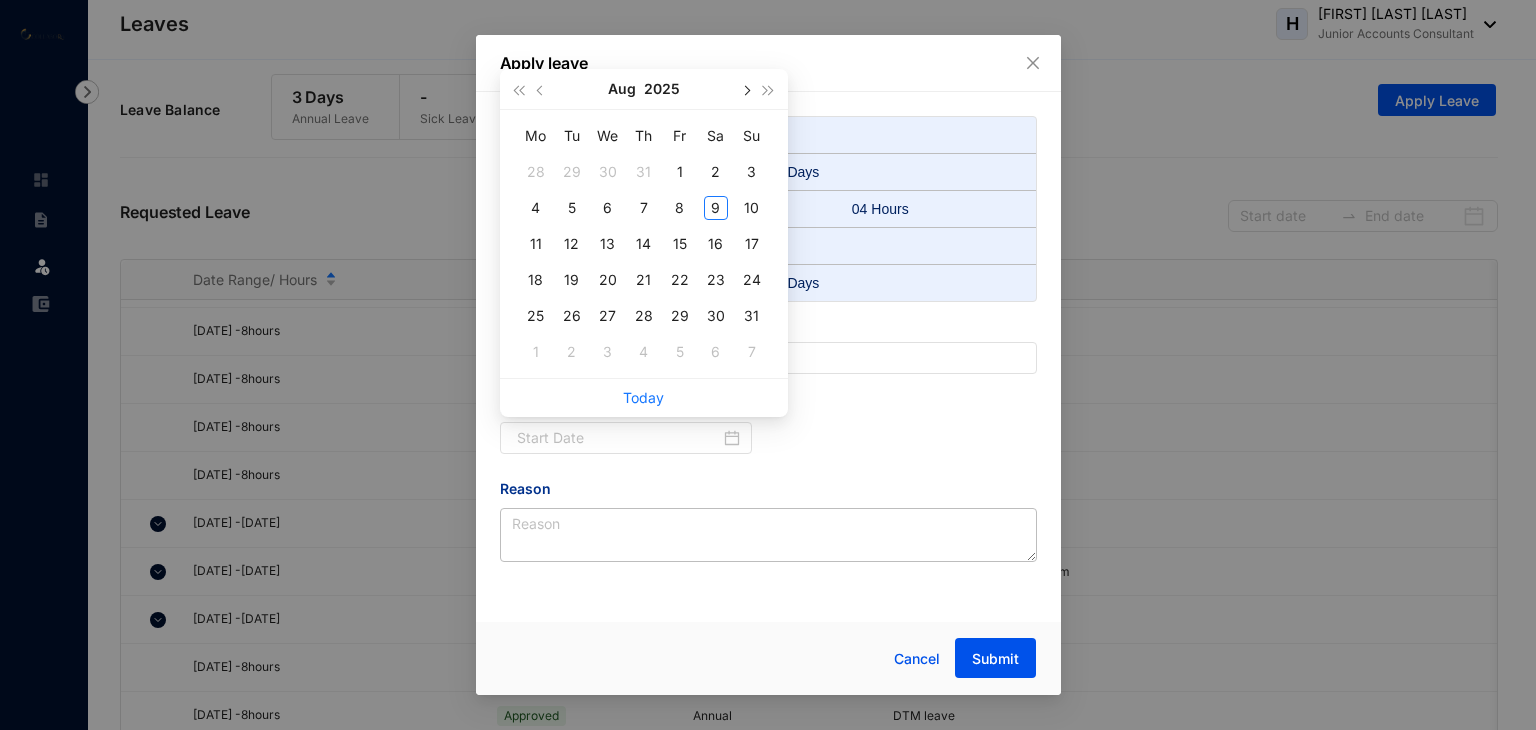 click at bounding box center [746, 89] 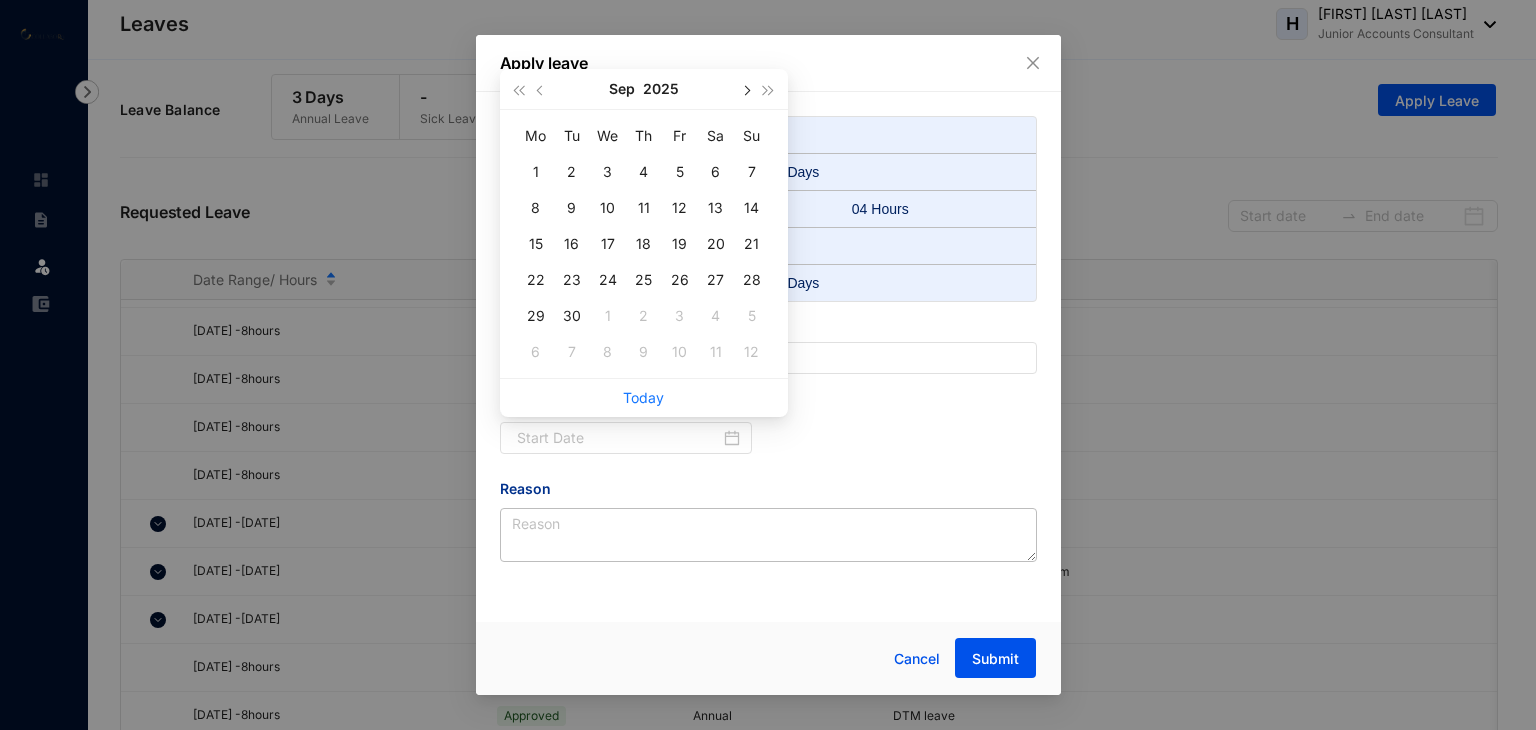 click at bounding box center [746, 89] 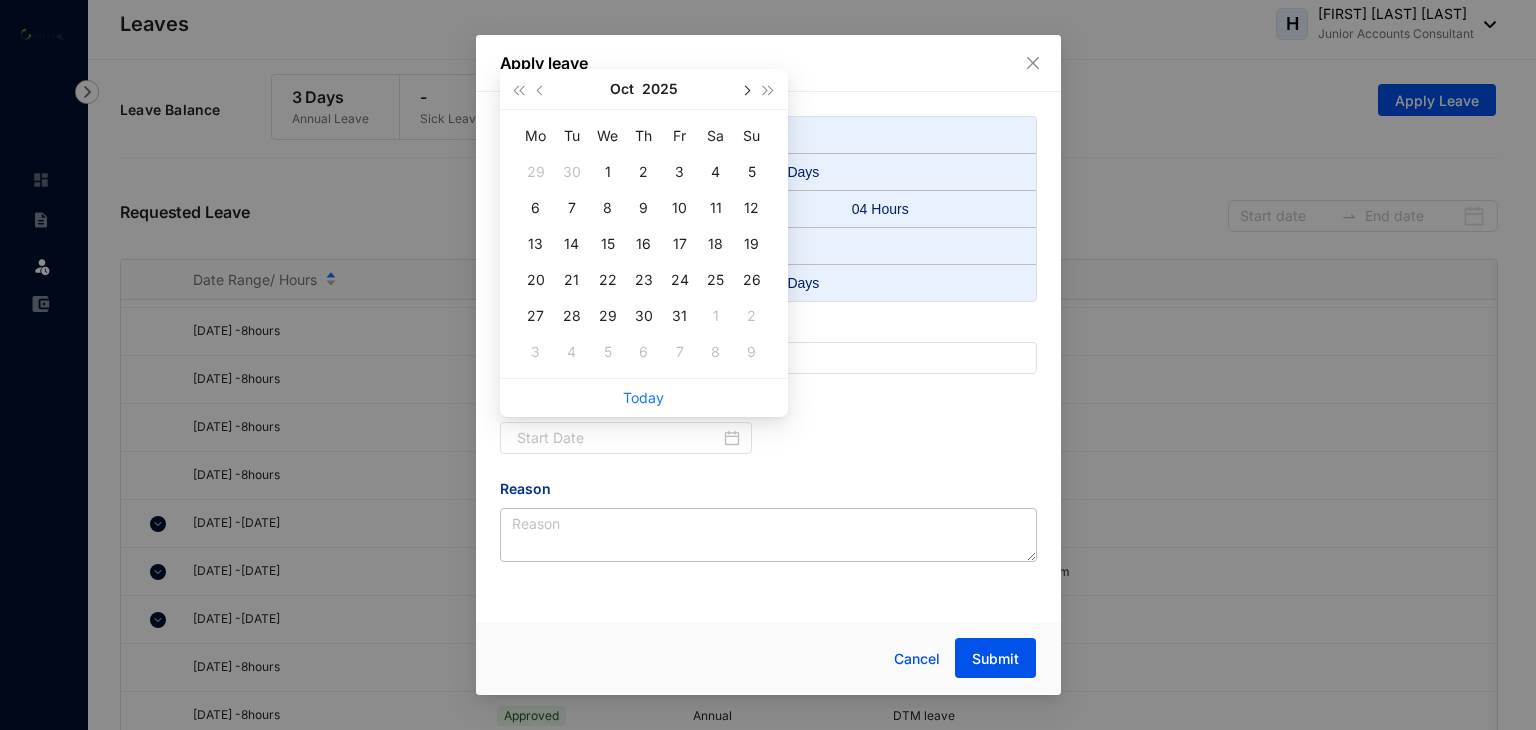 click at bounding box center [746, 89] 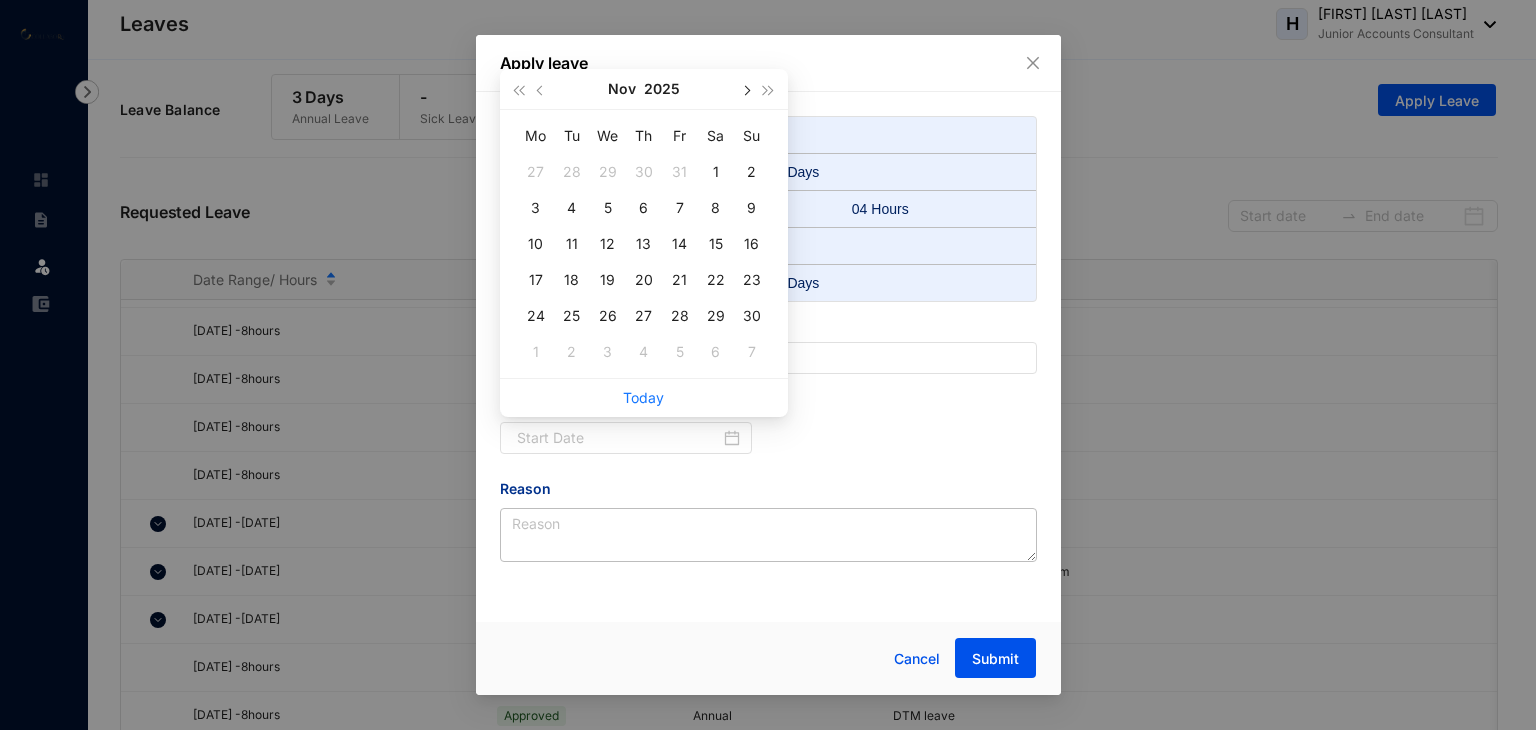 click at bounding box center (746, 89) 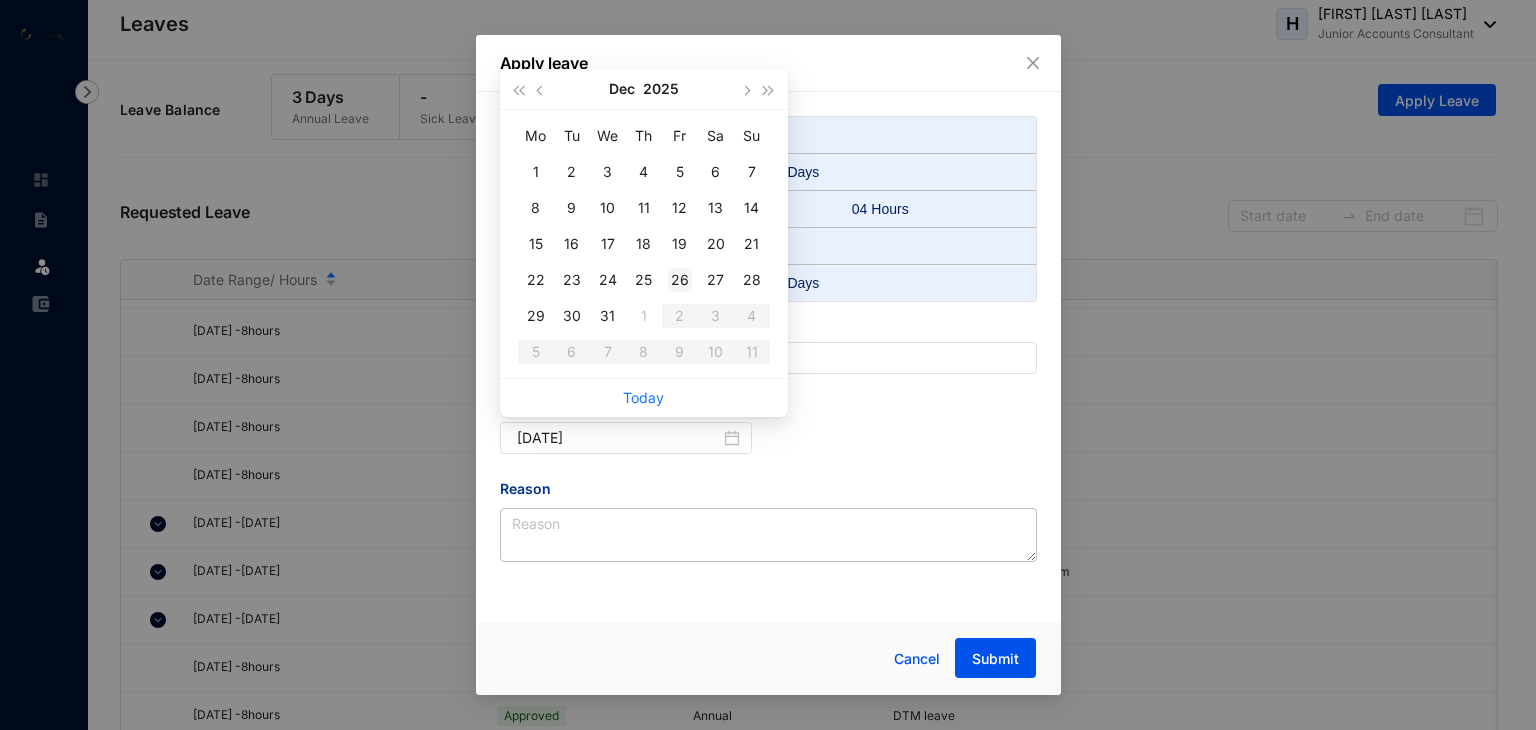 type on "[DATE]" 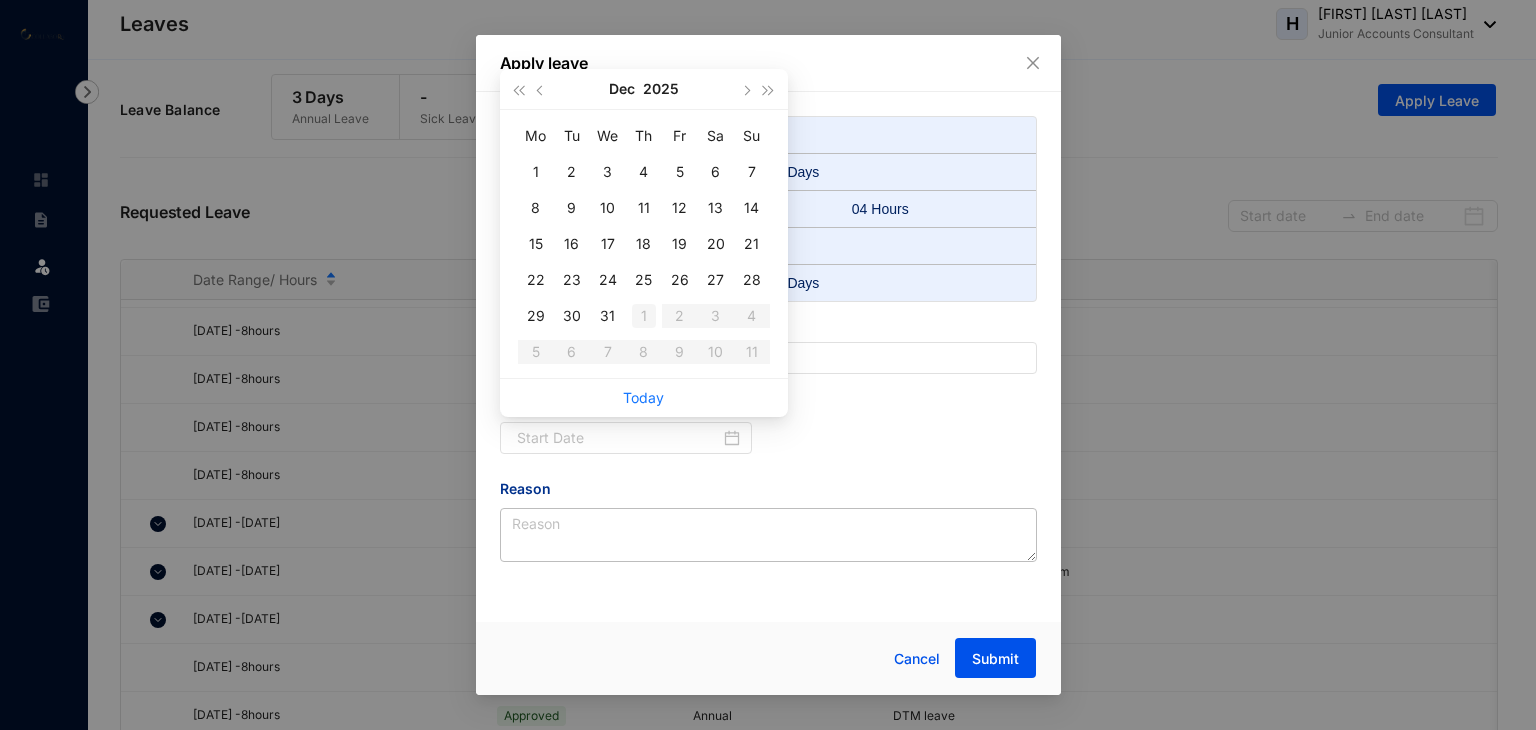 type on "[DATE]" 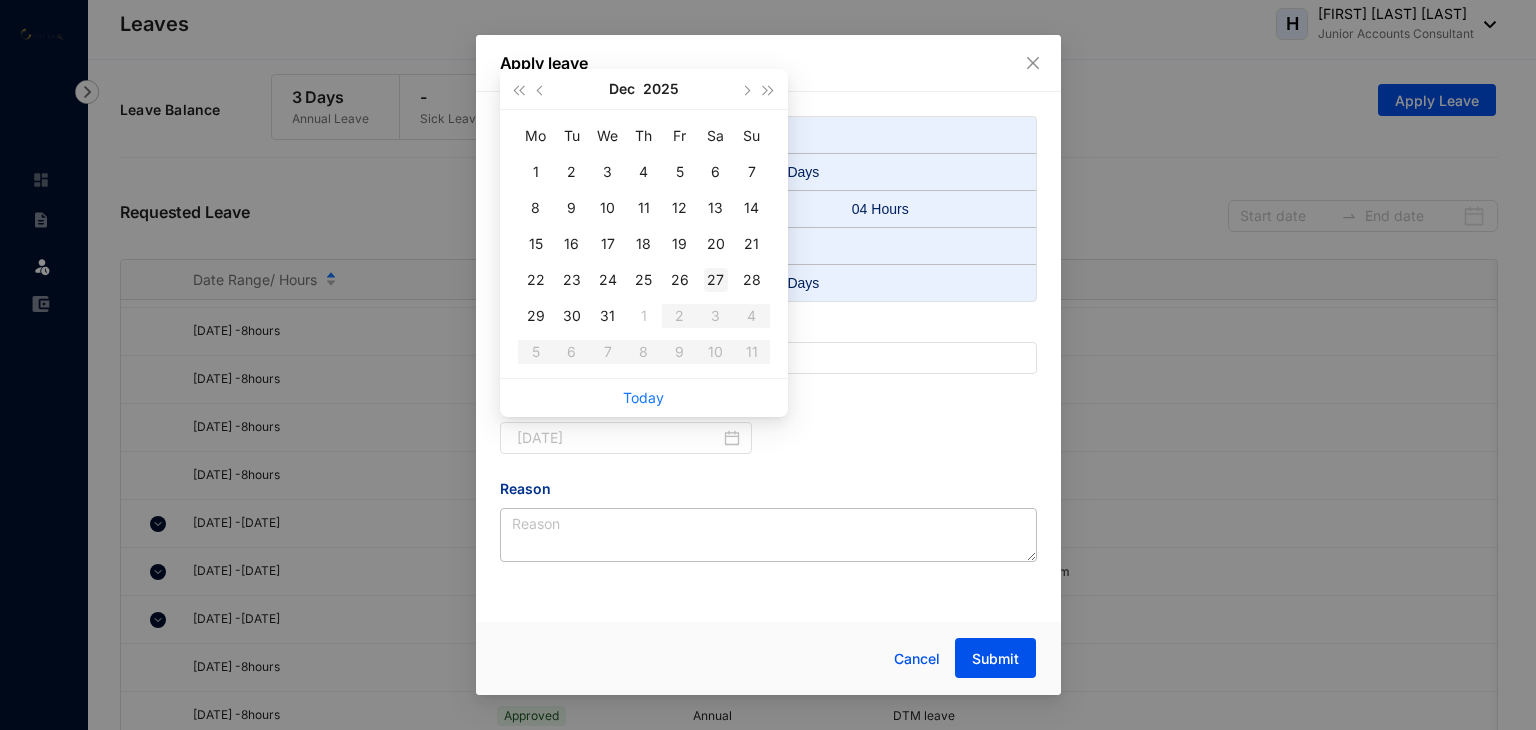 type on "[DATE]" 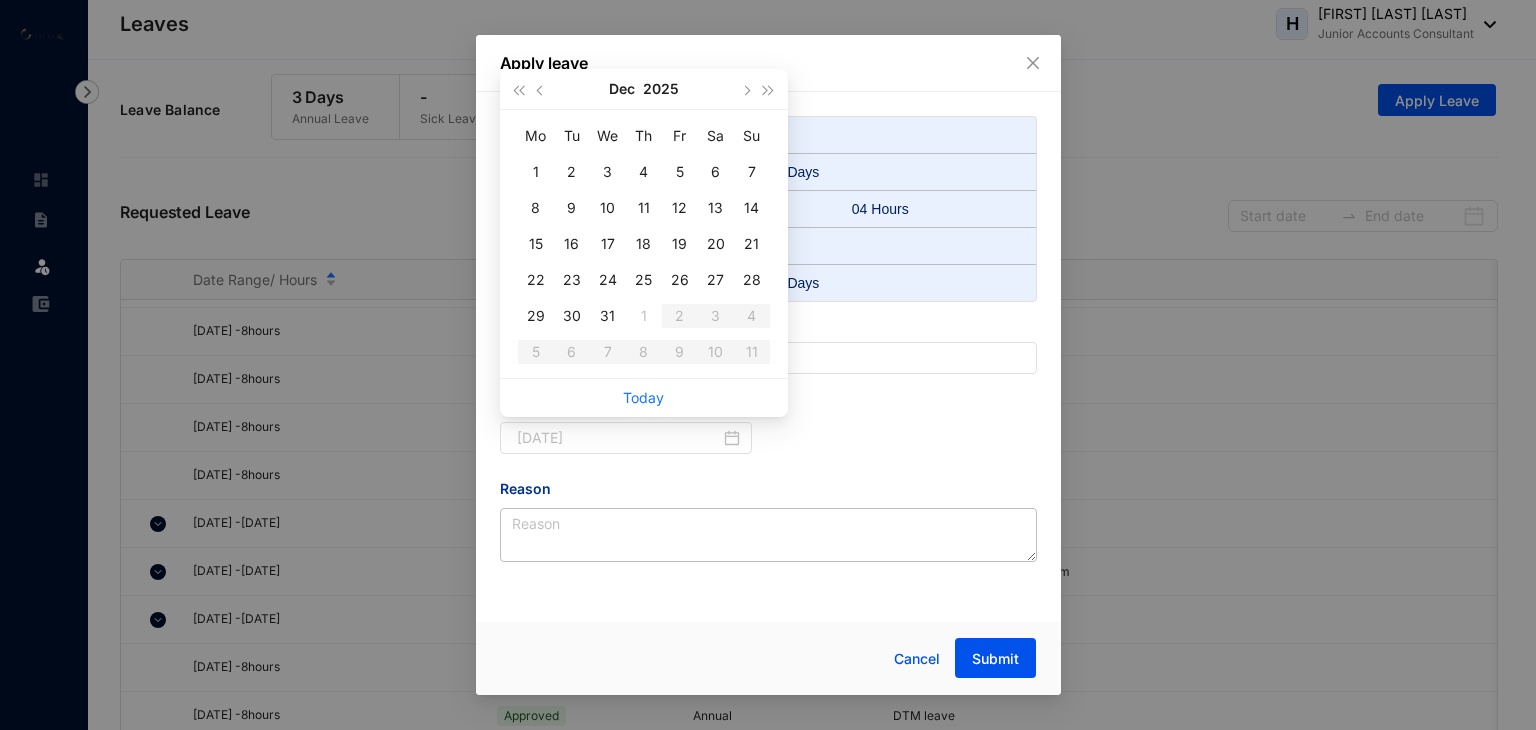 type on "[DATE]" 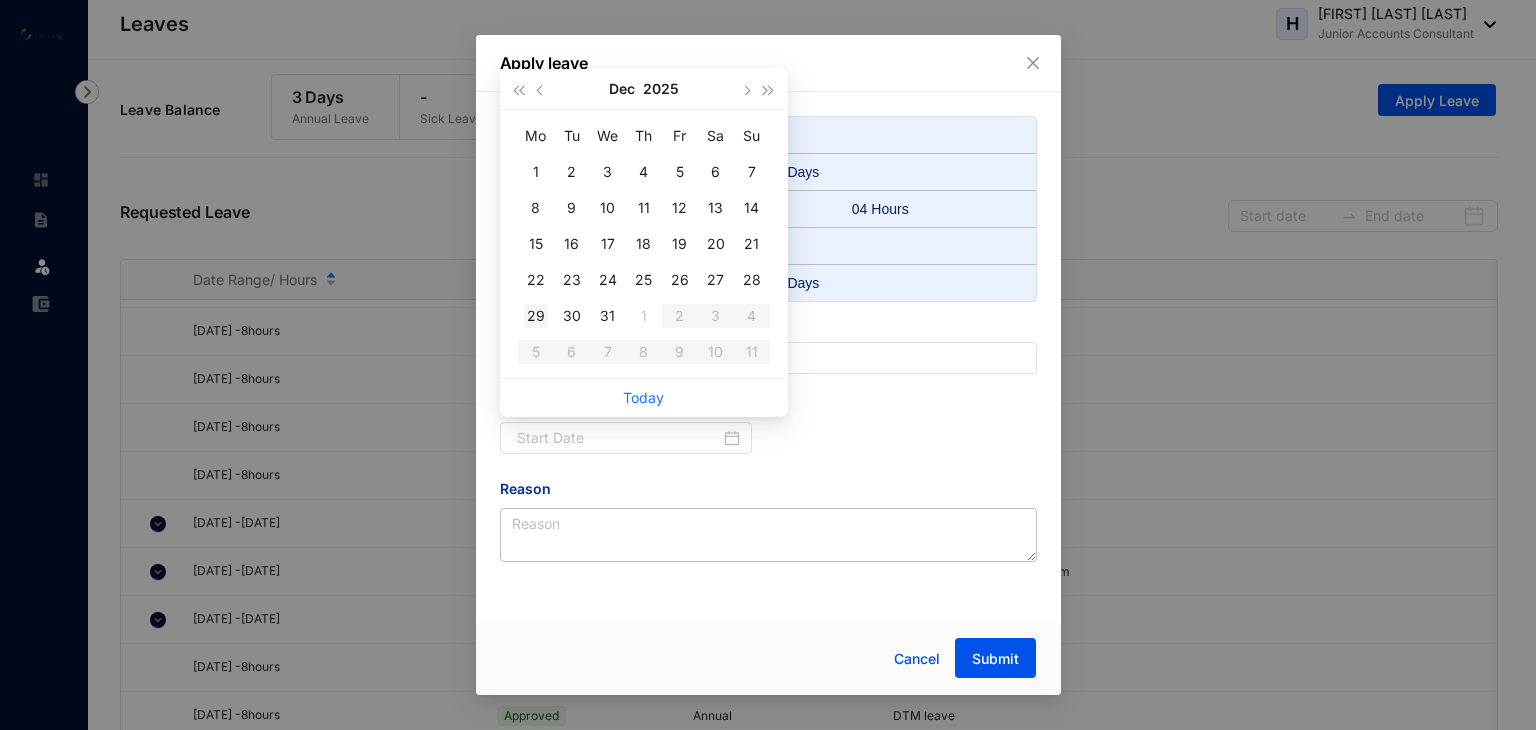 type on "[DATE]" 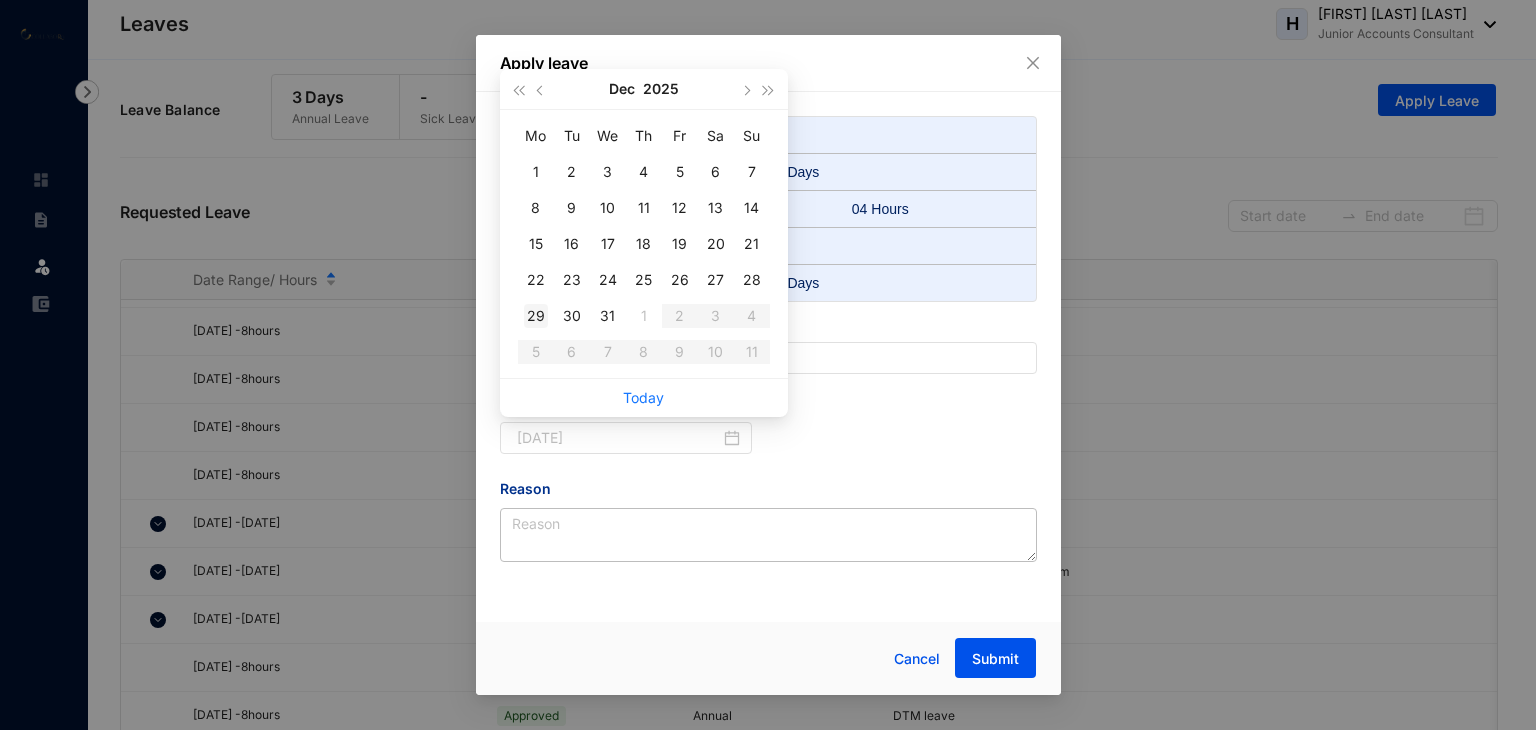 click on "29" at bounding box center [536, 316] 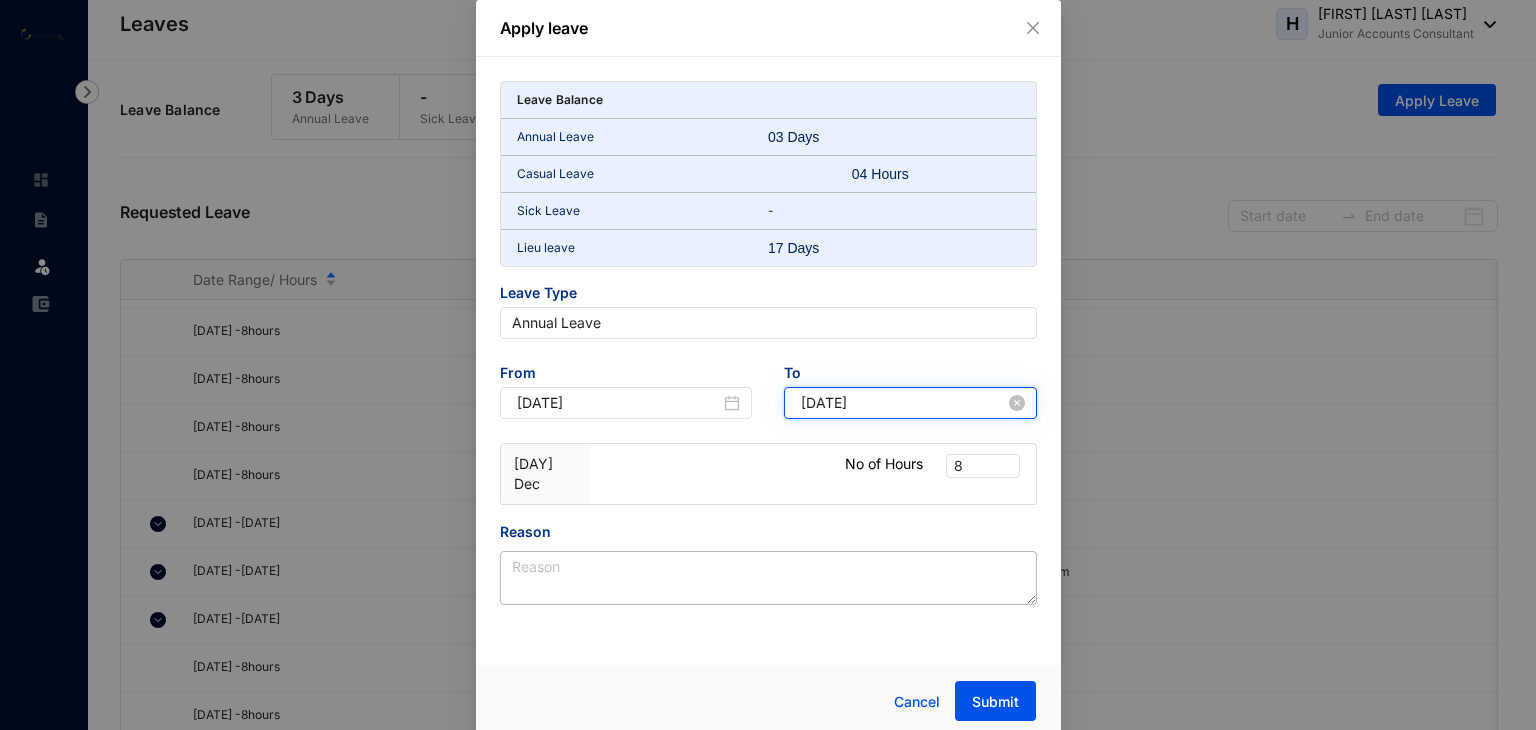click on "[DATE]" at bounding box center [903, 403] 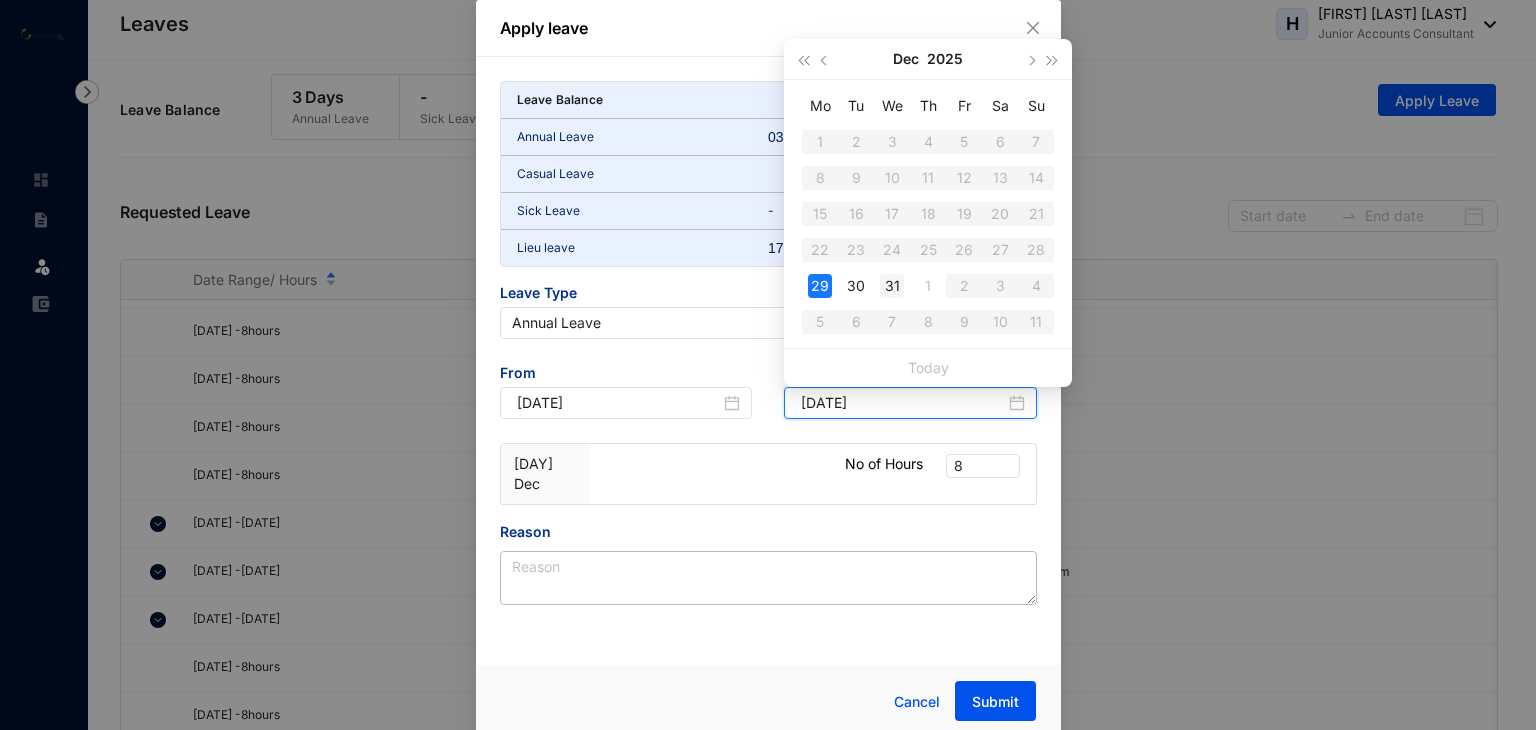 type on "[DATE]" 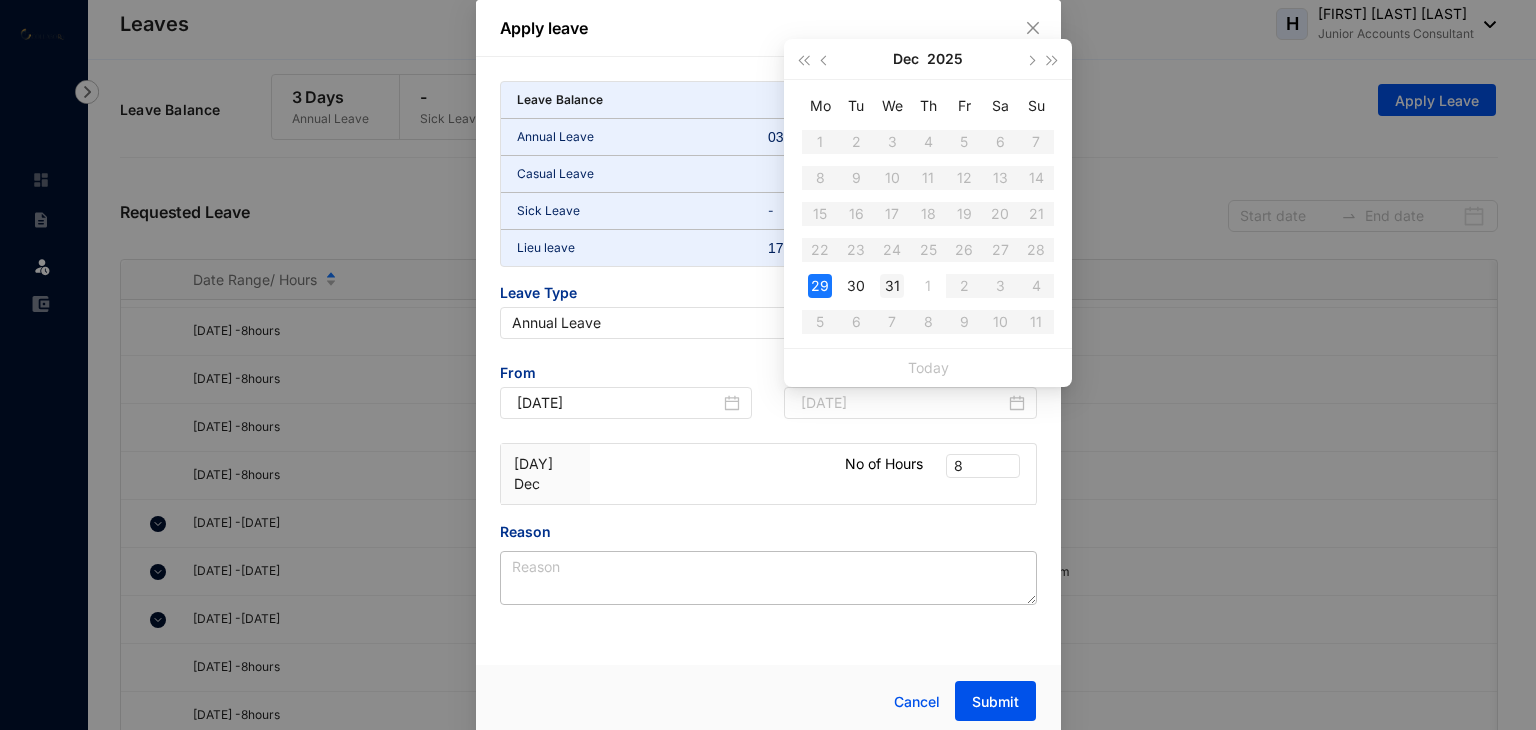 click on "31" at bounding box center [892, 286] 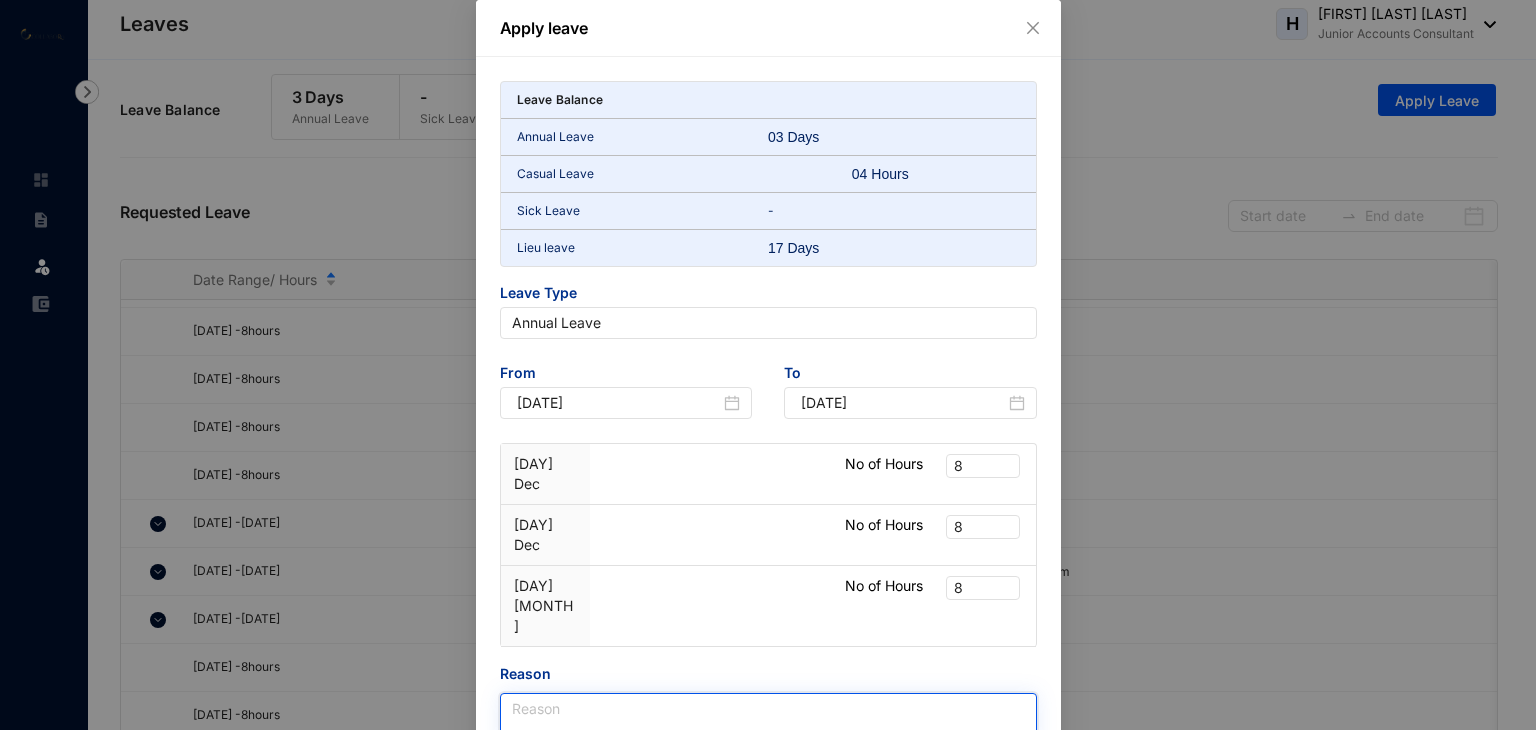click on "Reason" at bounding box center (768, 720) 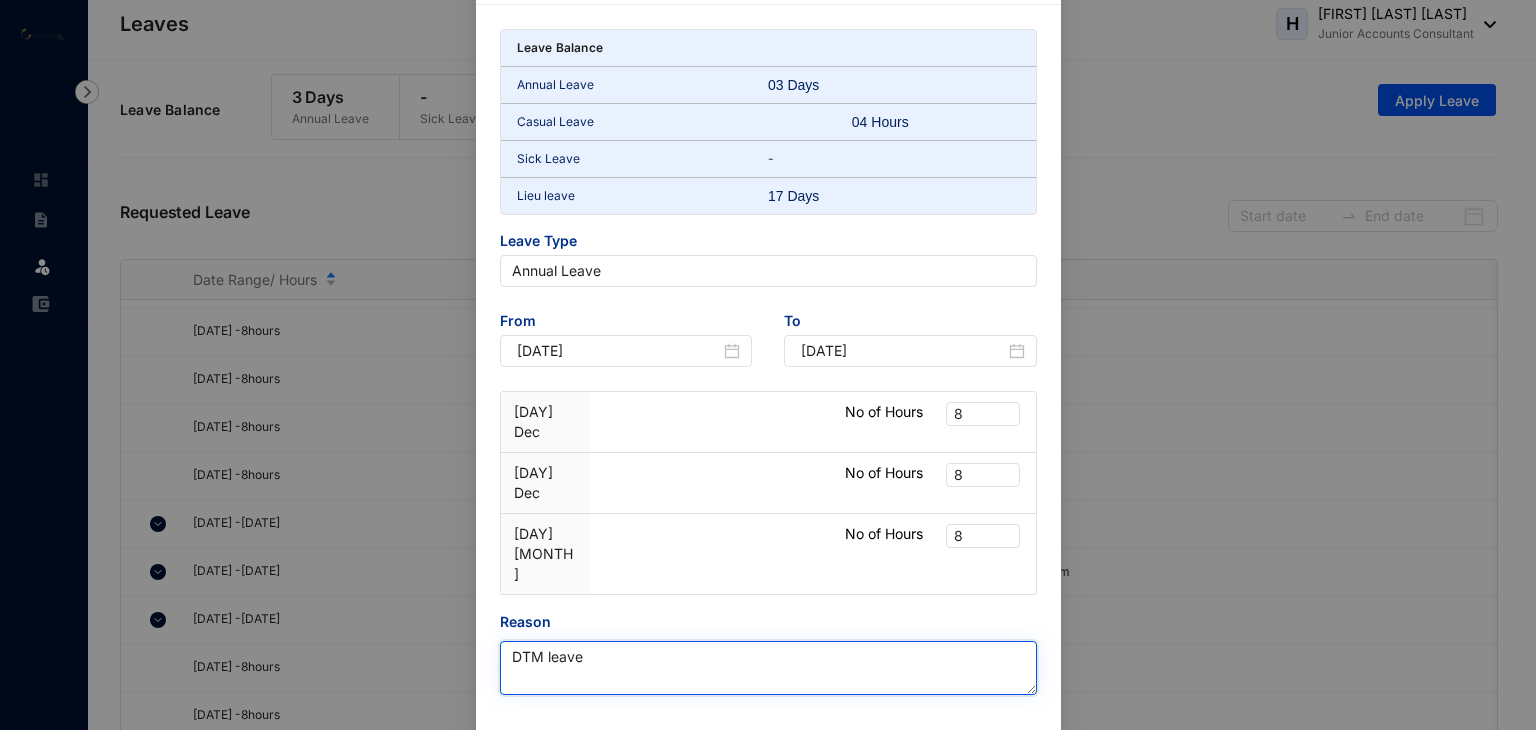 scroll, scrollTop: 80, scrollLeft: 0, axis: vertical 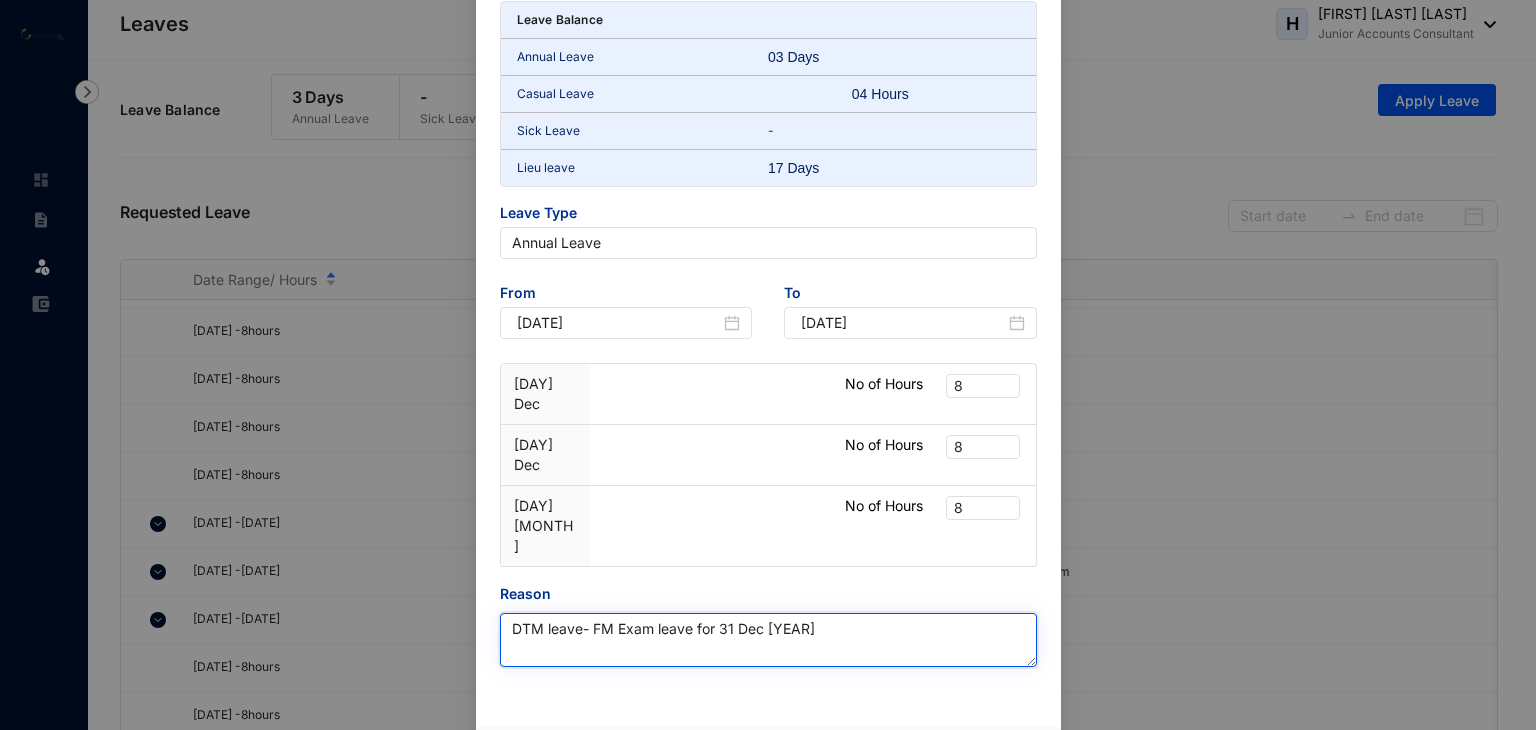 click on "DTM leave- FM Exam leave for 31 Dec [YEAR]" at bounding box center [768, 640] 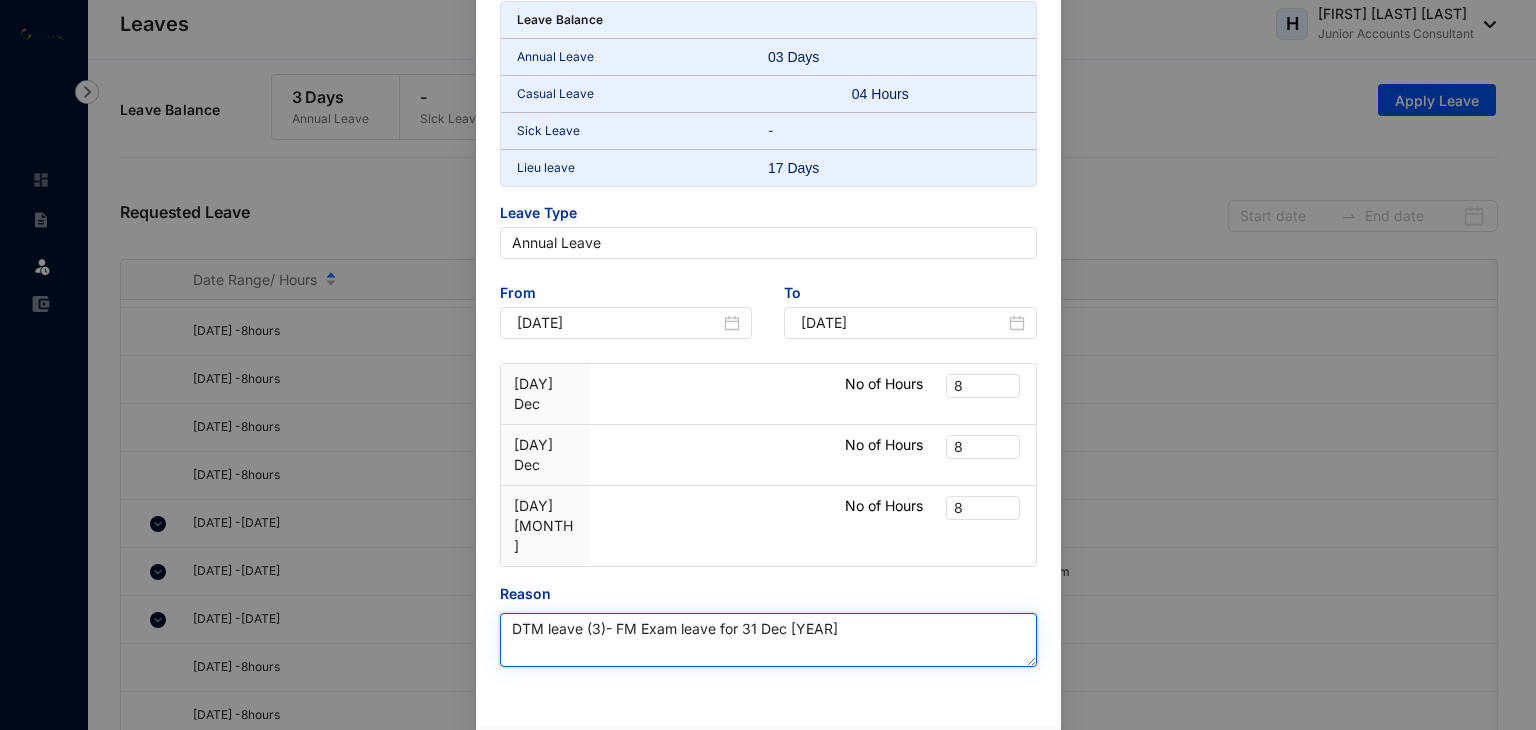 click on "DTM leave (3)- FM Exam leave for 31 Dec [YEAR]" at bounding box center (768, 640) 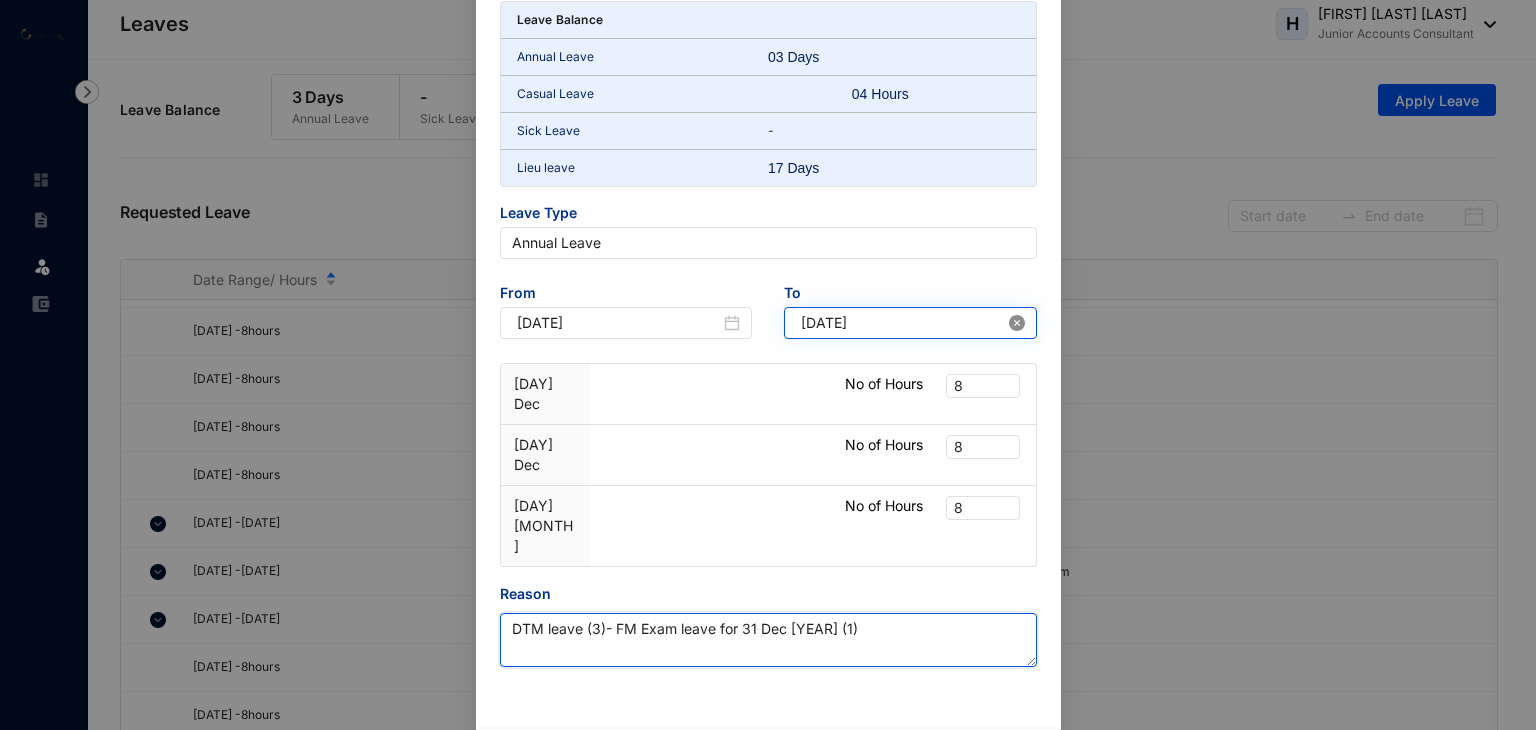 click 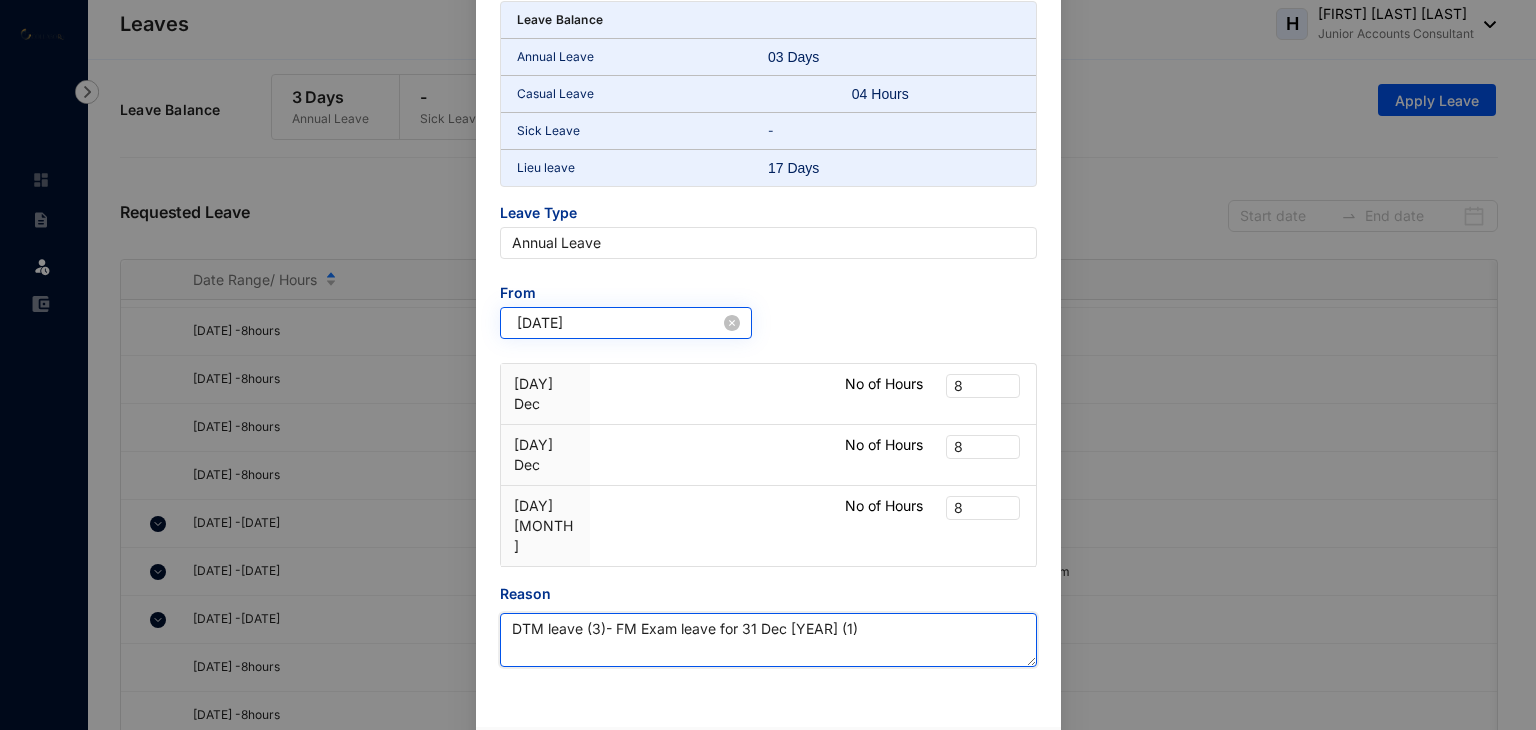 type on "DTM leave (3)- FM Exam leave for 31 Dec [YEAR] (1)" 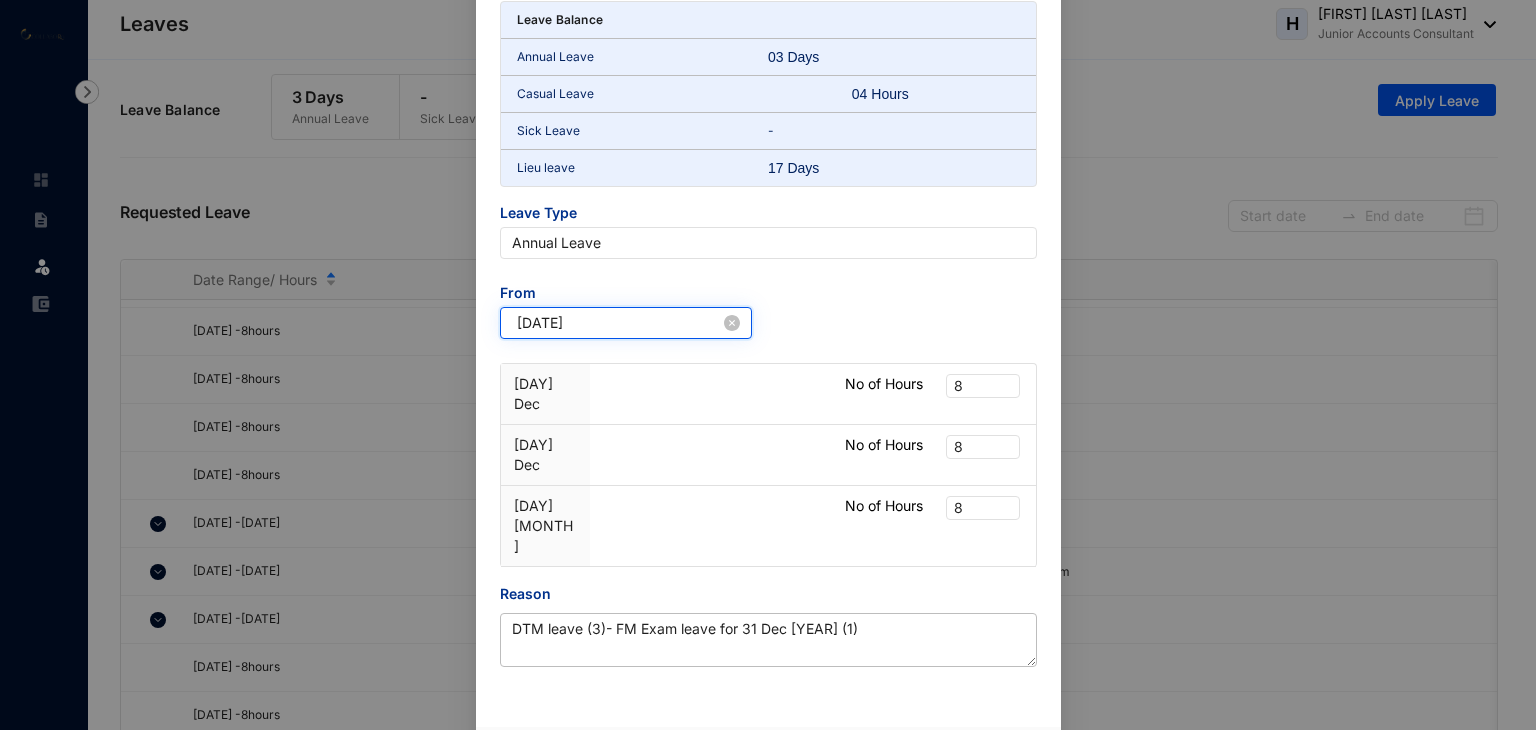 click on "[DATE]" at bounding box center [619, 323] 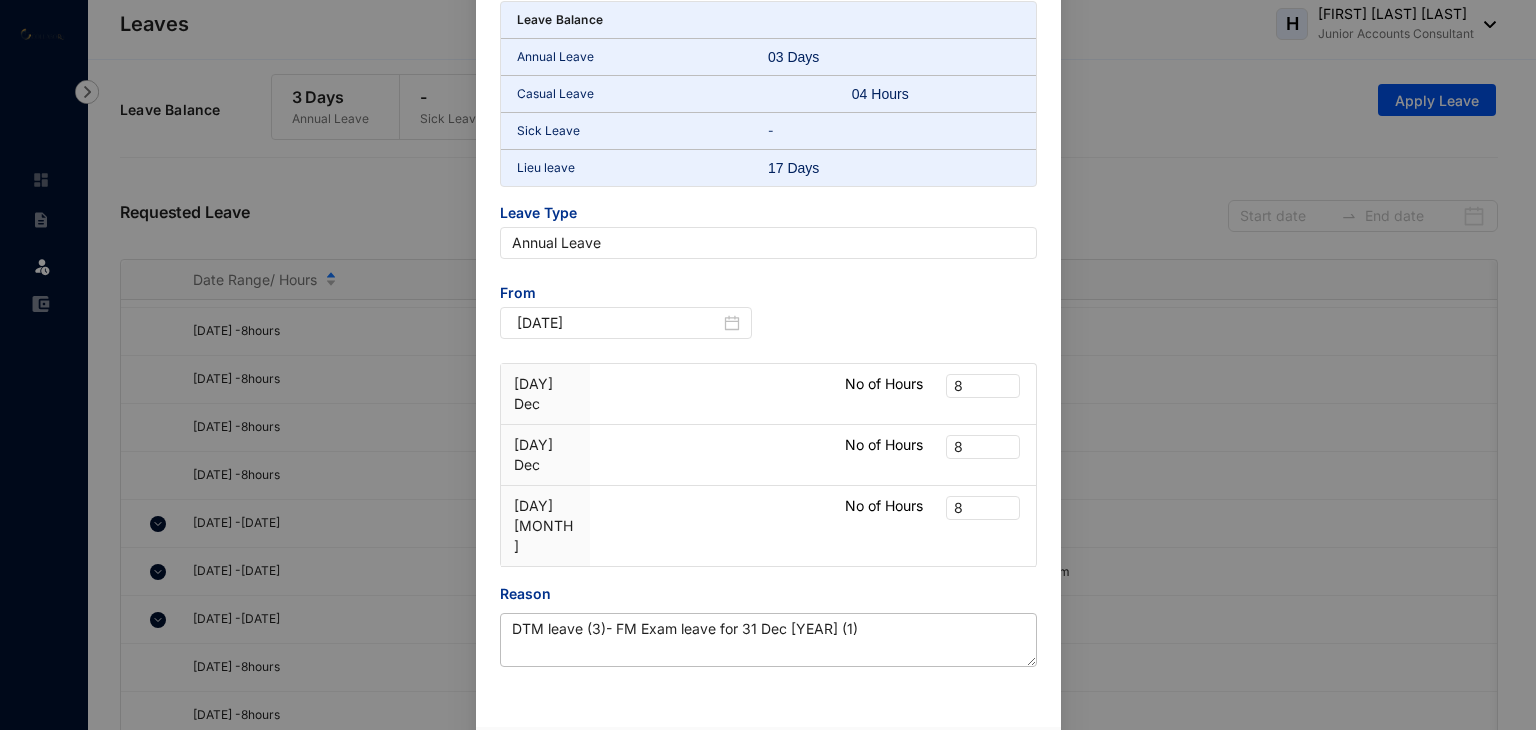 click on "From [DATE]" at bounding box center [768, 323] 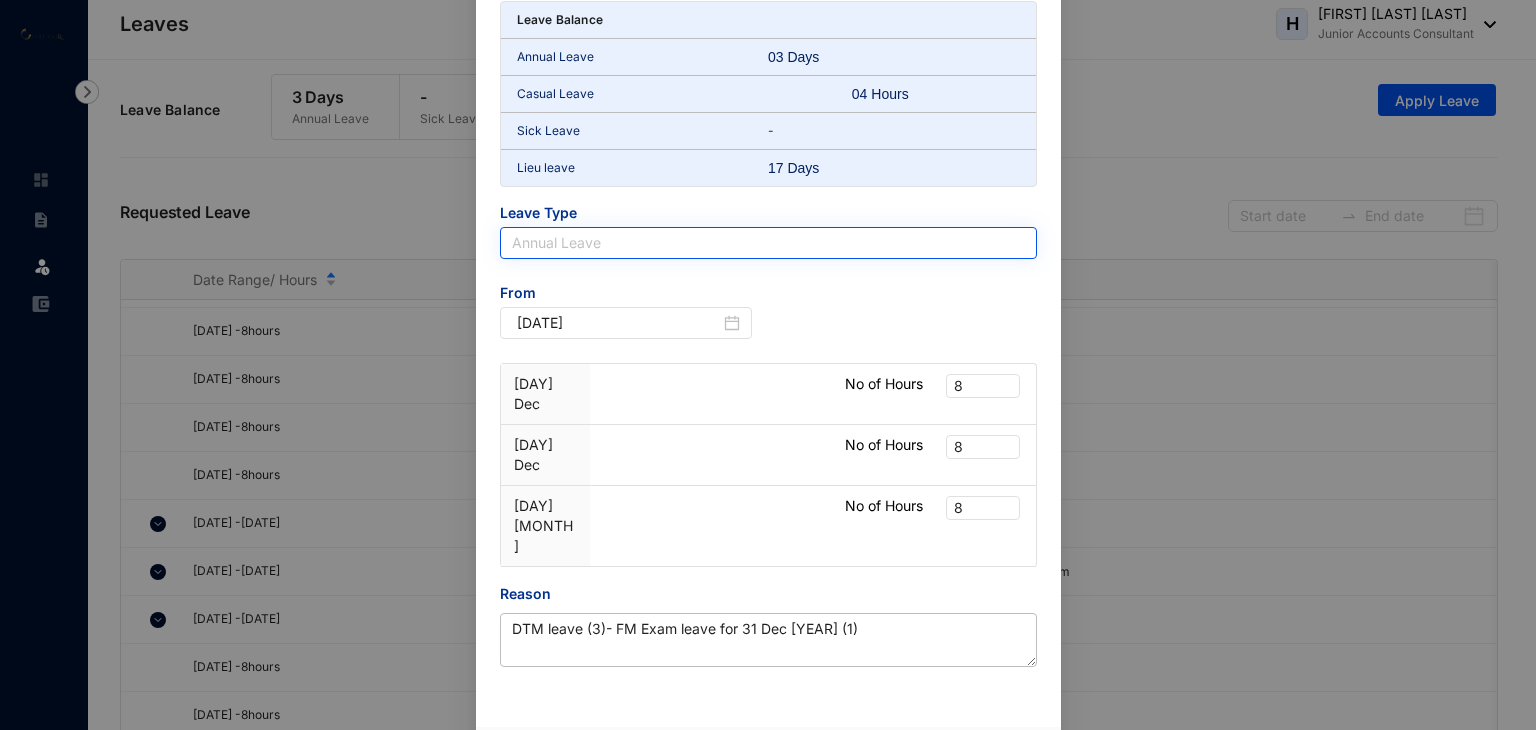 click on "Annual Leave" at bounding box center (768, 243) 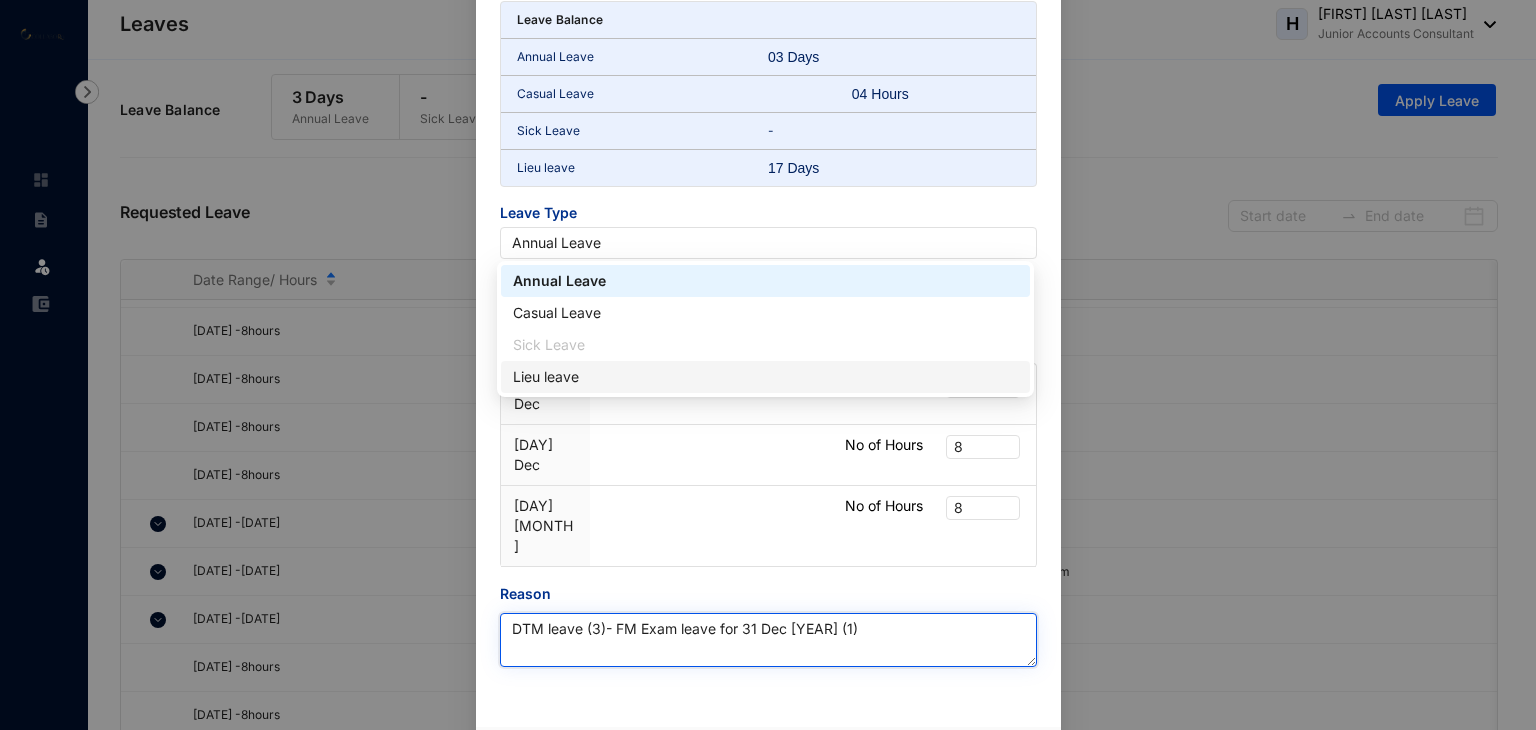 click on "DTM leave (3)- FM Exam leave for 31 Dec [YEAR] (1)" at bounding box center [768, 640] 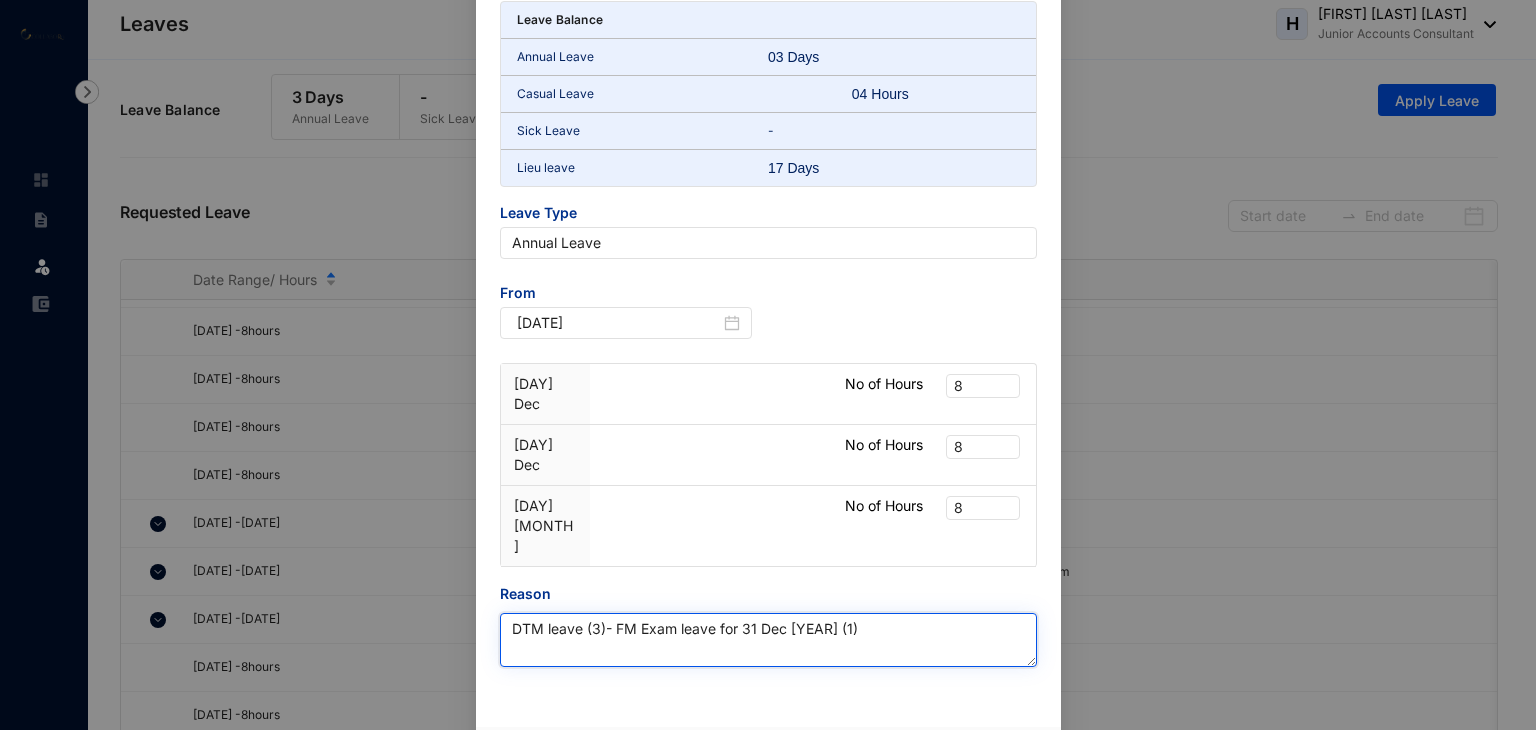 drag, startPoint x: 849, startPoint y: 560, endPoint x: 500, endPoint y: 544, distance: 349.36658 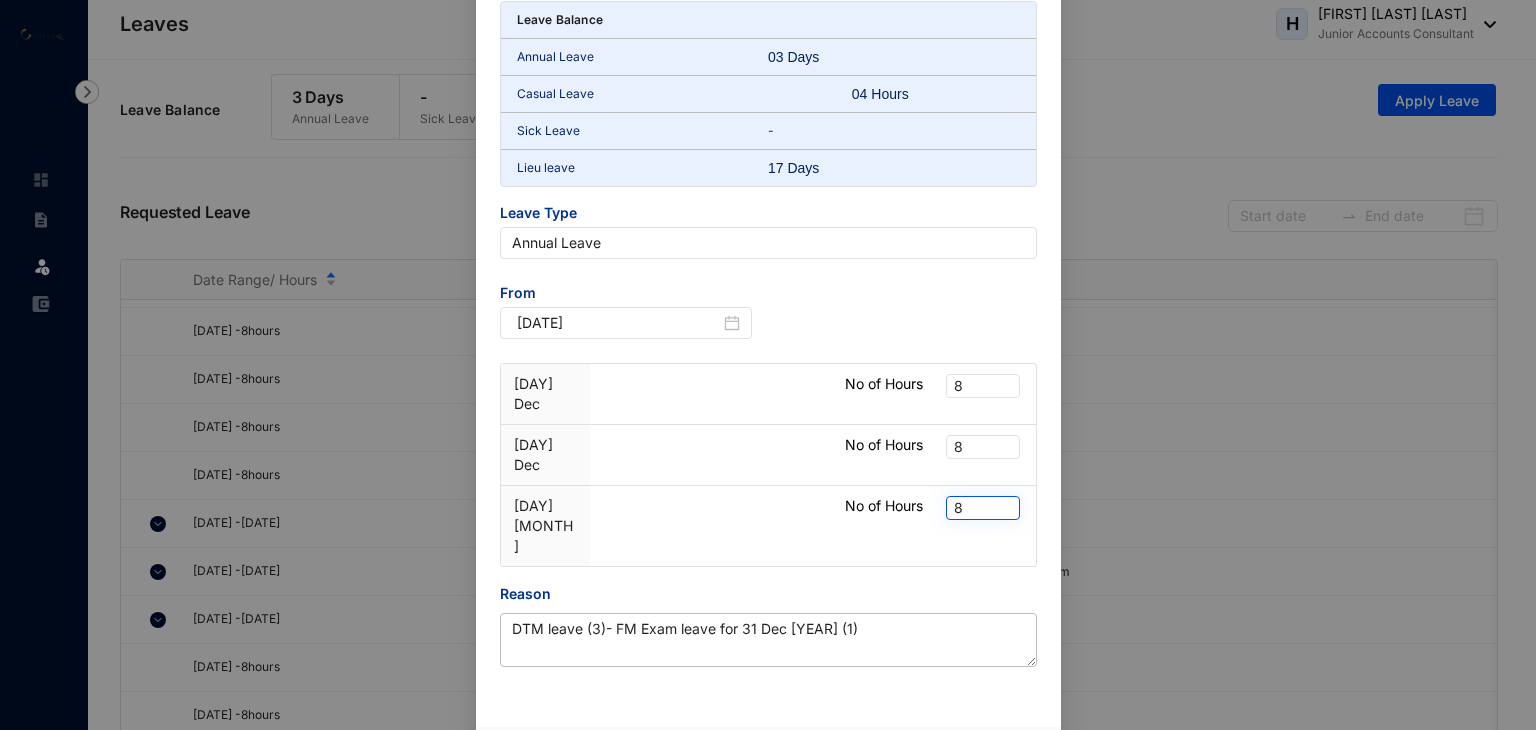 click on "No of Hours" at bounding box center (890, 506) 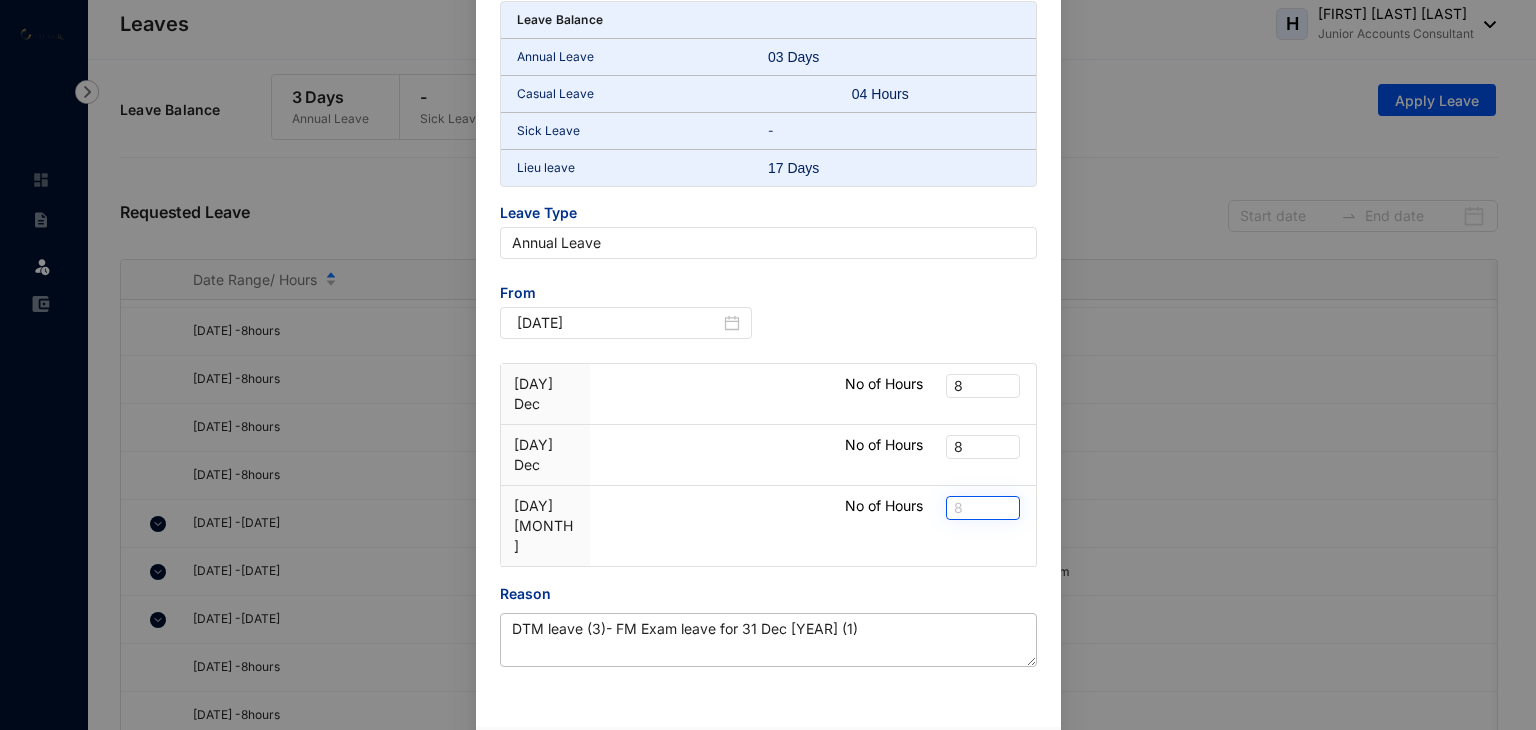 click on "8" at bounding box center (983, 508) 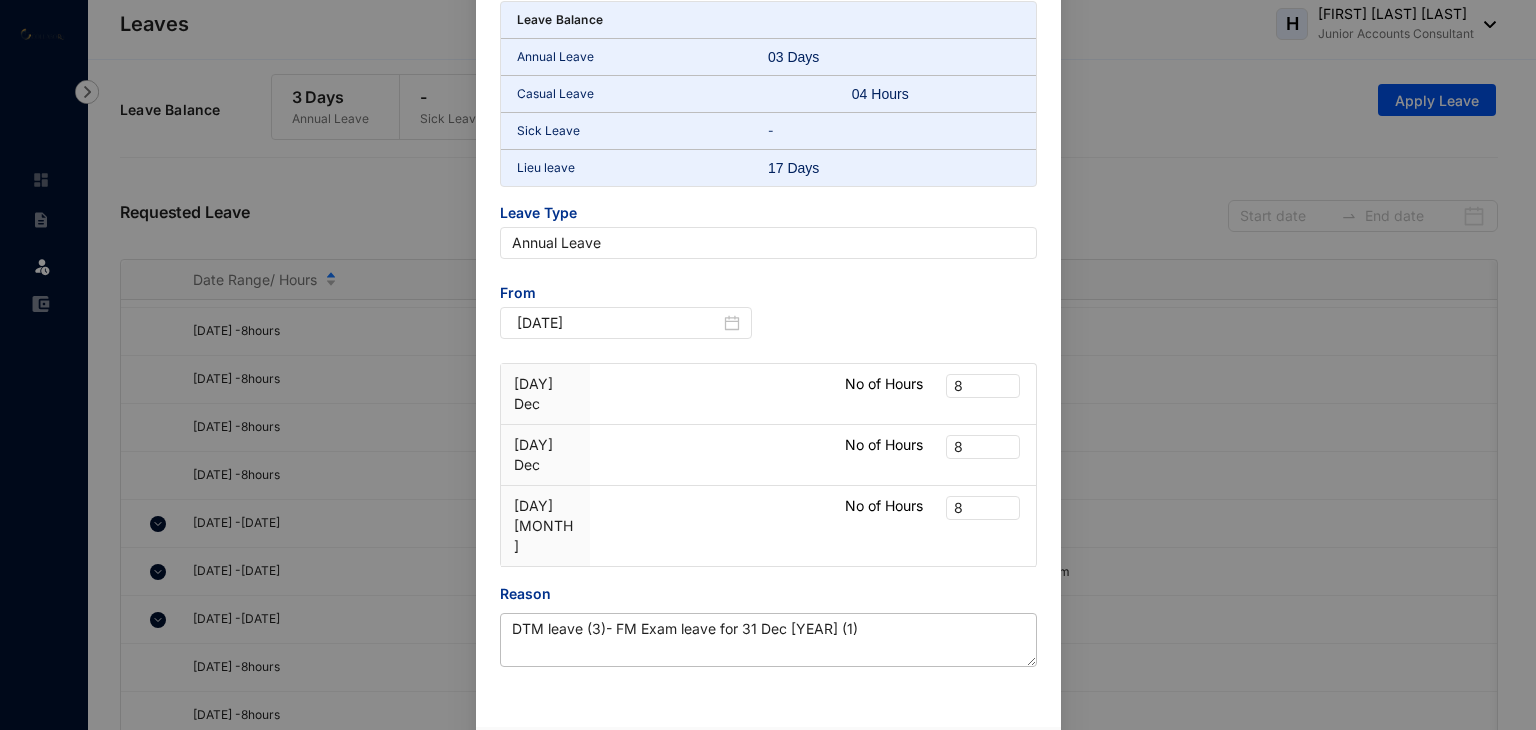 click on "From [DATE]" at bounding box center [768, 323] 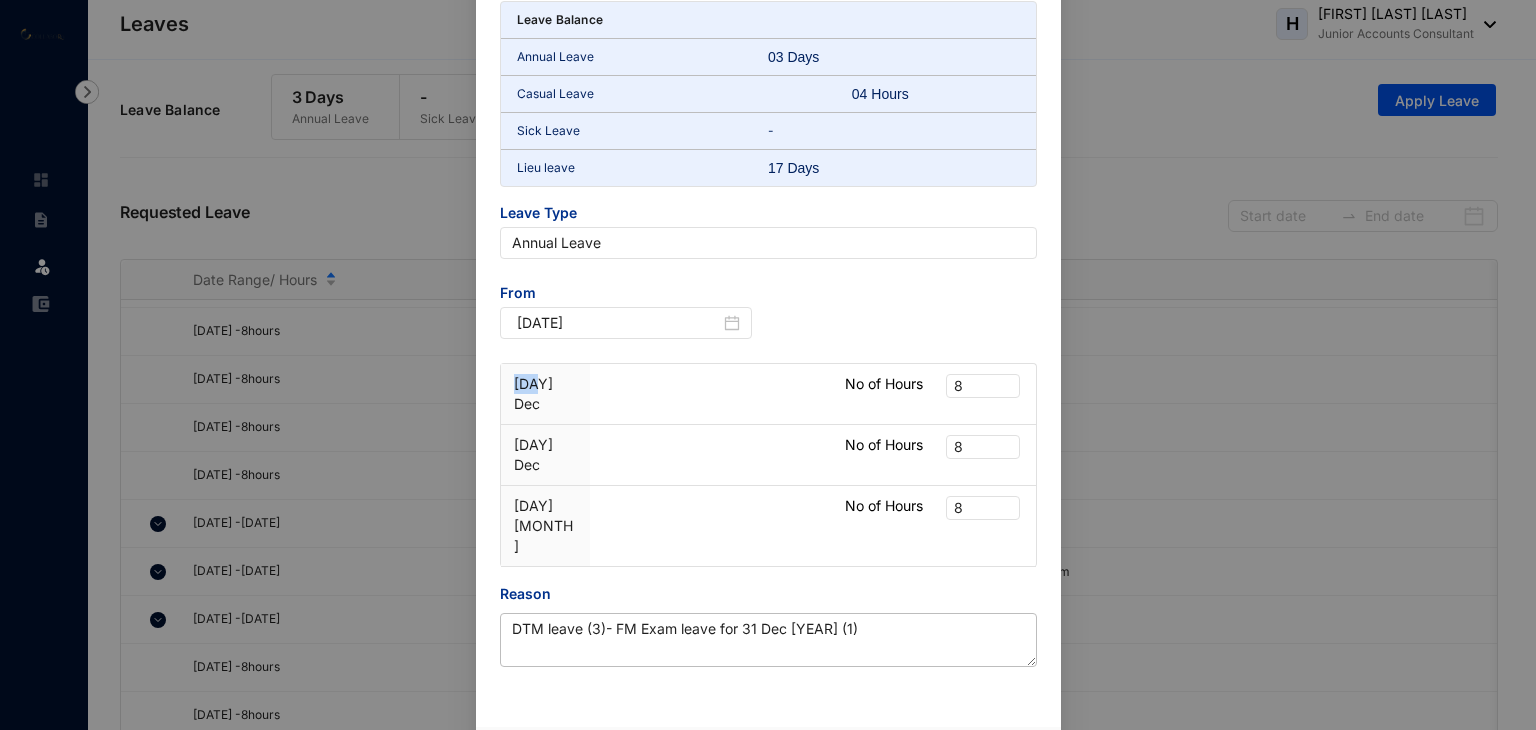 click on "From [DATE]" at bounding box center [768, 323] 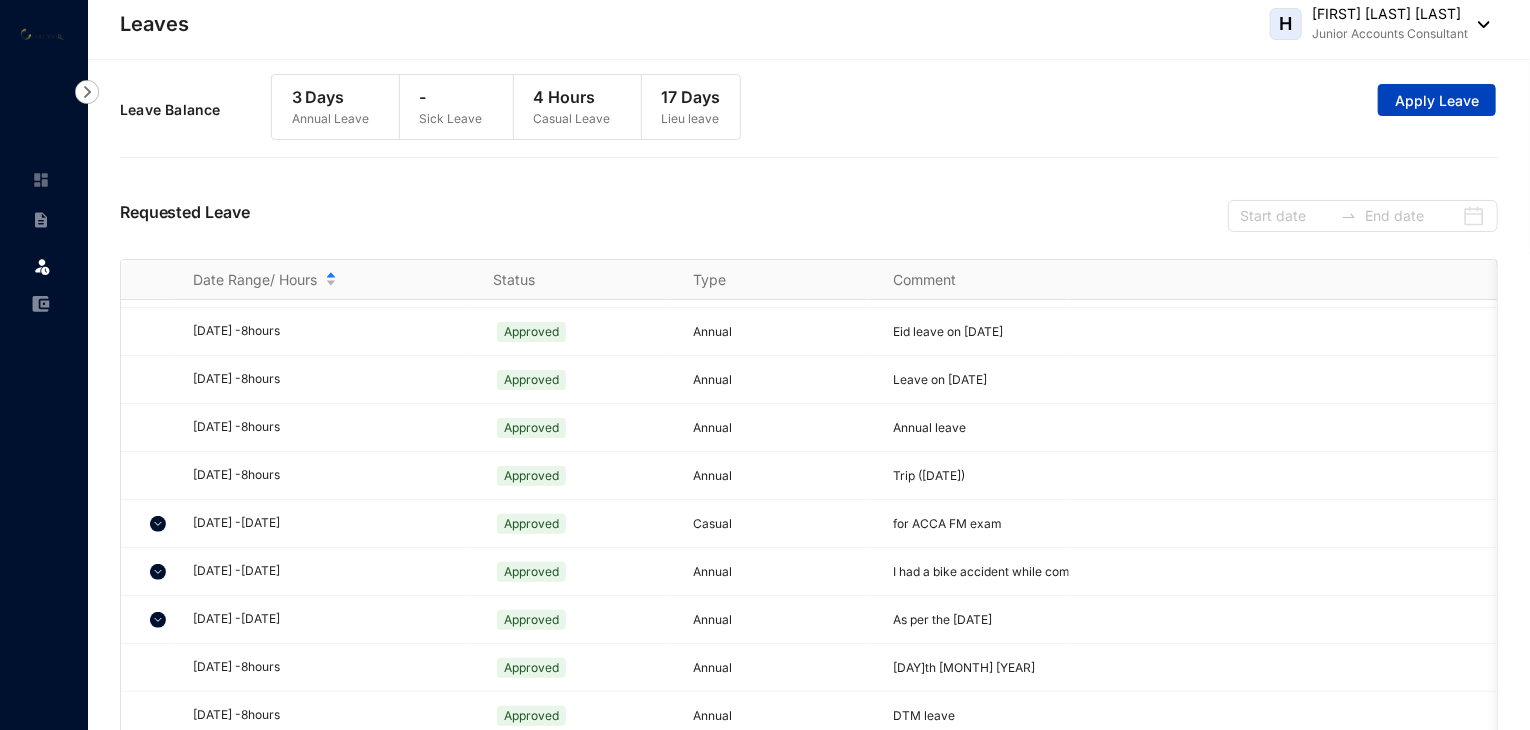 click on "Apply Leave" at bounding box center (1437, 101) 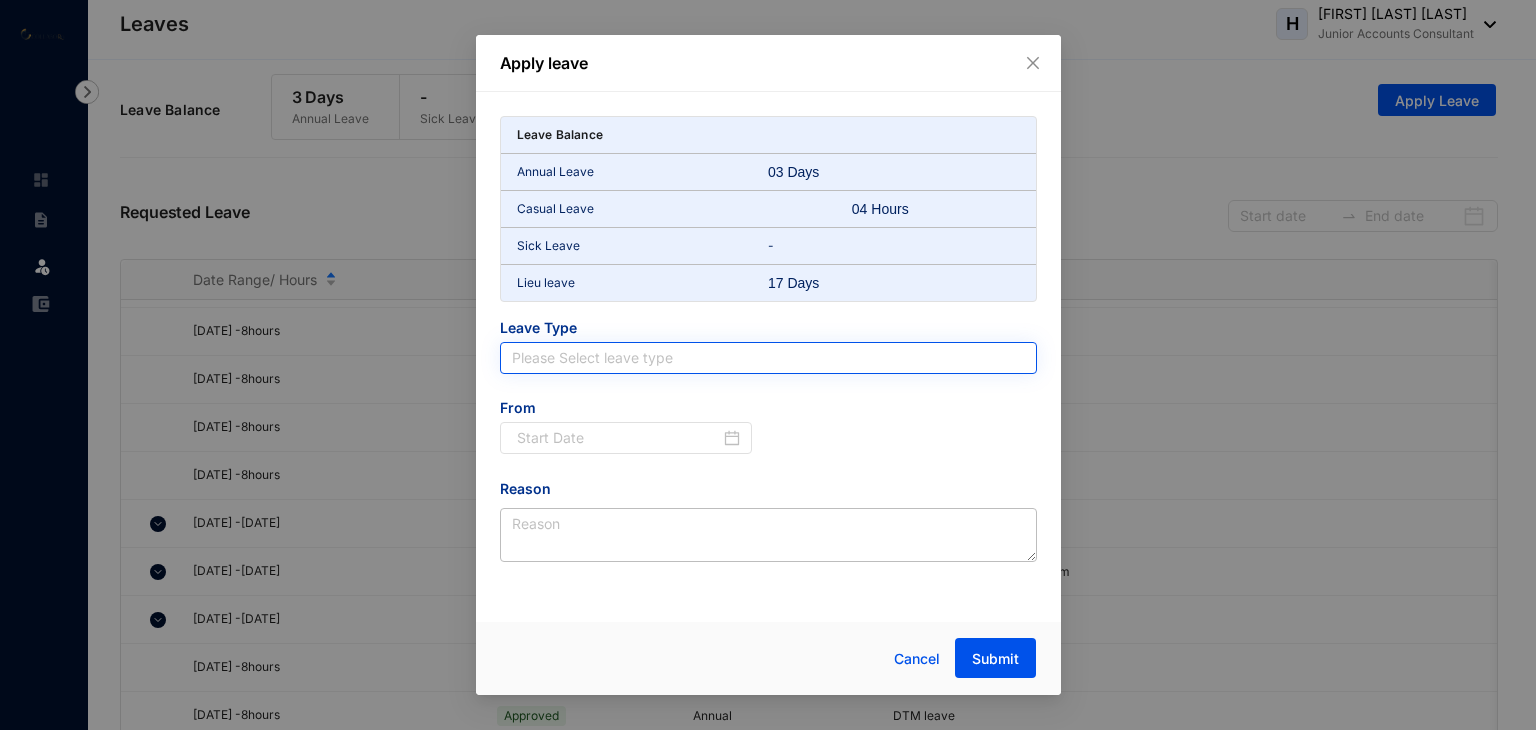 click at bounding box center (768, 358) 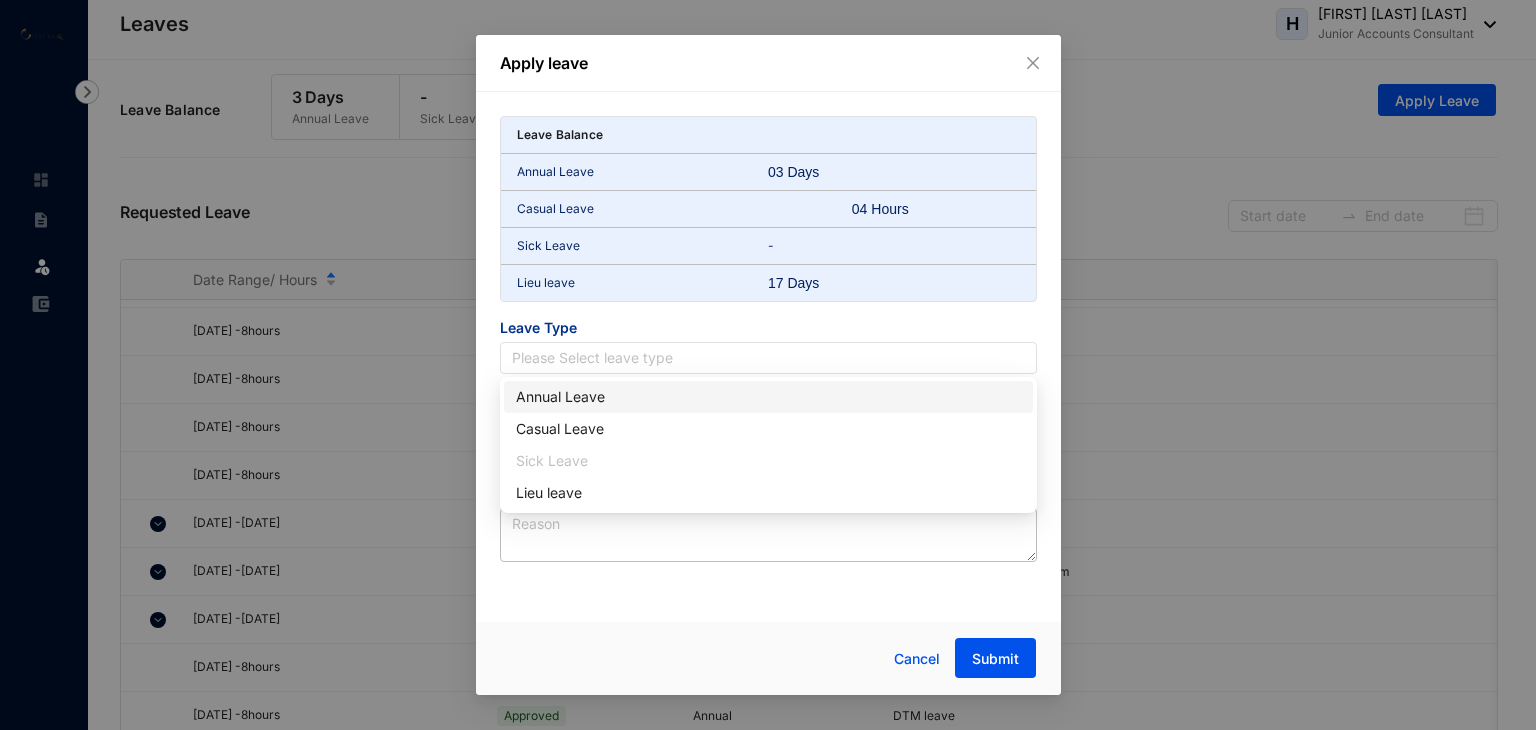 click on "Annual Leave" at bounding box center [768, 397] 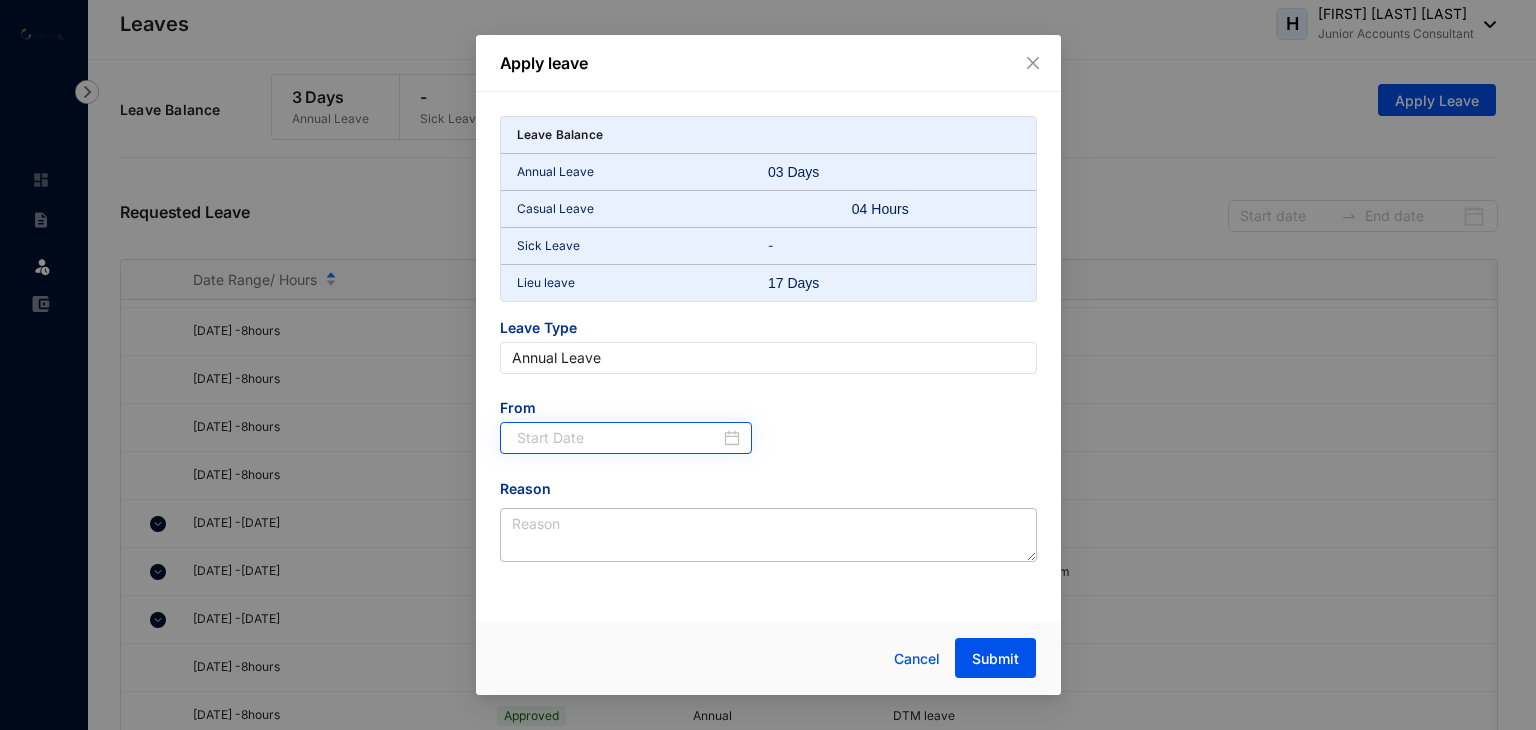 click at bounding box center (626, 438) 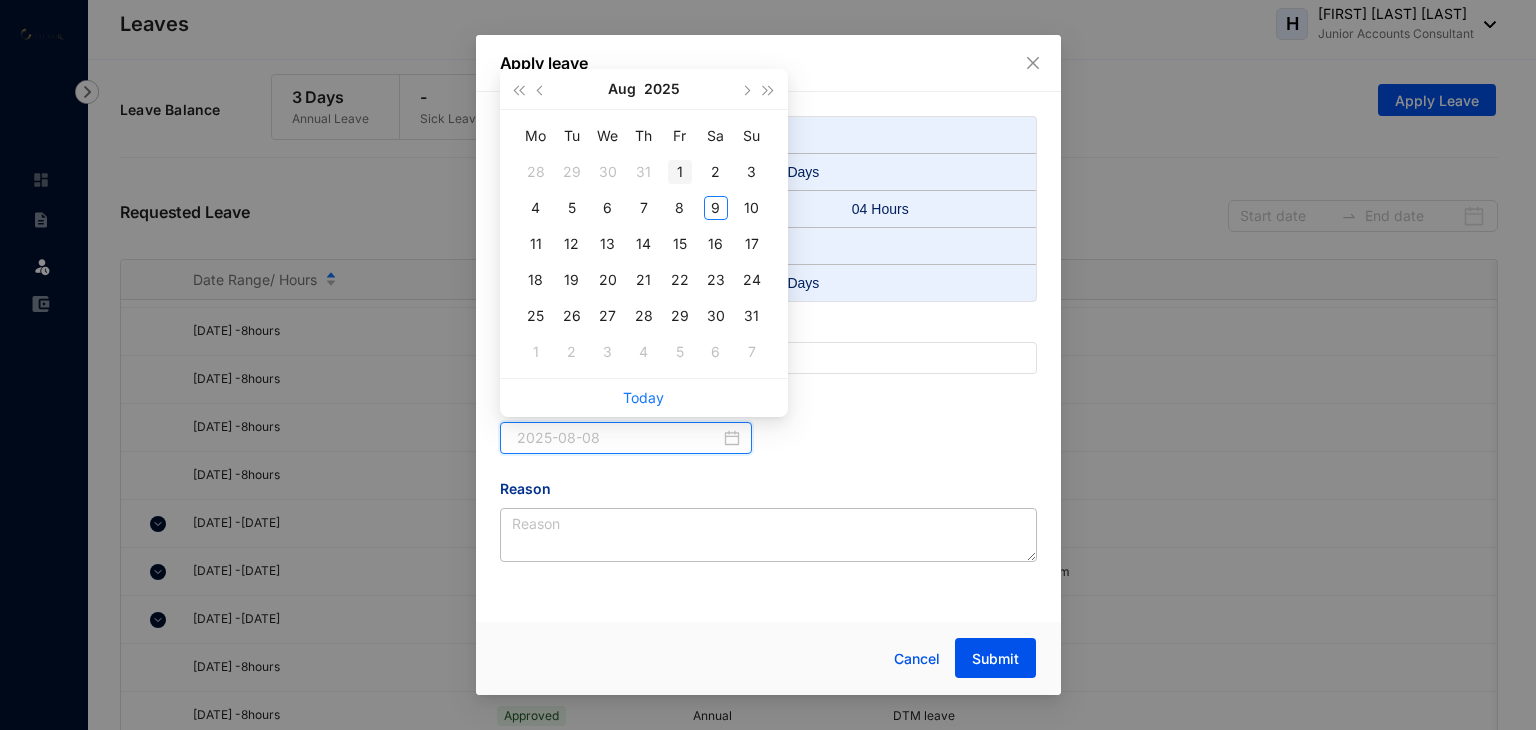 type on "2025-08-01" 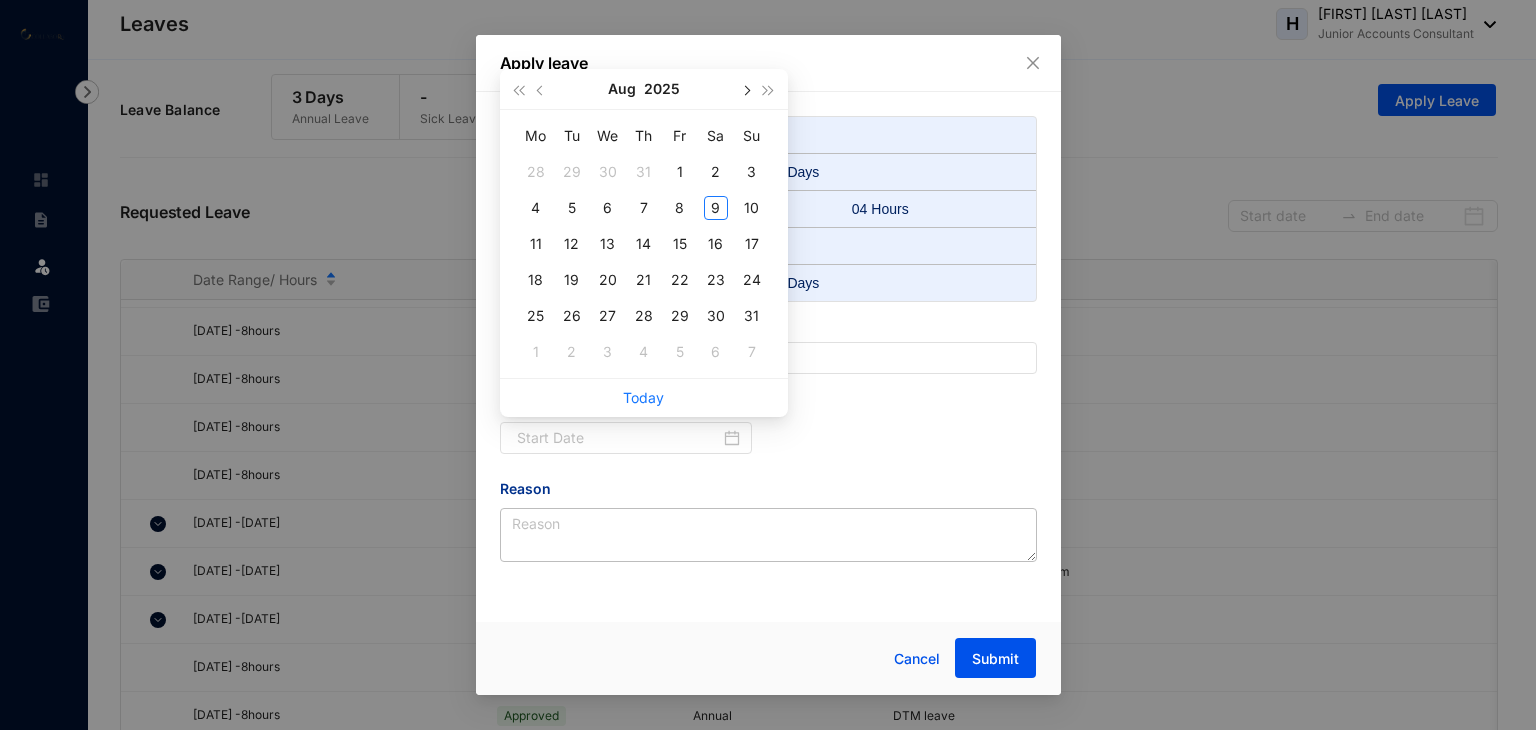 click at bounding box center (746, 91) 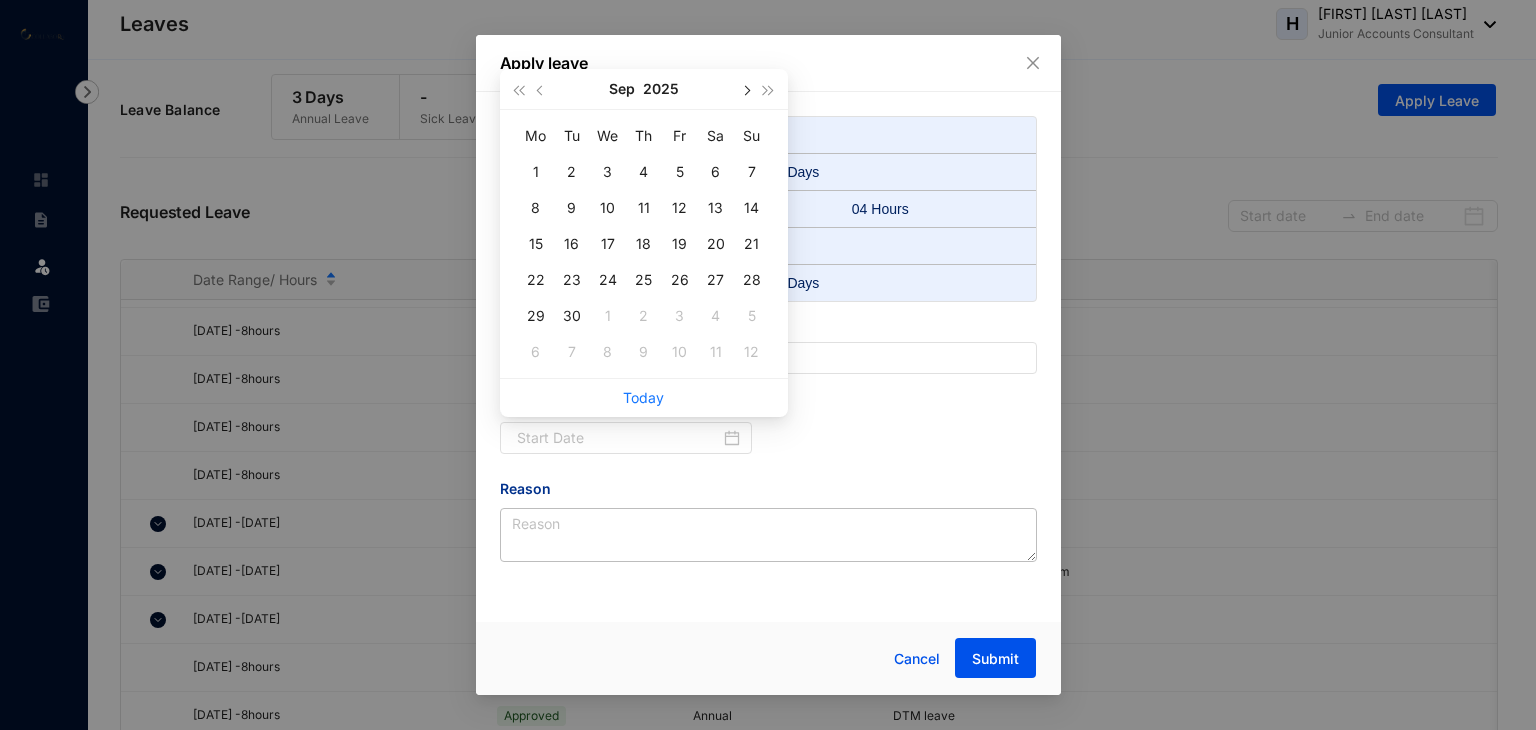 click at bounding box center [746, 91] 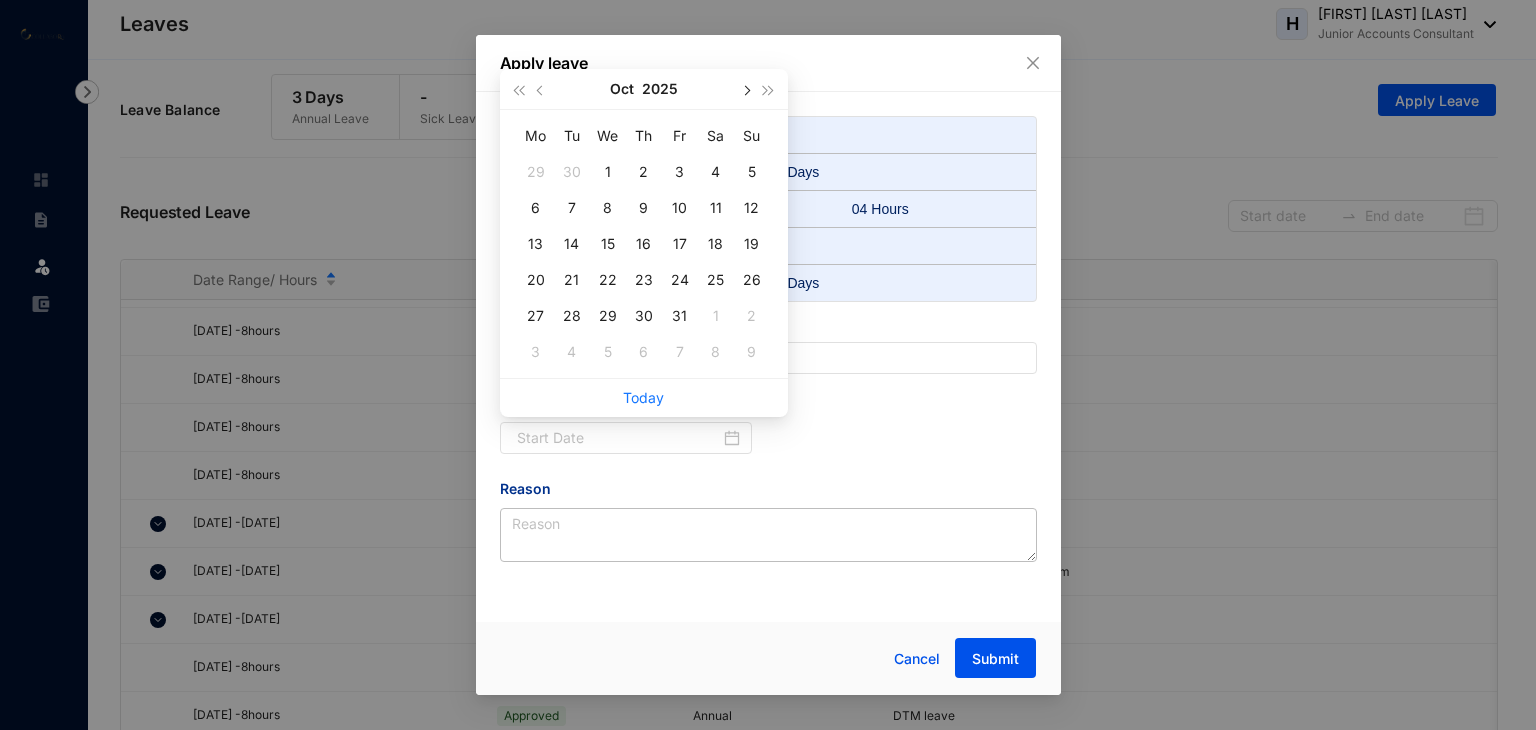 click at bounding box center [746, 91] 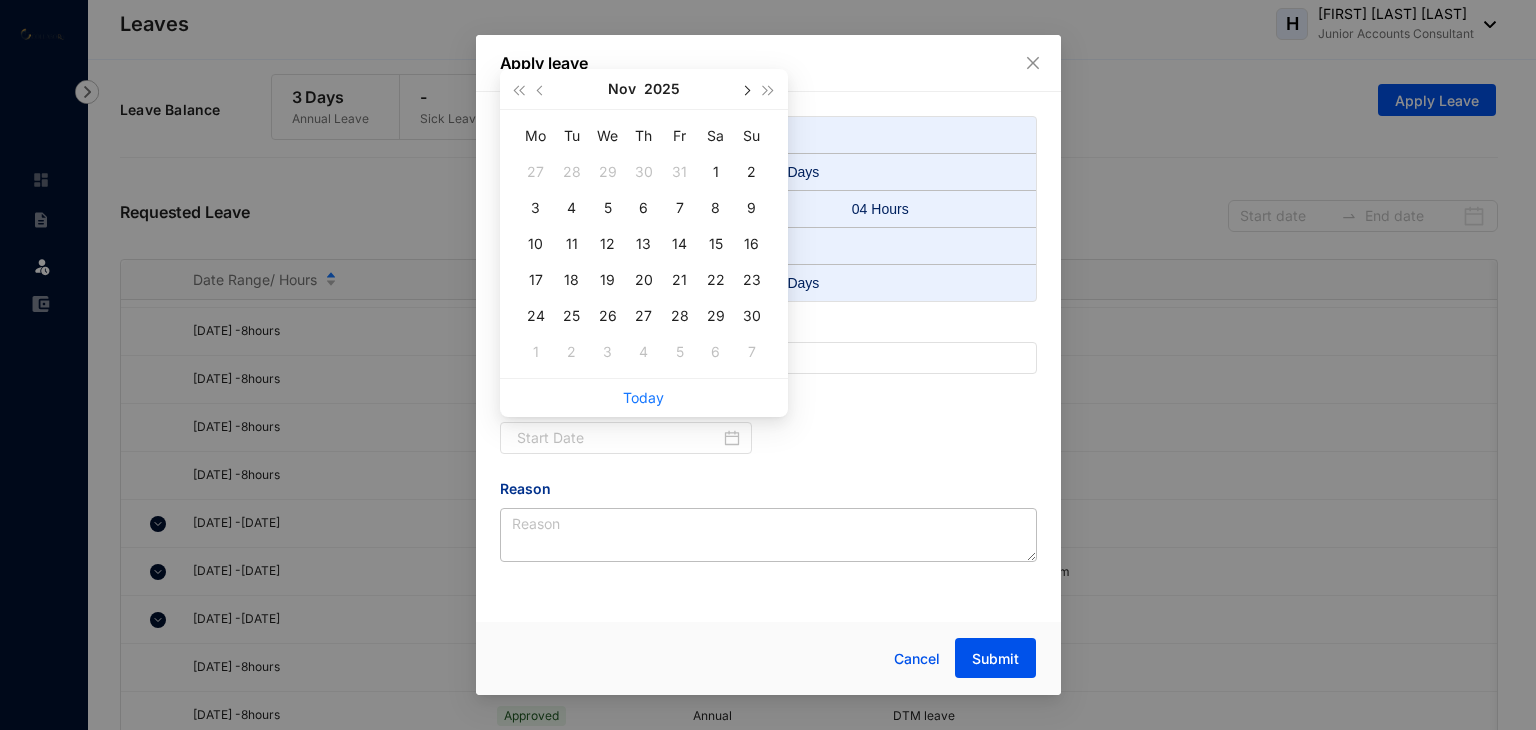 click at bounding box center (746, 91) 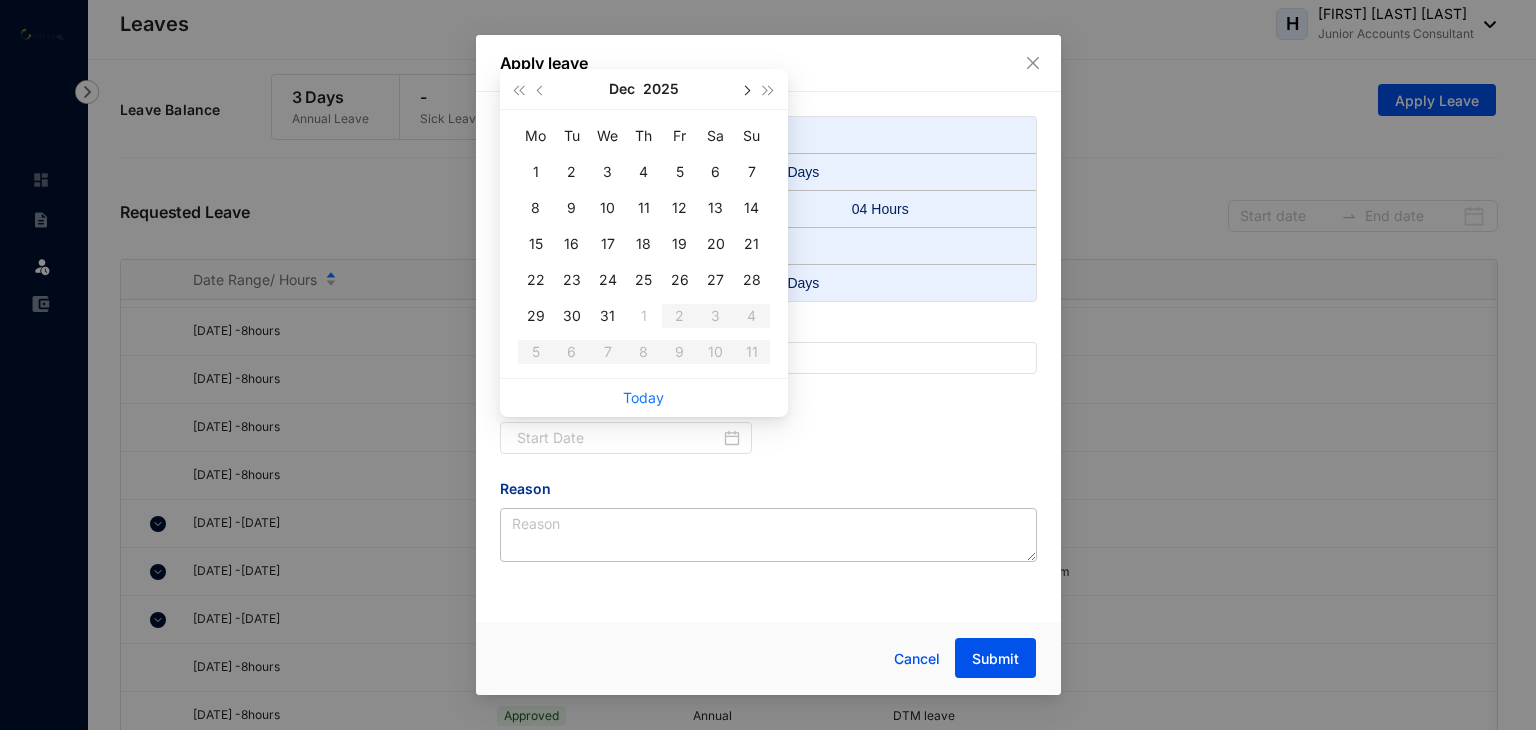 click at bounding box center (746, 91) 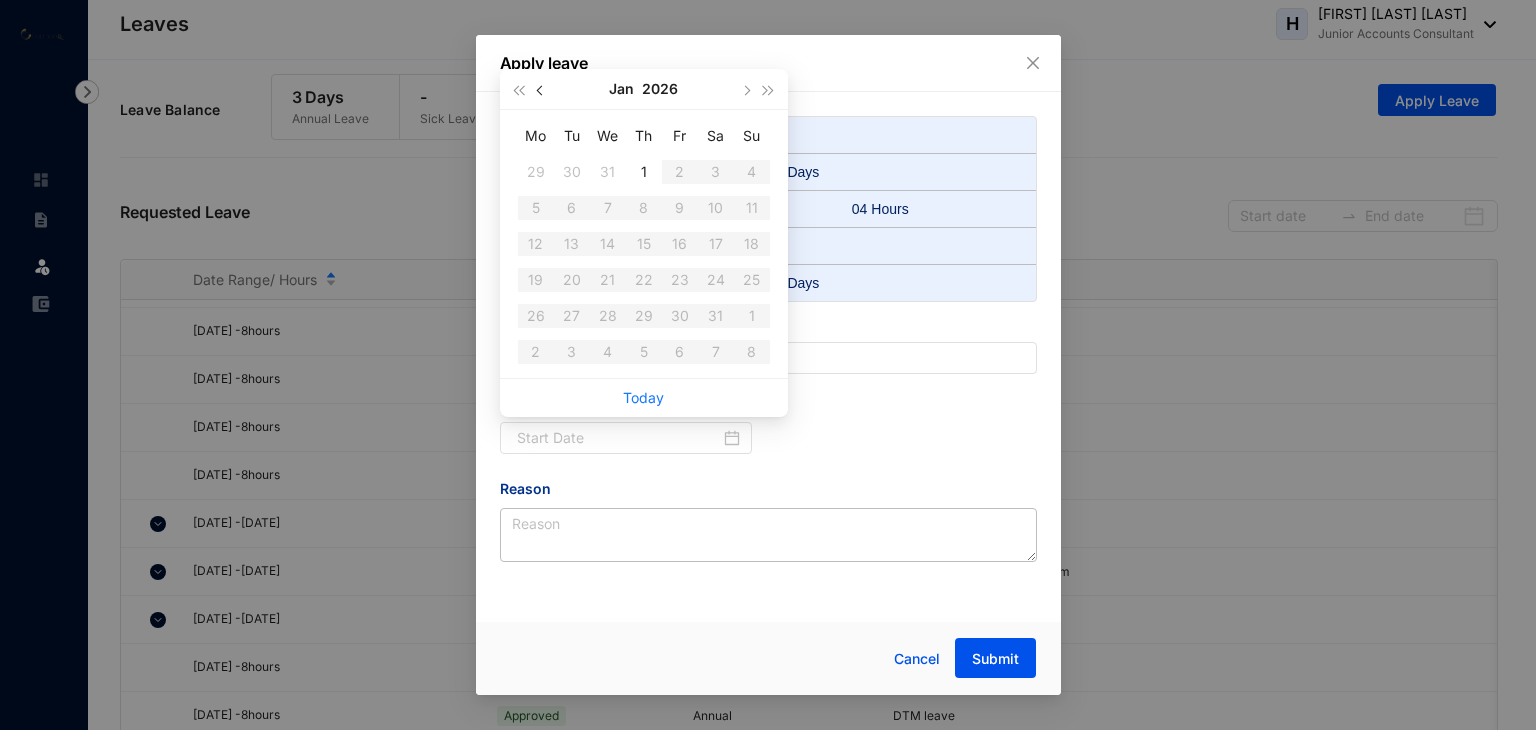 click at bounding box center (541, 89) 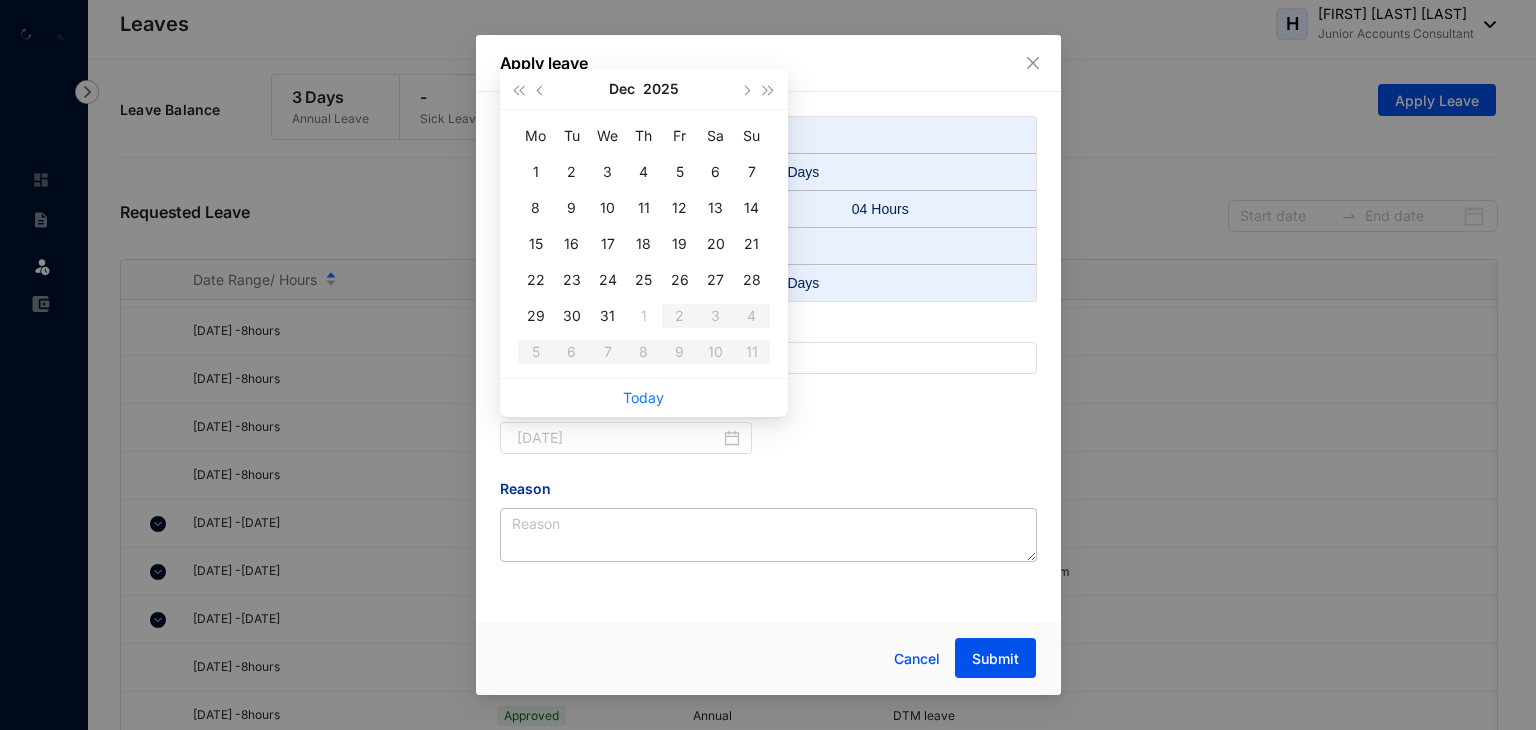 type on "[DATE]" 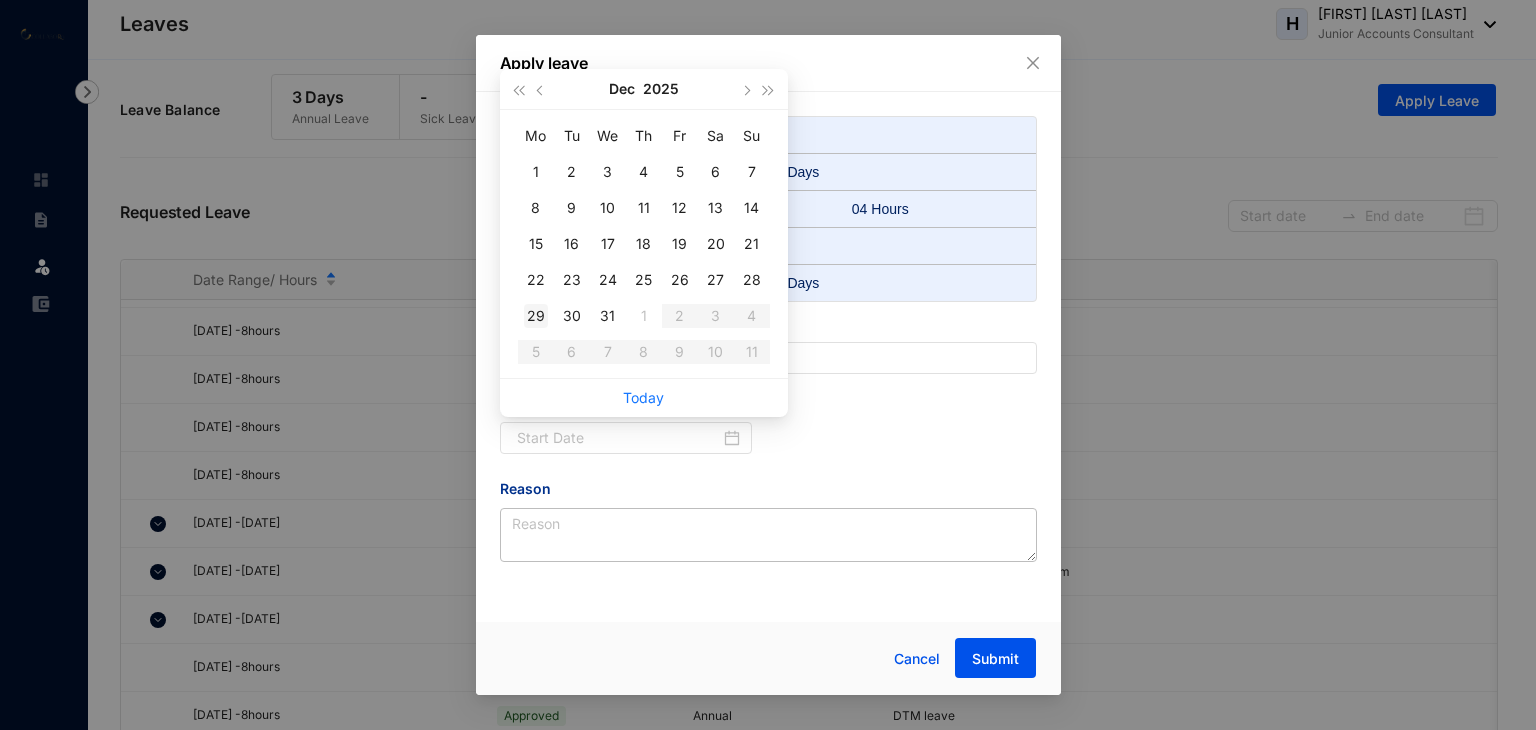 type on "[DATE]" 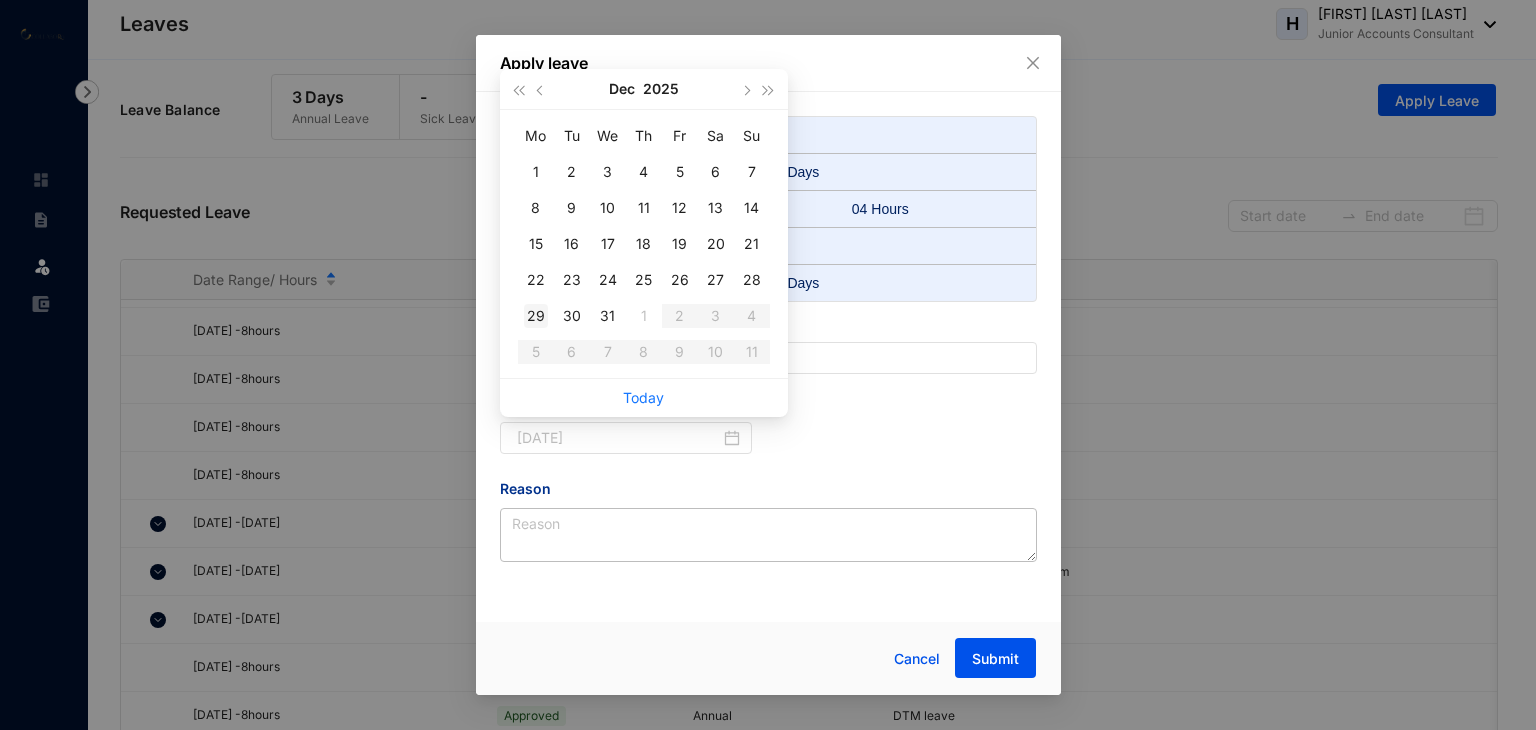 click on "29" at bounding box center (536, 316) 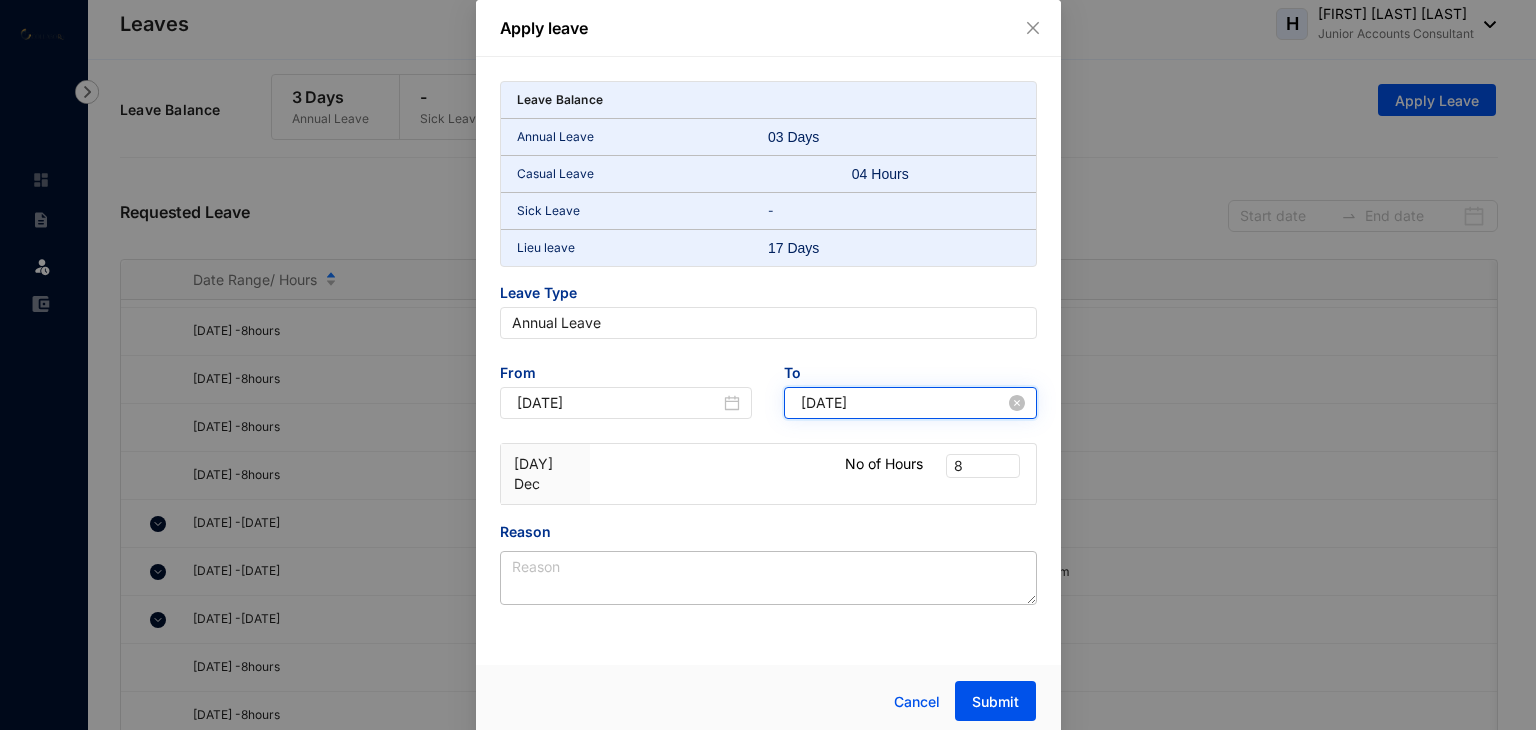click on "[DATE]" at bounding box center (903, 403) 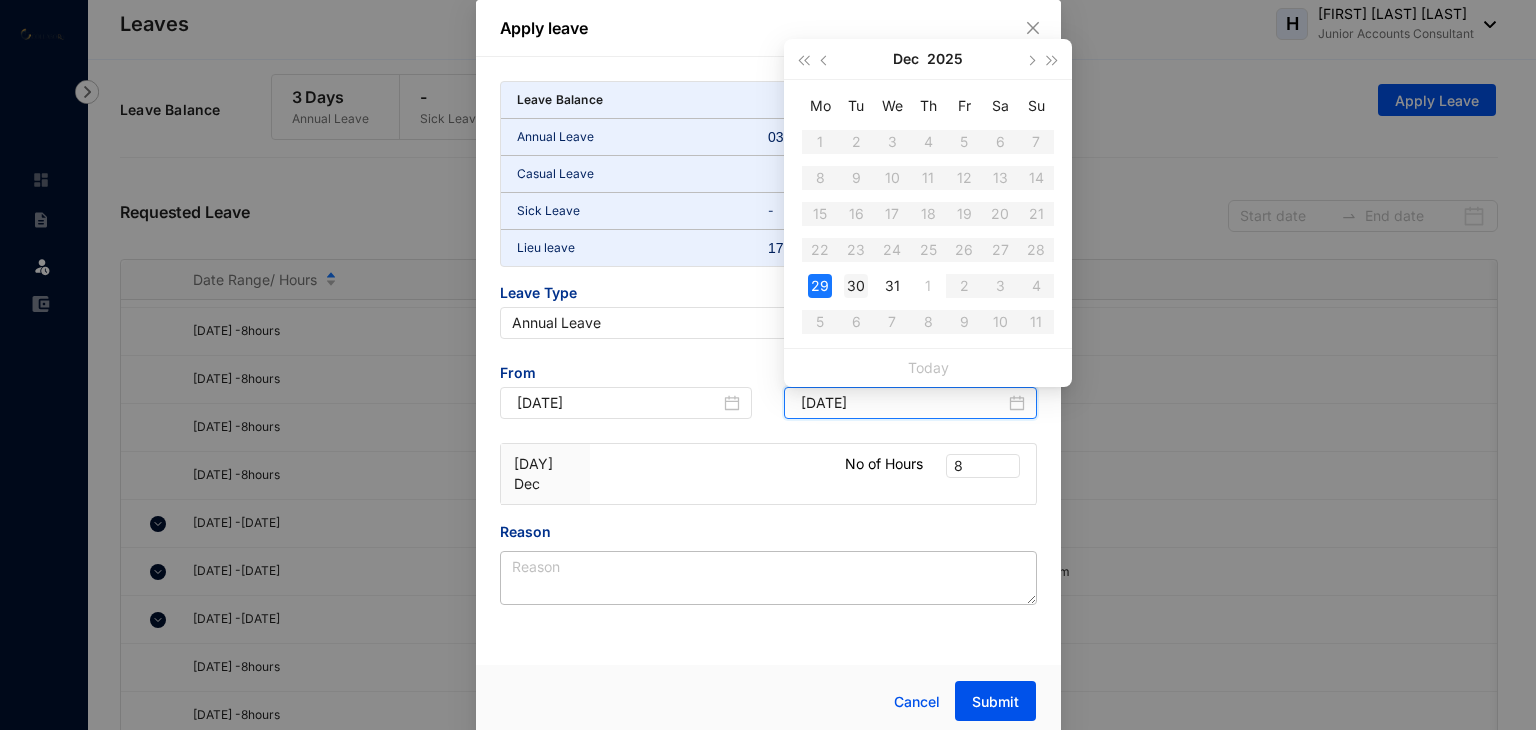 type on "[DATE]" 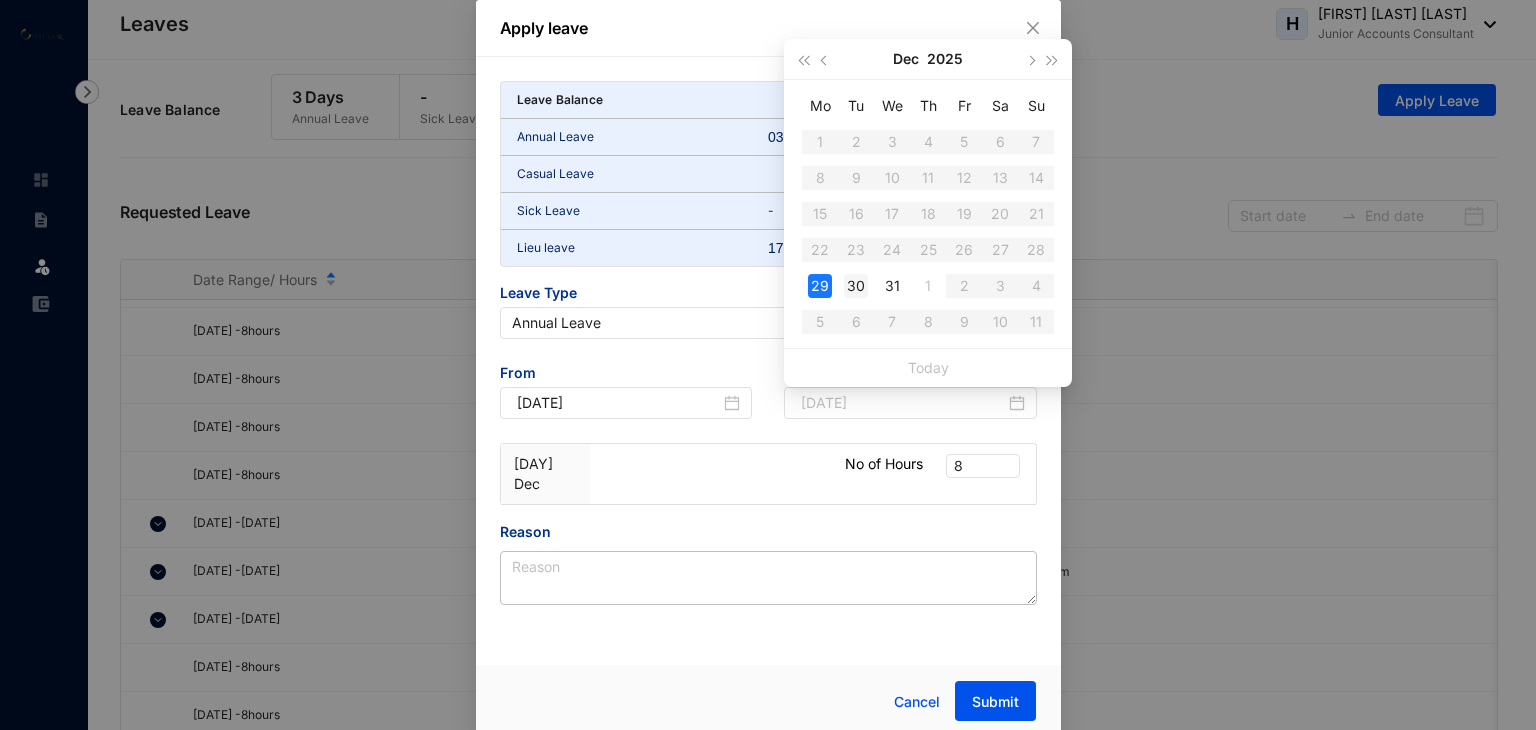 click on "30" at bounding box center (856, 286) 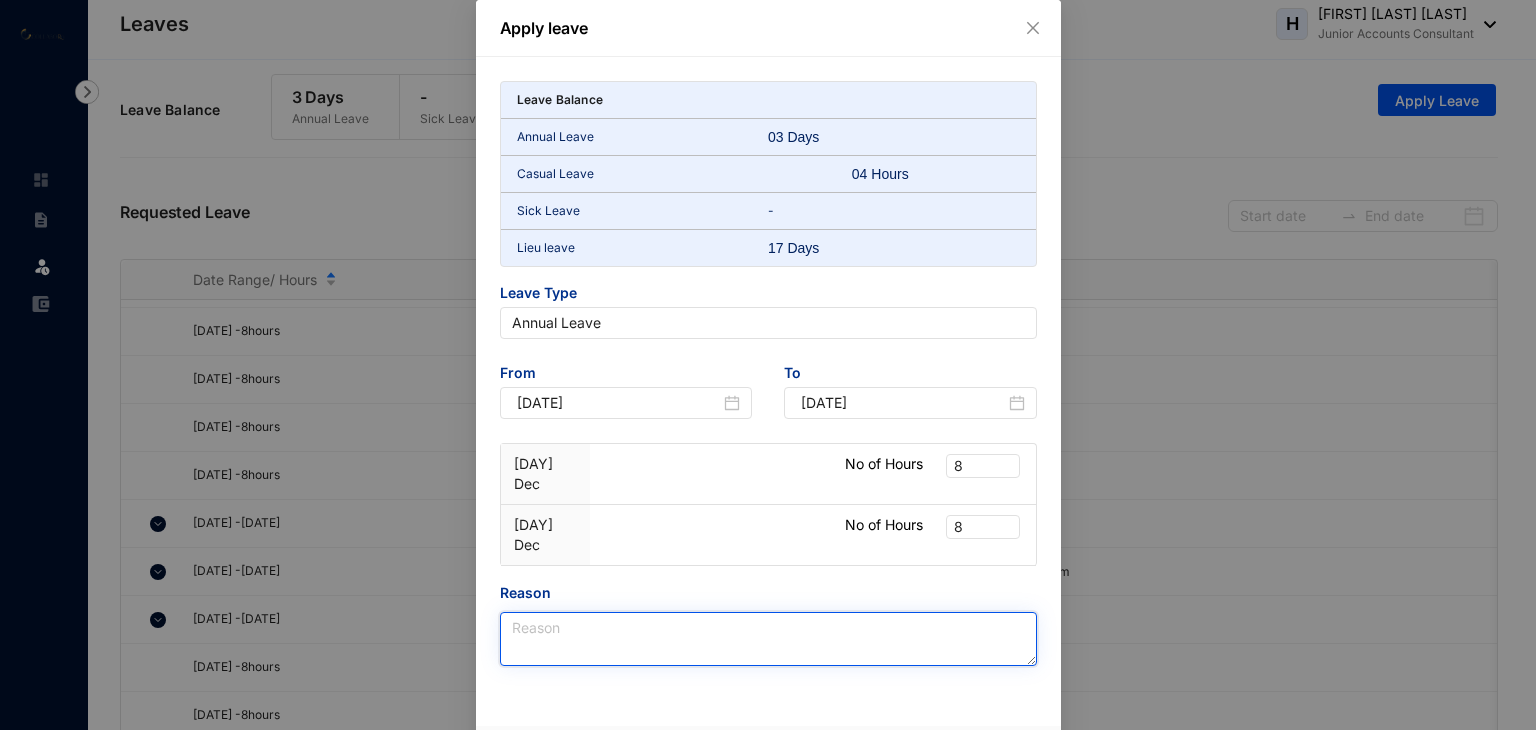 click on "Reason" at bounding box center [768, 639] 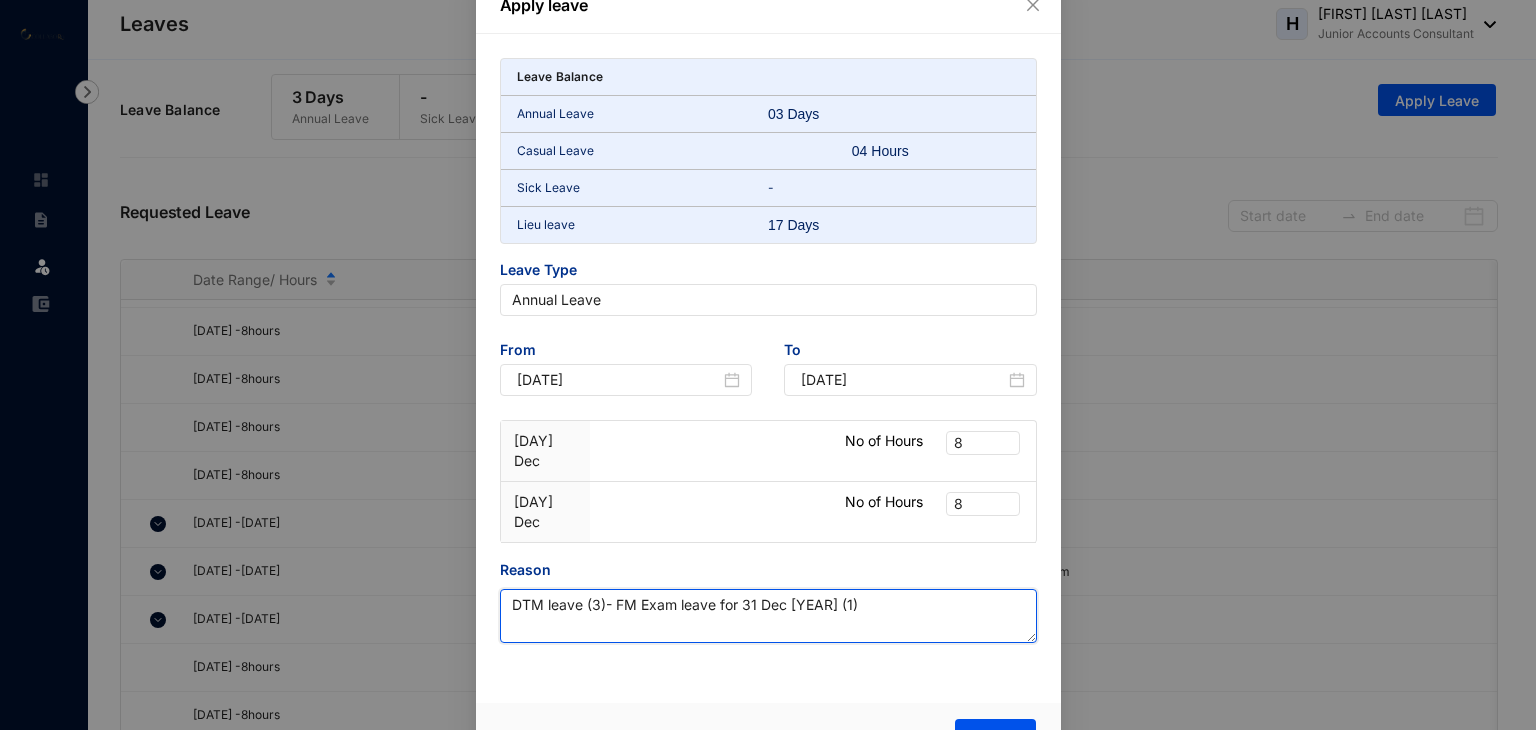 scroll, scrollTop: 36, scrollLeft: 0, axis: vertical 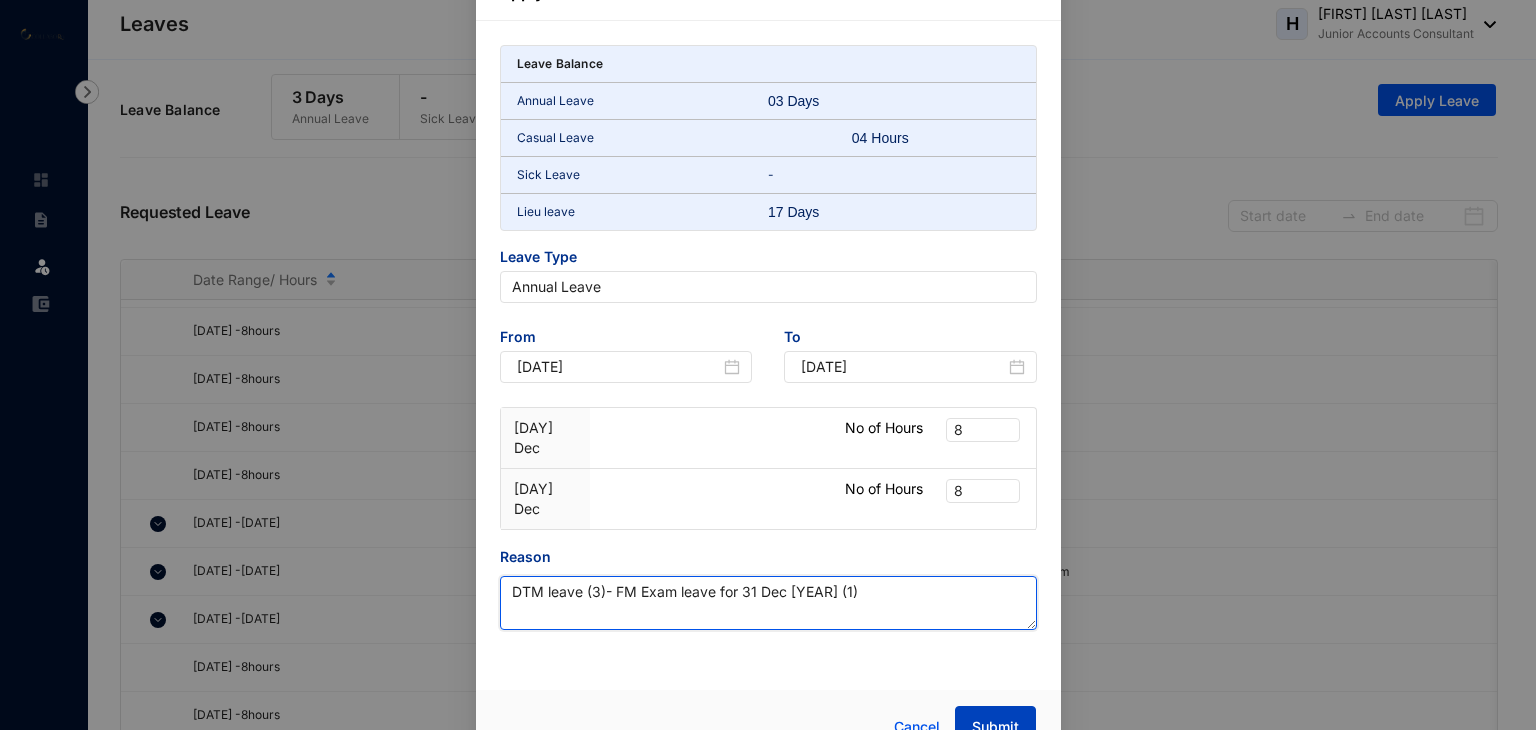 type on "DTM leave (3)- FM Exam leave for 31 Dec [YEAR] (1)" 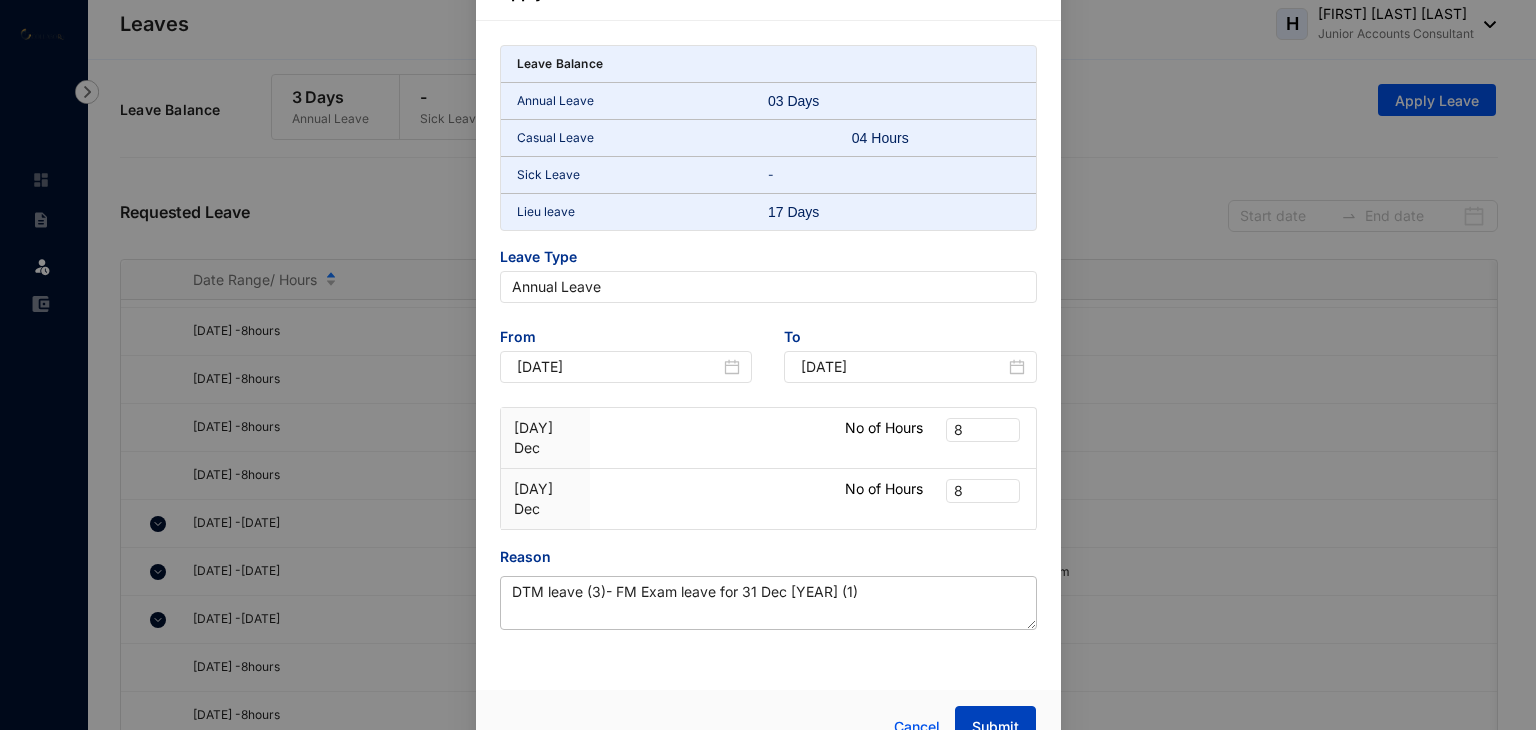 click on "Submit" at bounding box center (995, 727) 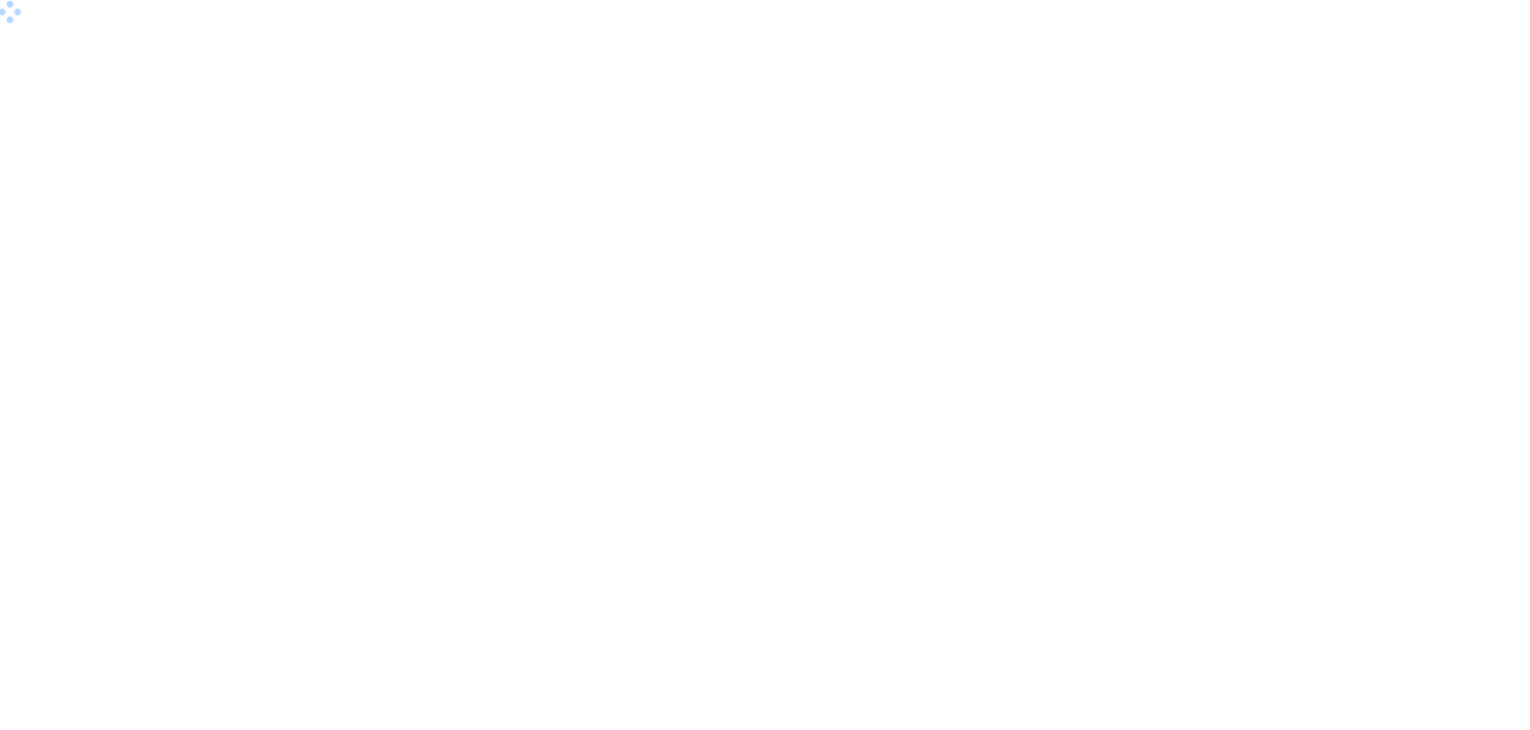 scroll, scrollTop: 0, scrollLeft: 0, axis: both 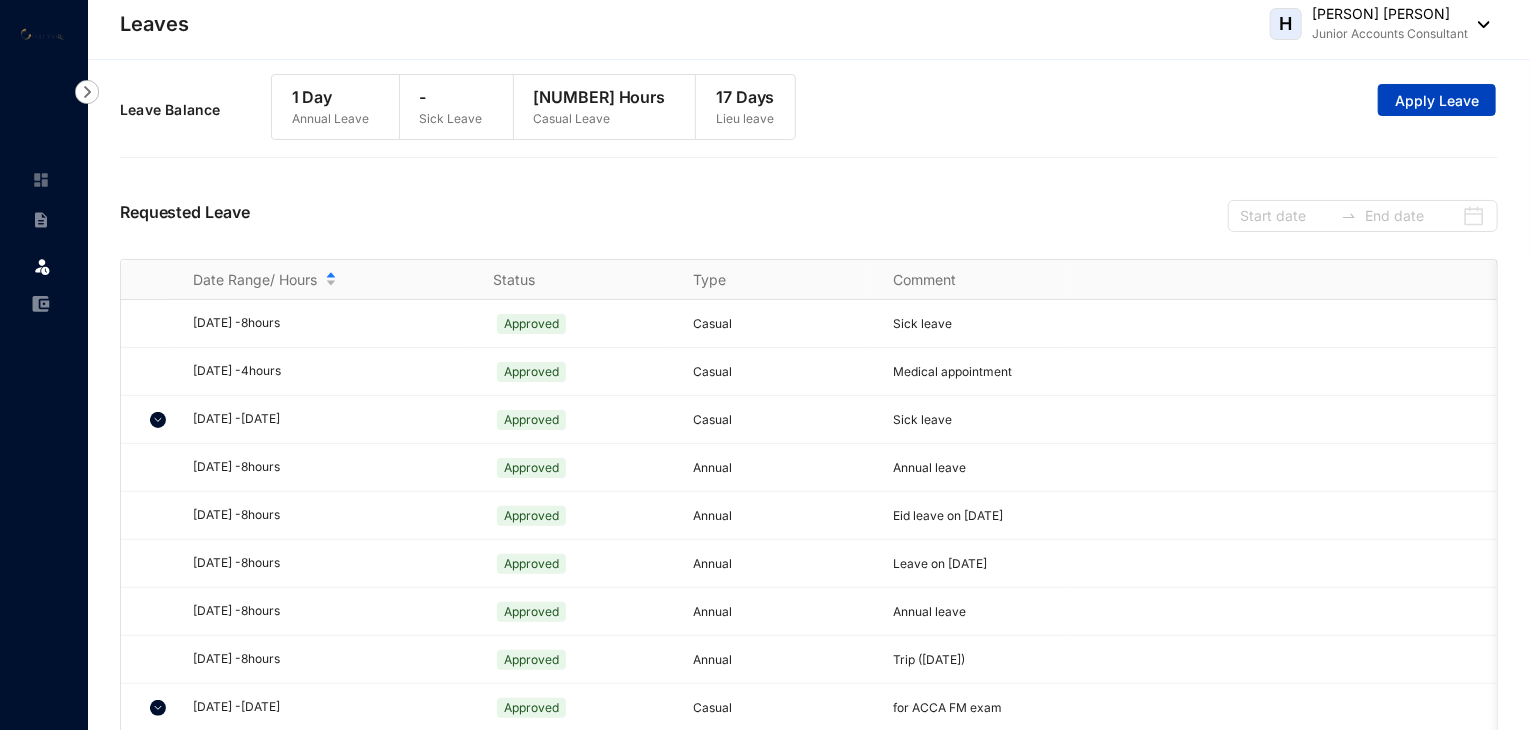 click on "Apply Leave" at bounding box center (1437, 101) 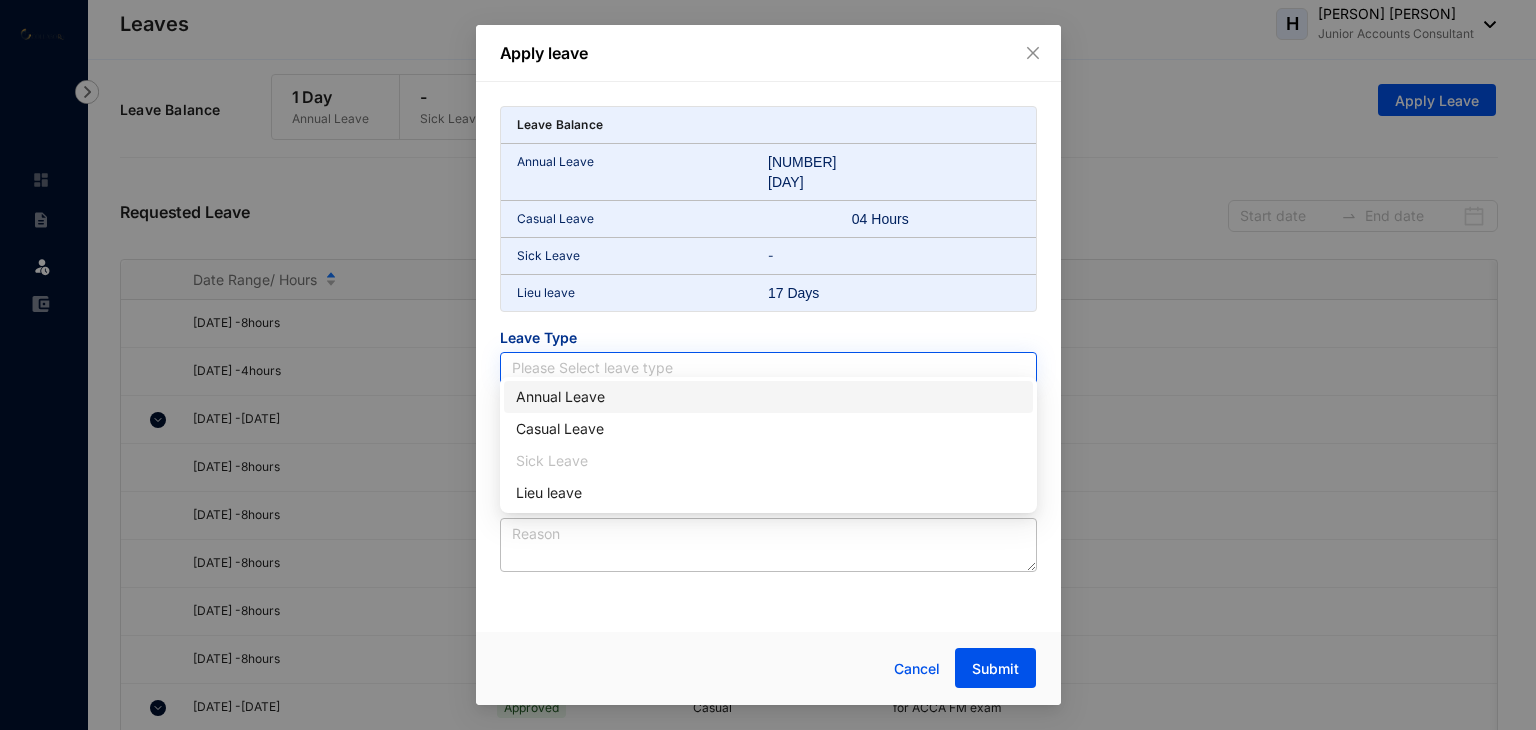 click at bounding box center [768, 368] 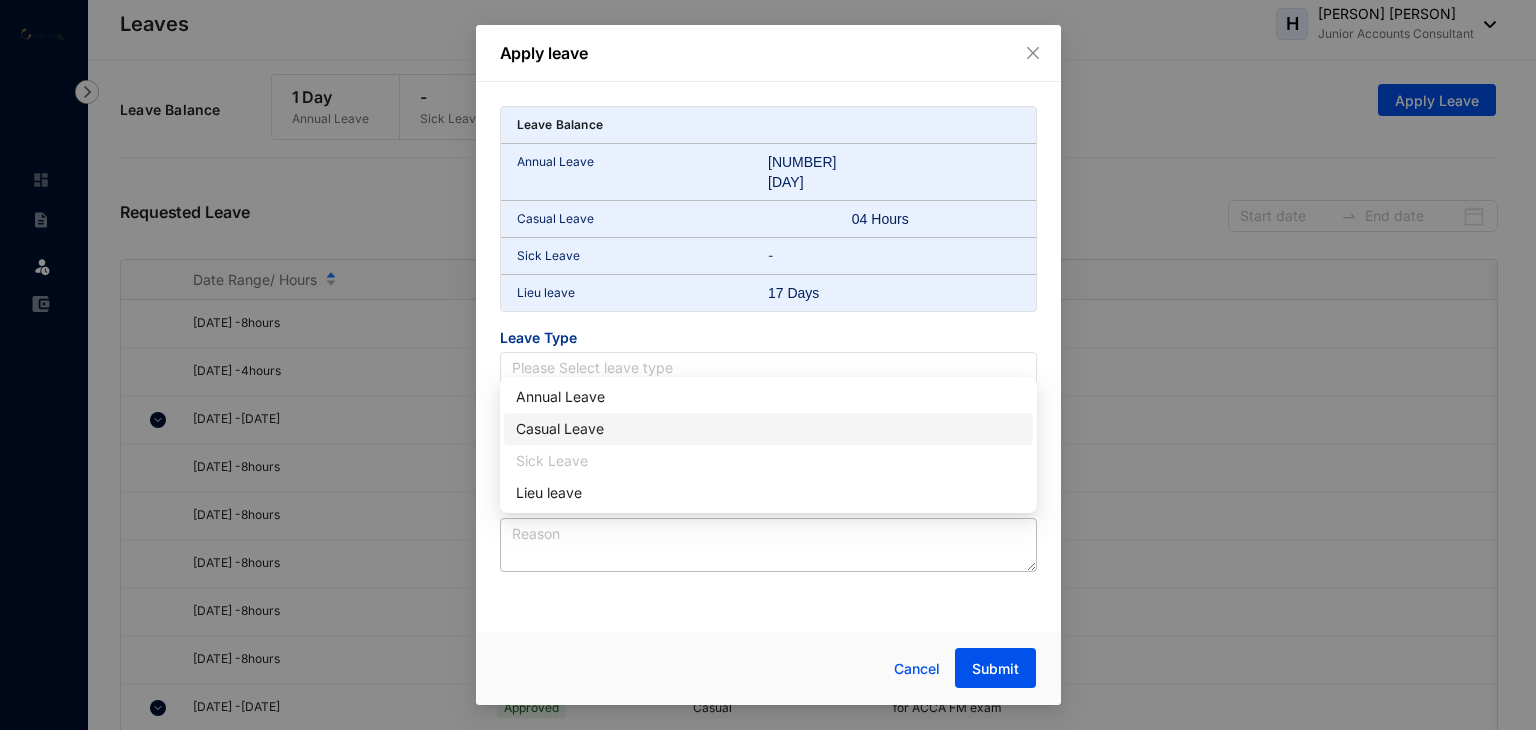 click on "Casual Leave" at bounding box center [768, 429] 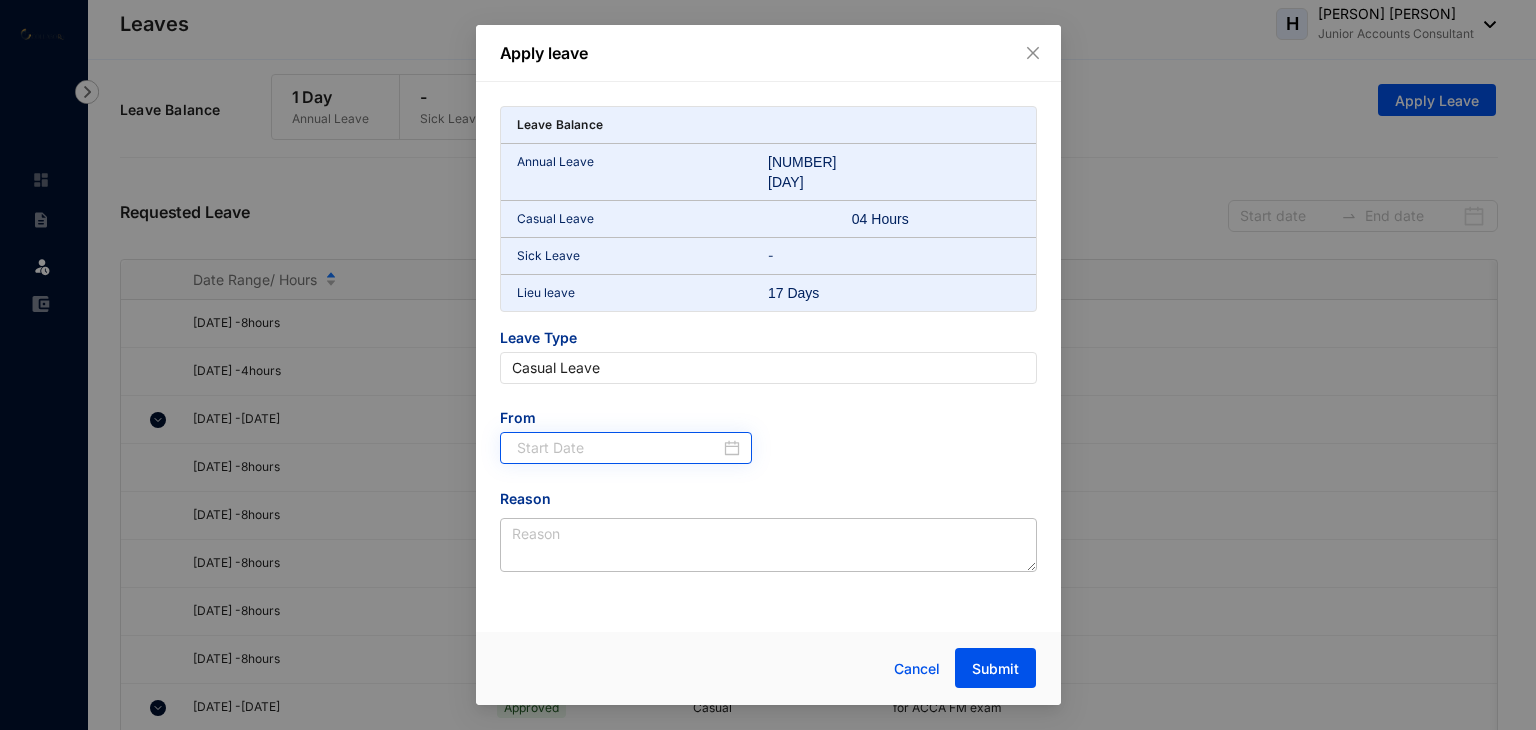 click at bounding box center [629, 448] 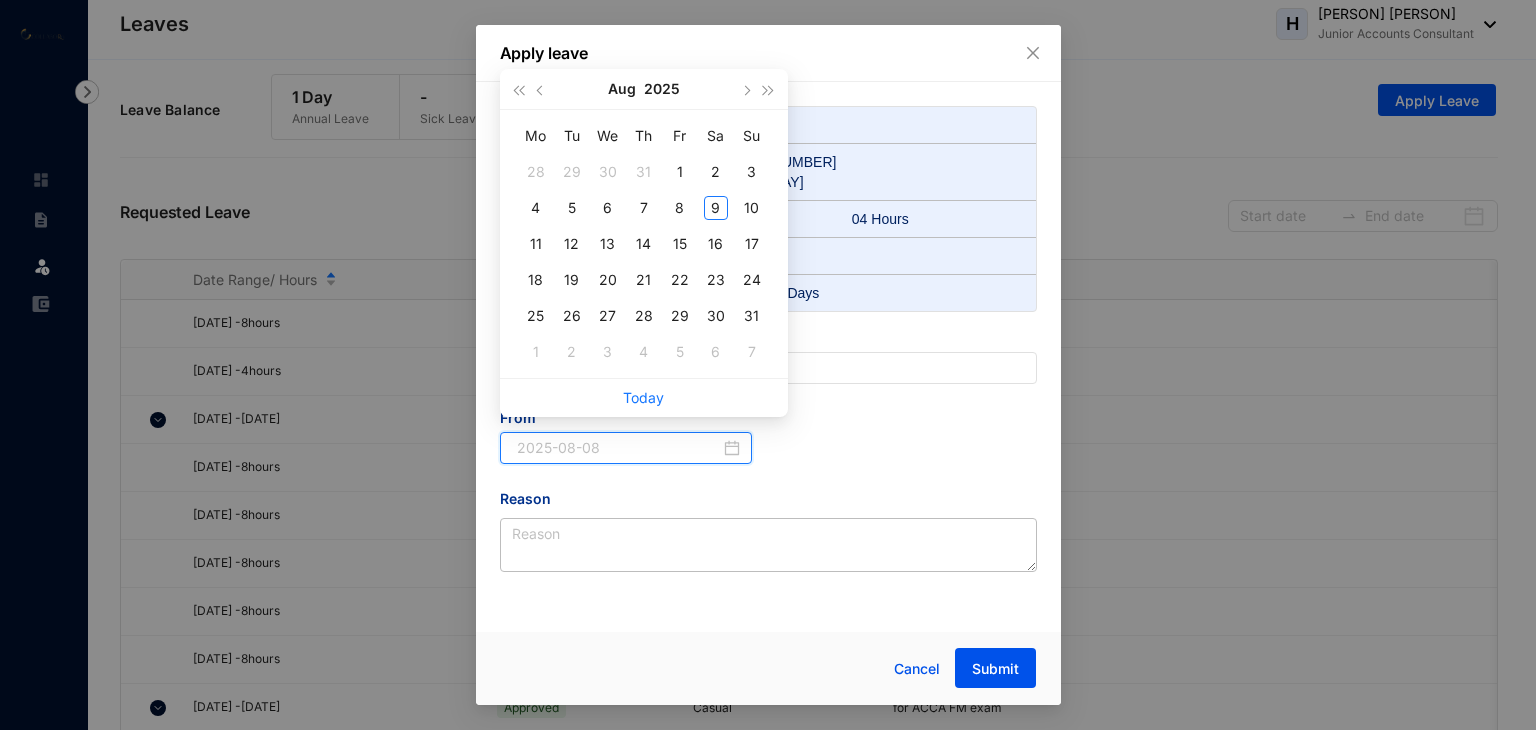 type on "2025-08-01" 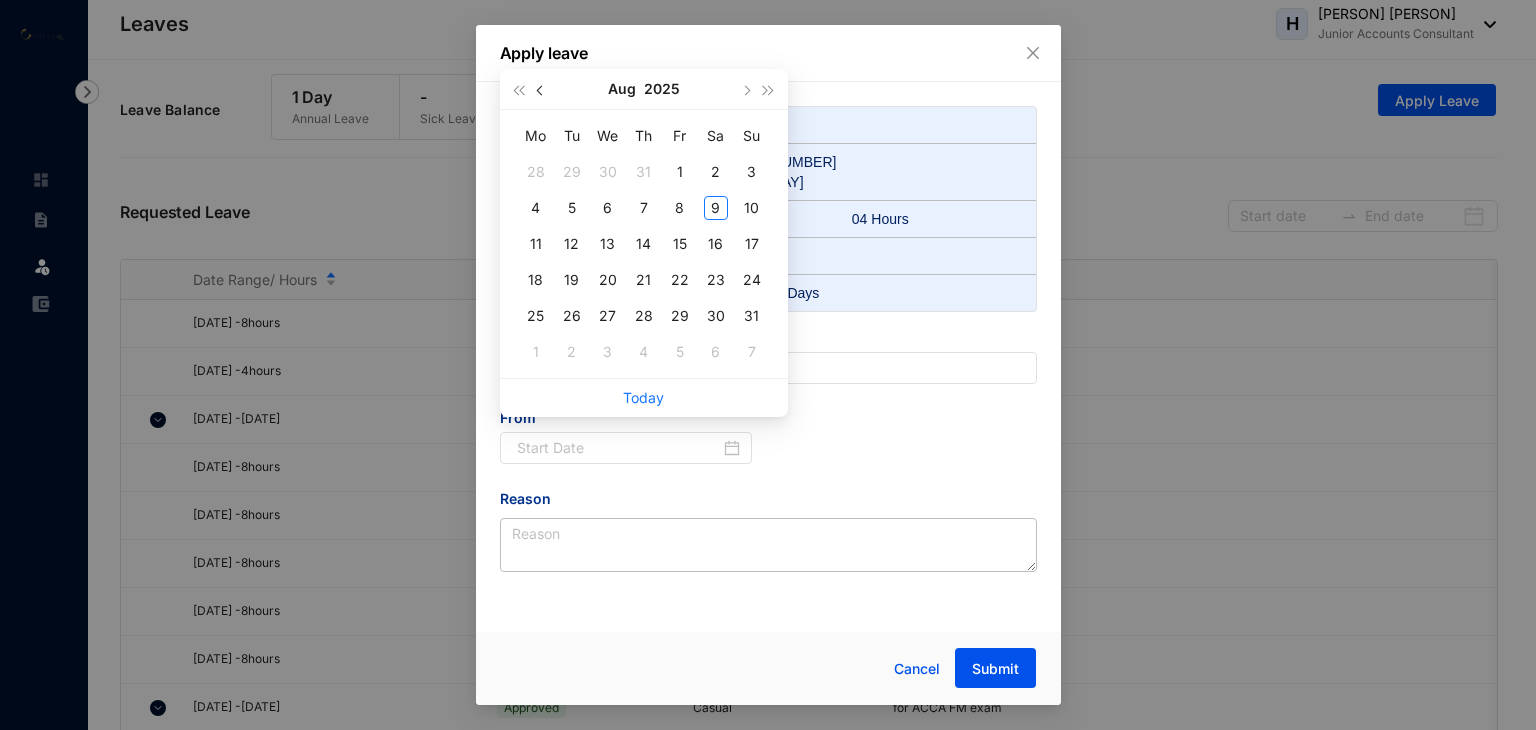 click at bounding box center (541, 89) 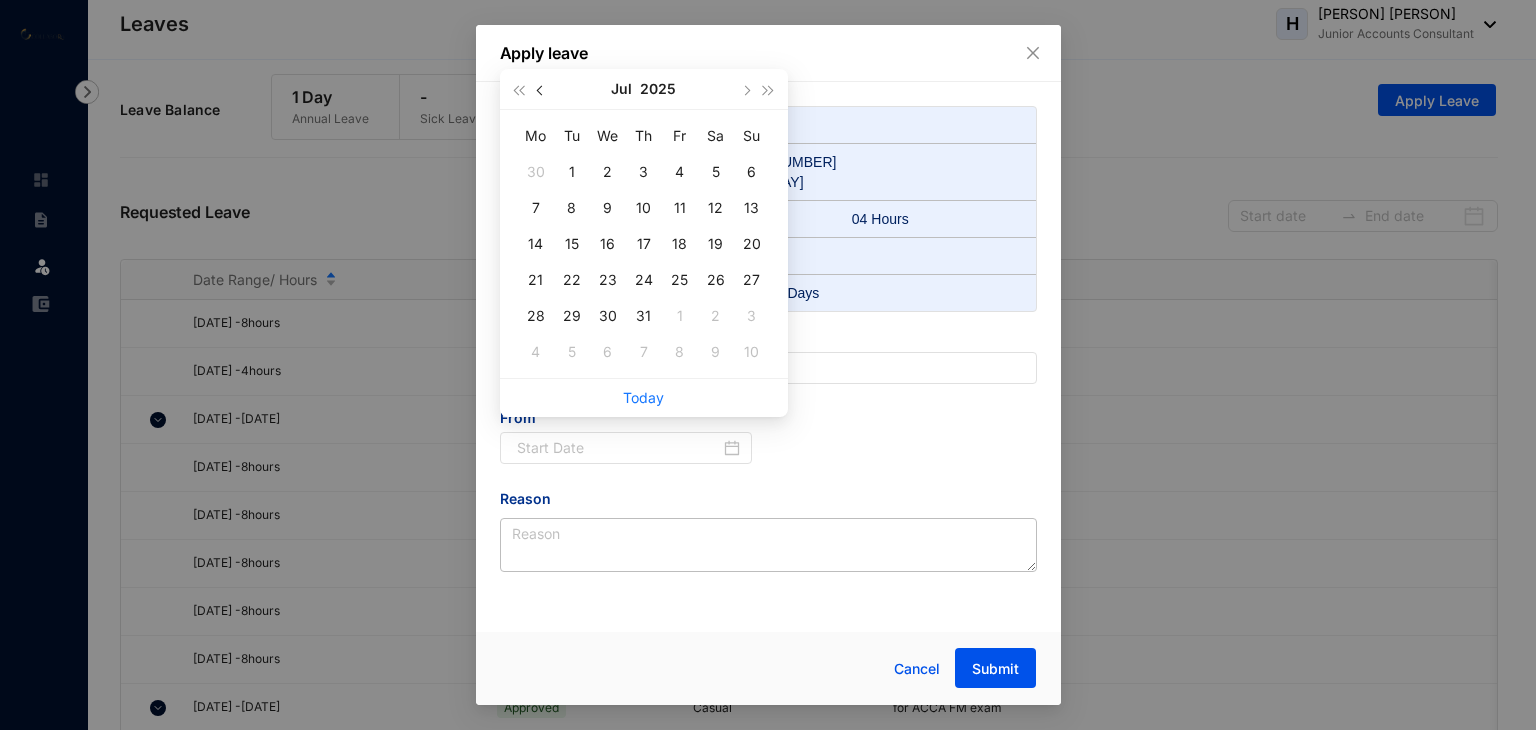 click at bounding box center (541, 89) 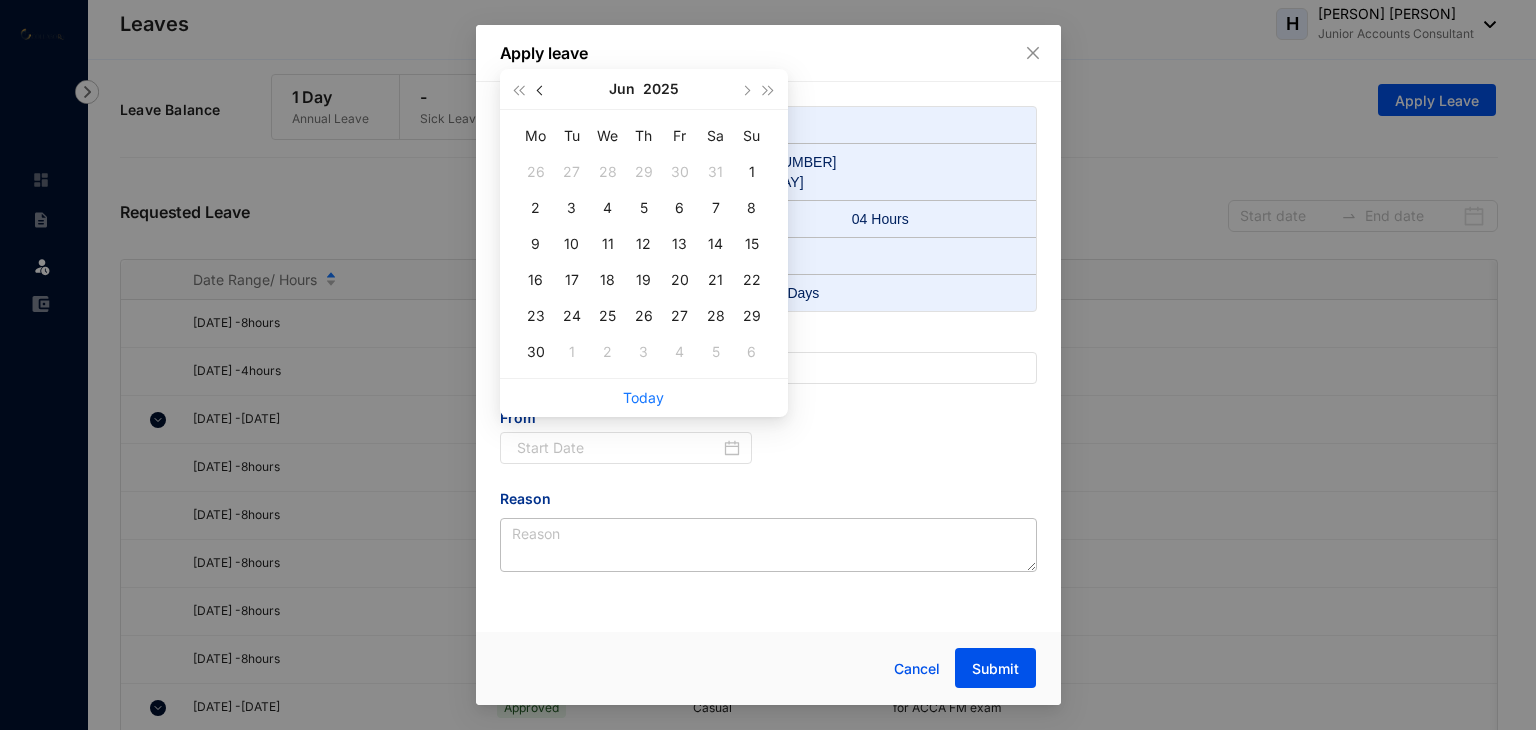 click at bounding box center [541, 89] 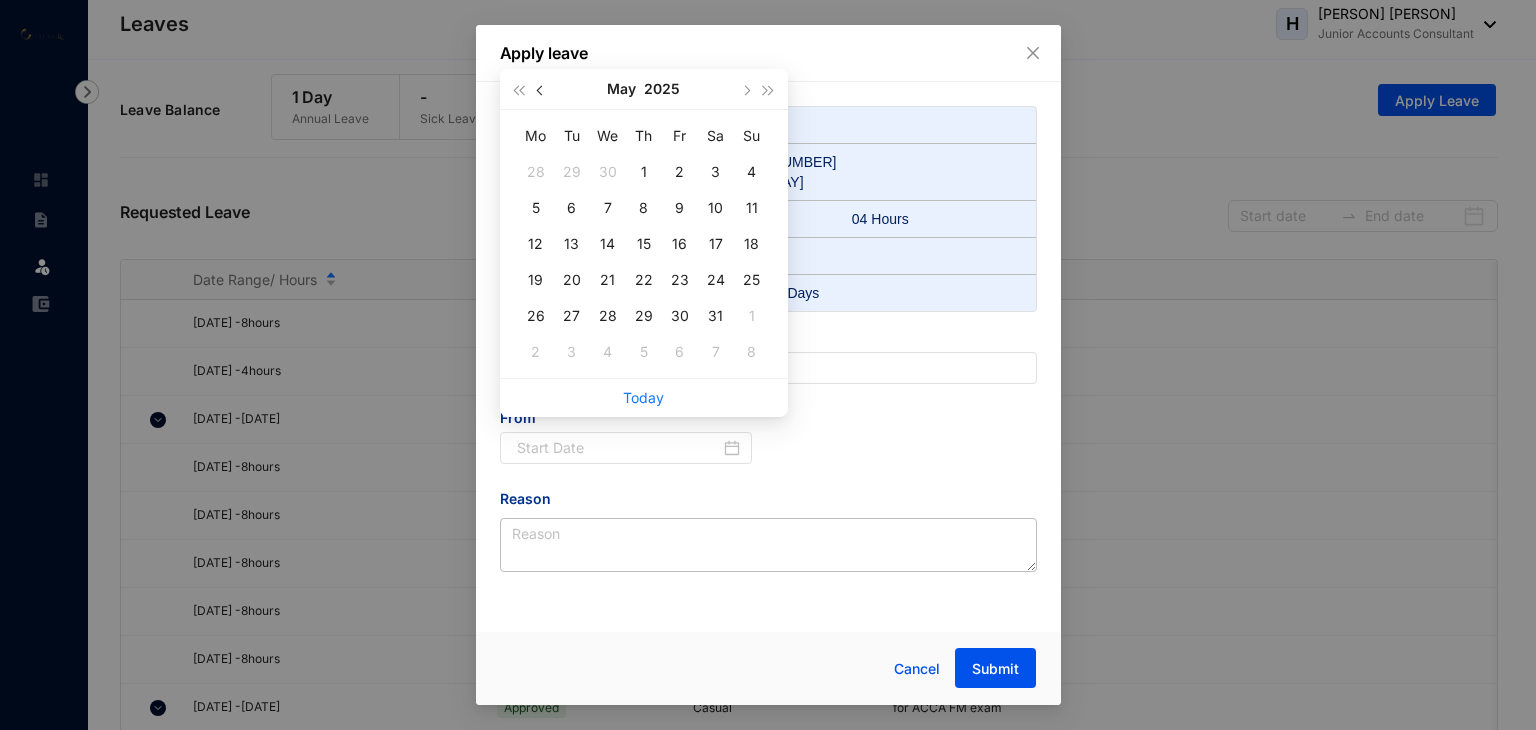 click at bounding box center [541, 89] 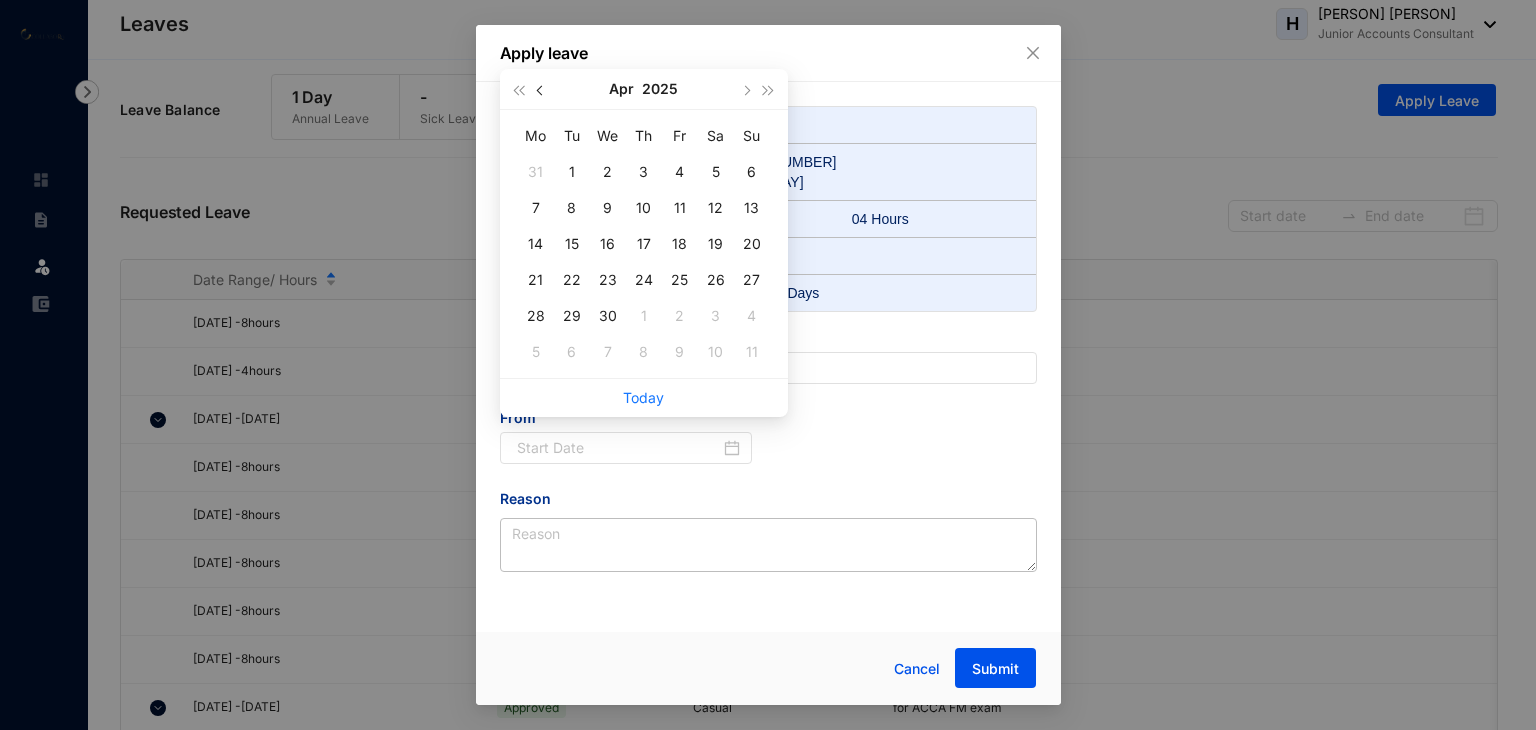 click at bounding box center [541, 89] 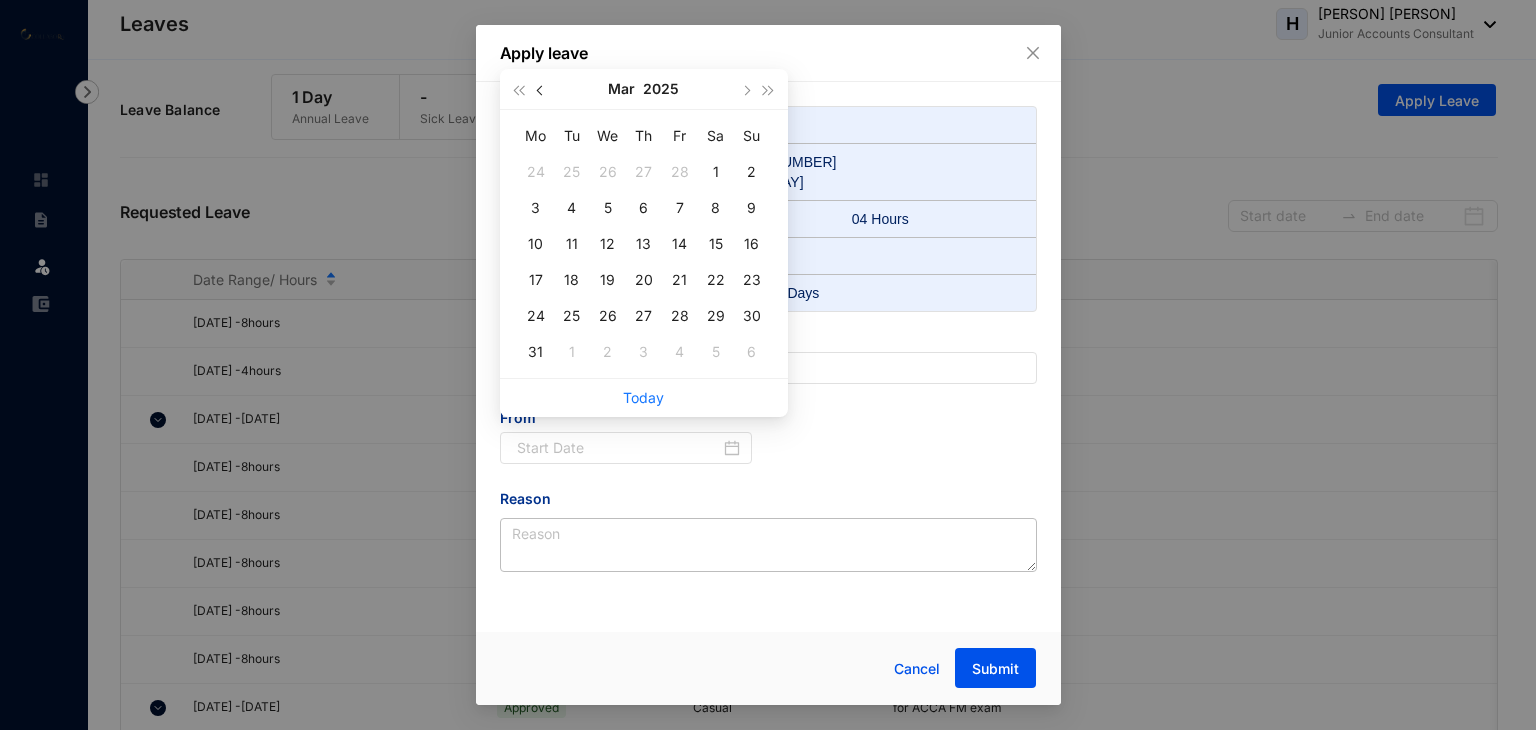 click at bounding box center [541, 89] 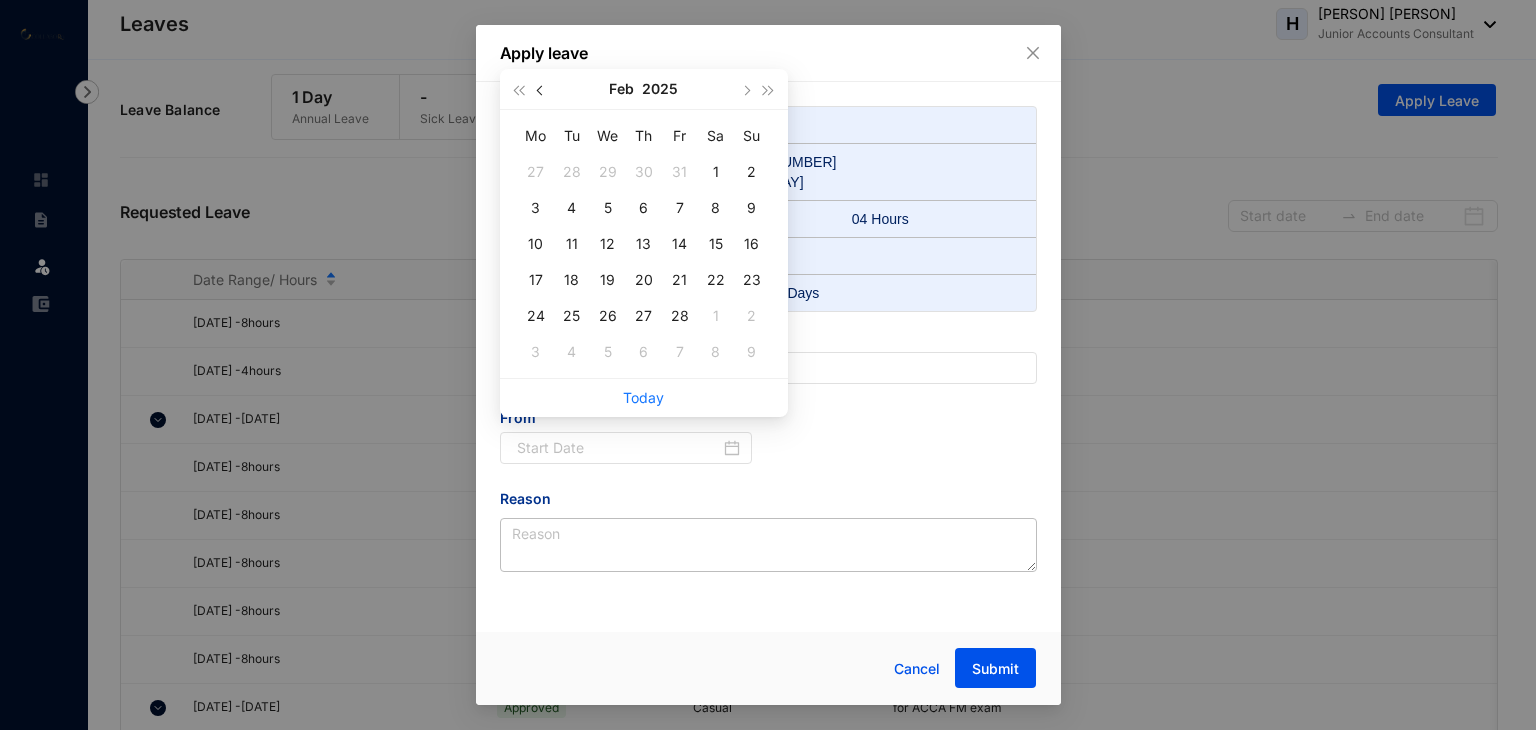 click at bounding box center (541, 89) 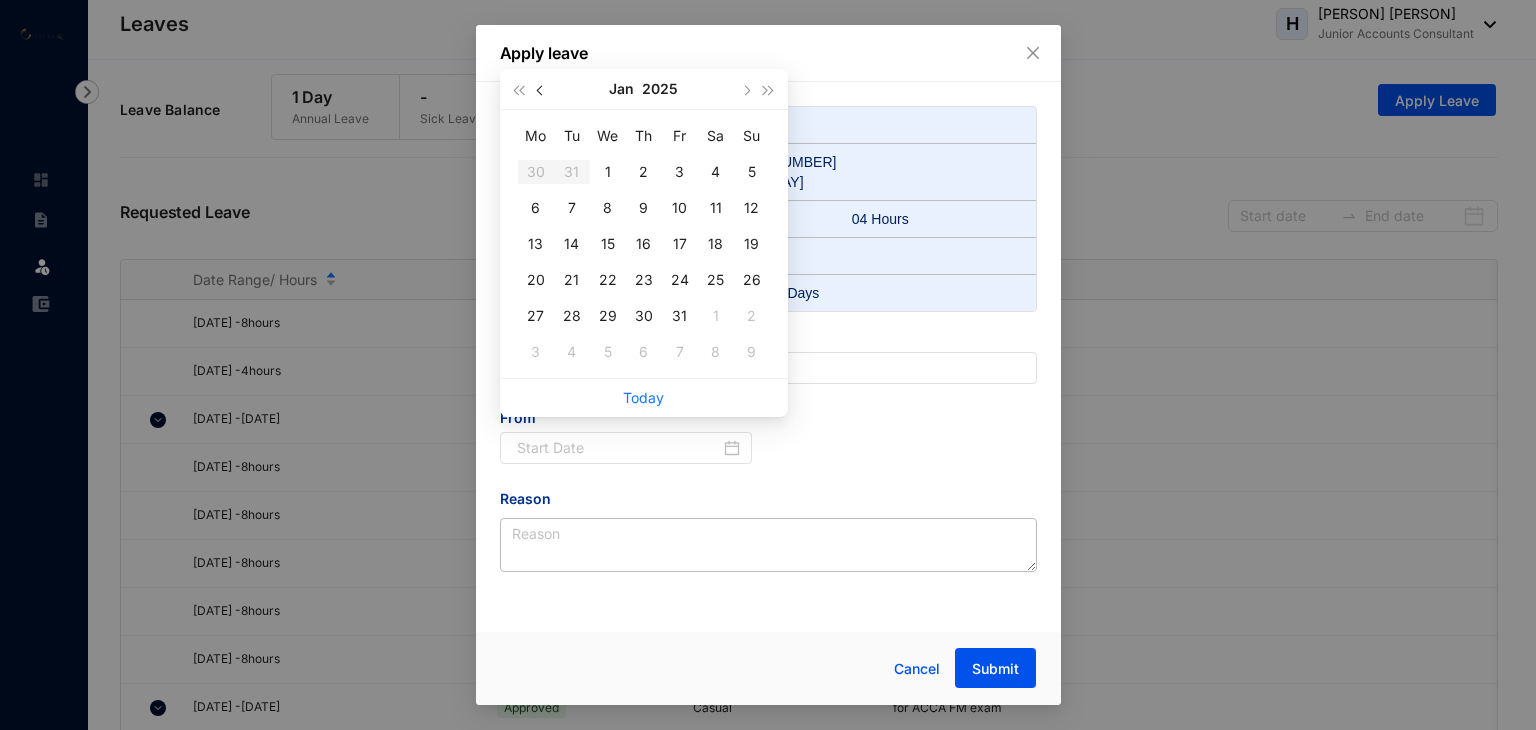 click at bounding box center [541, 89] 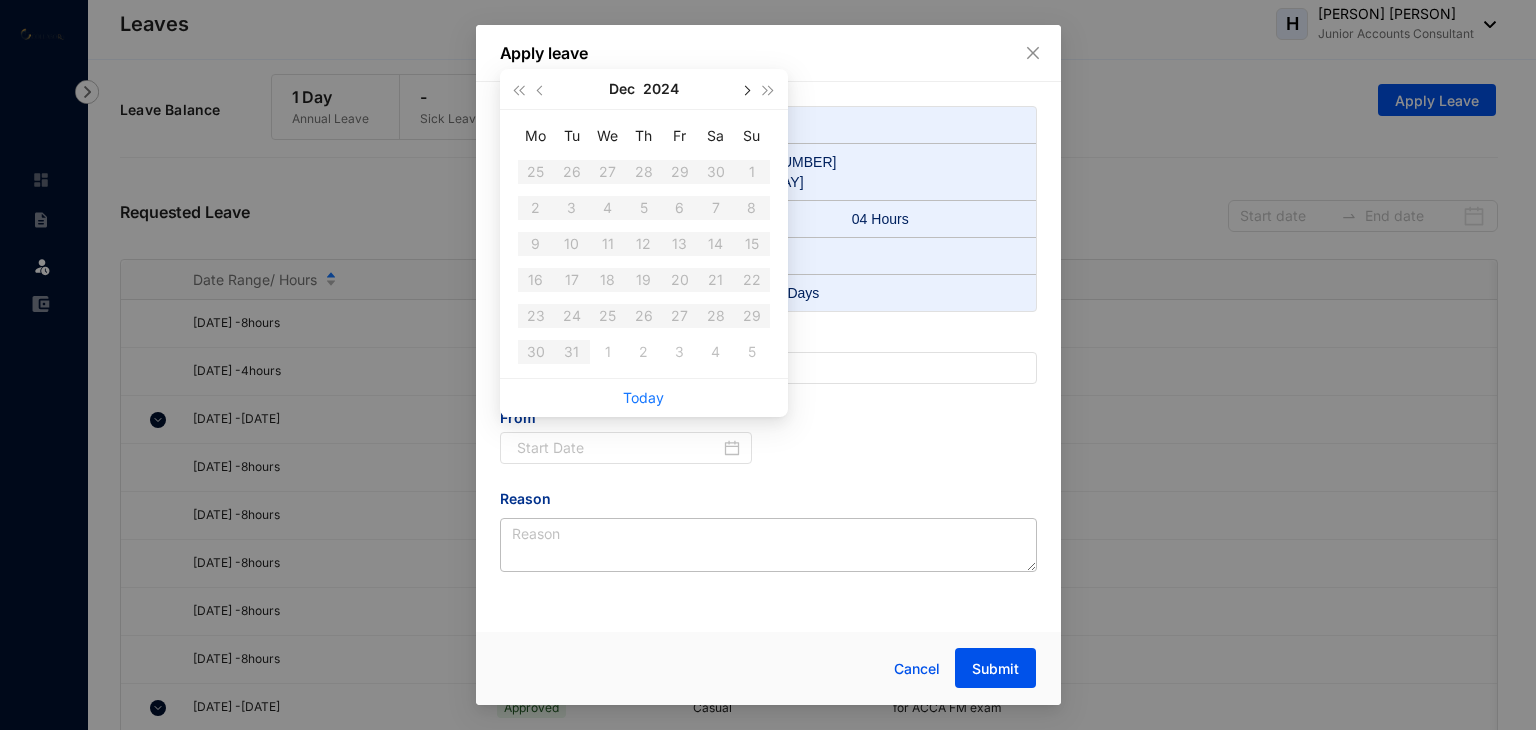 click at bounding box center [746, 89] 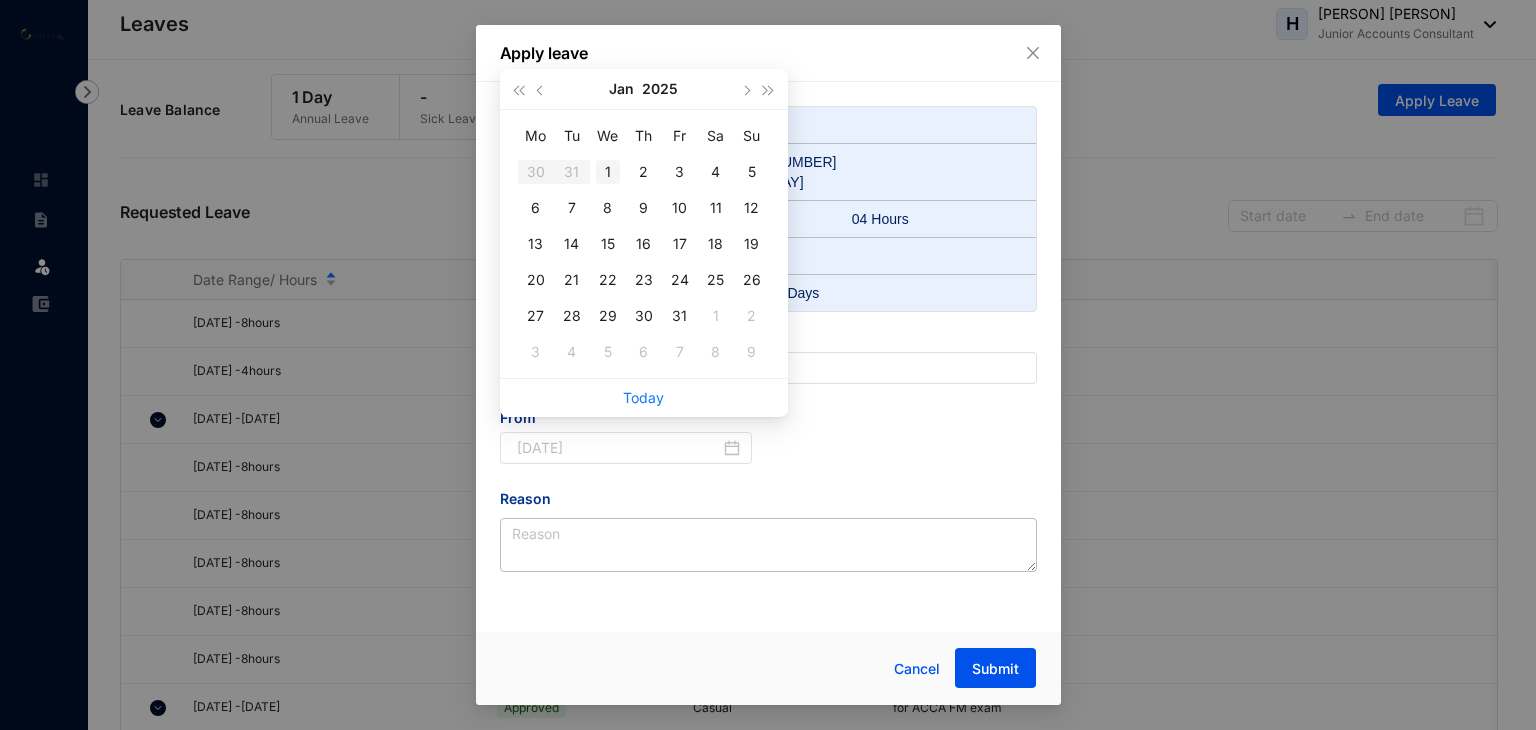 type on "2025-01-01" 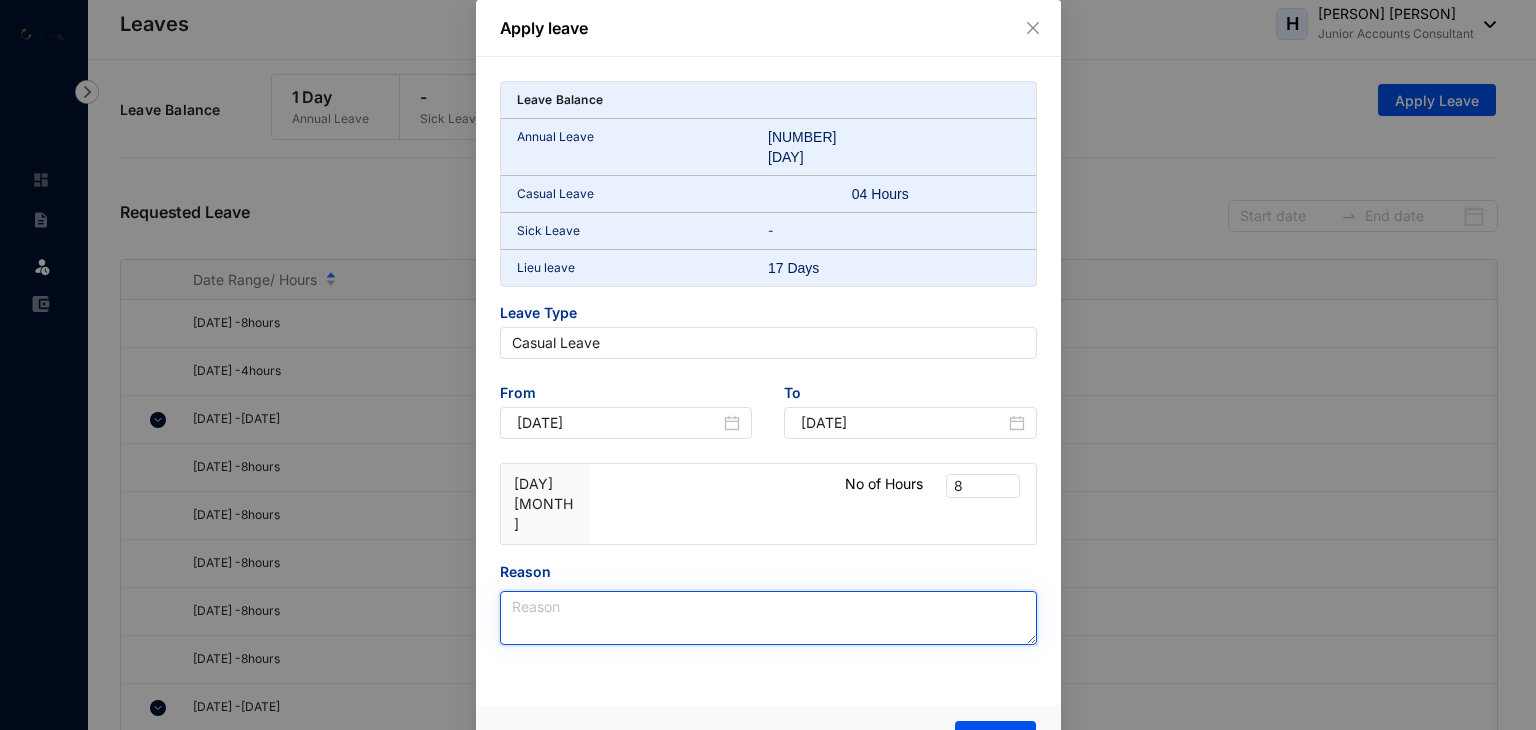 click on "Reason" at bounding box center [768, 618] 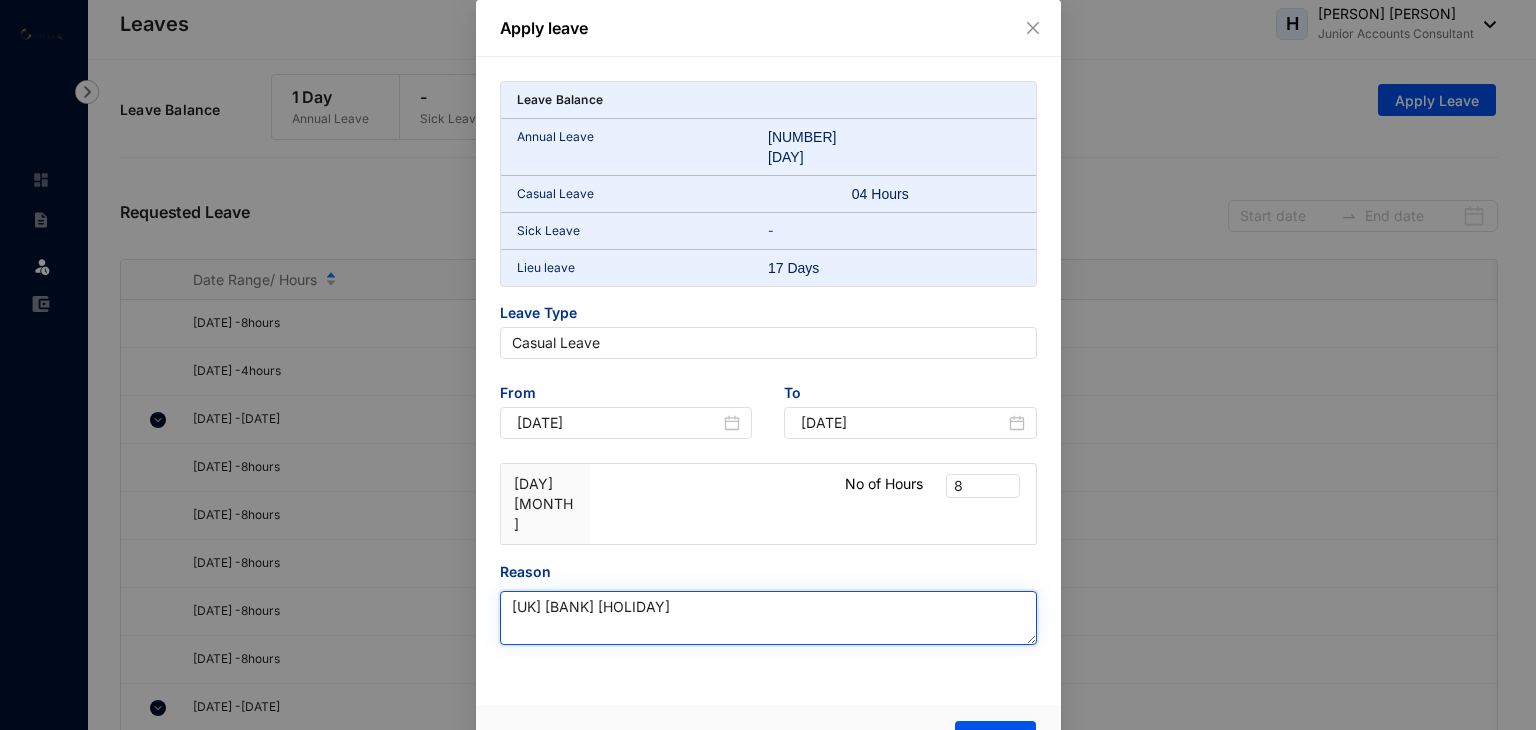 drag, startPoint x: 630, startPoint y: 551, endPoint x: 512, endPoint y: 554, distance: 118.03813 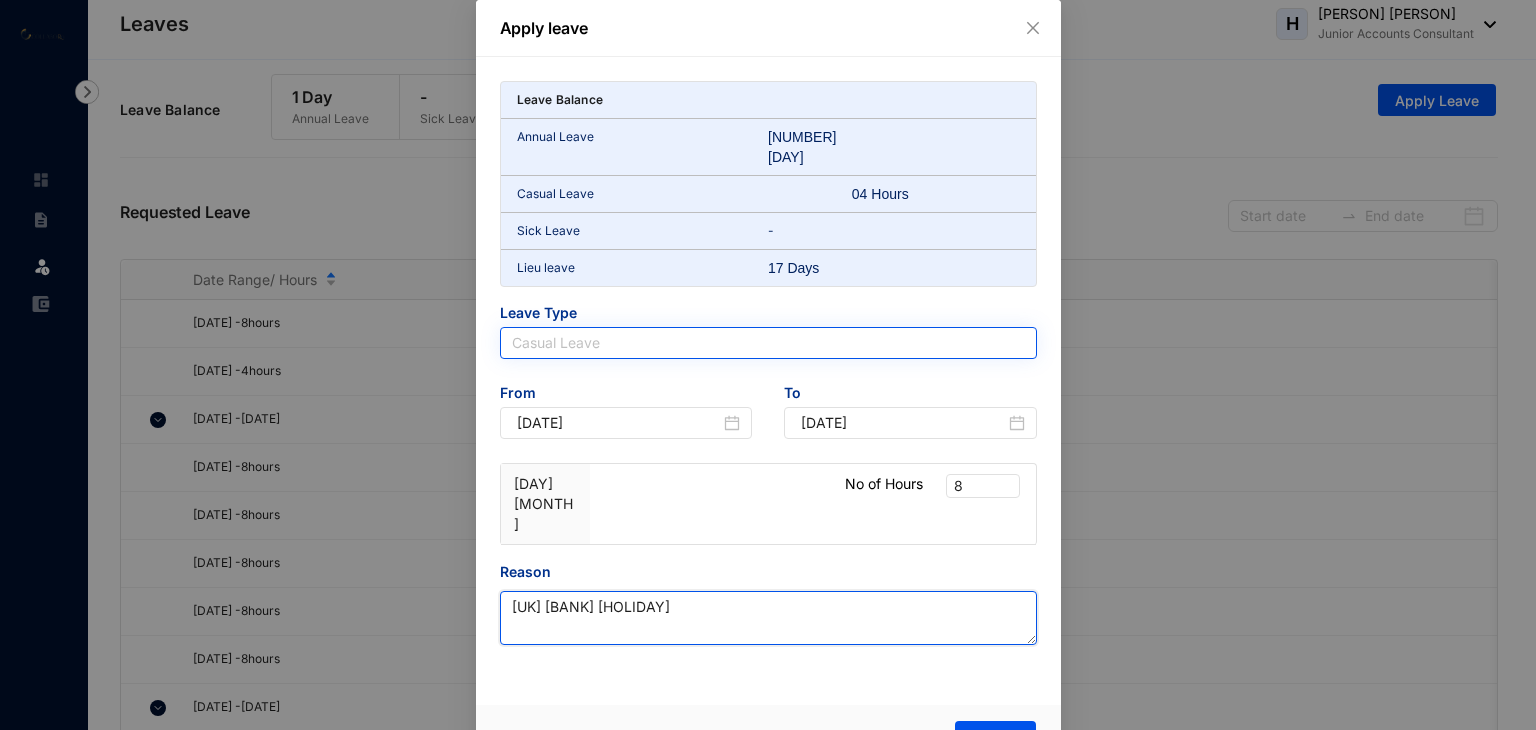 click on "Casual Leave" at bounding box center [768, 343] 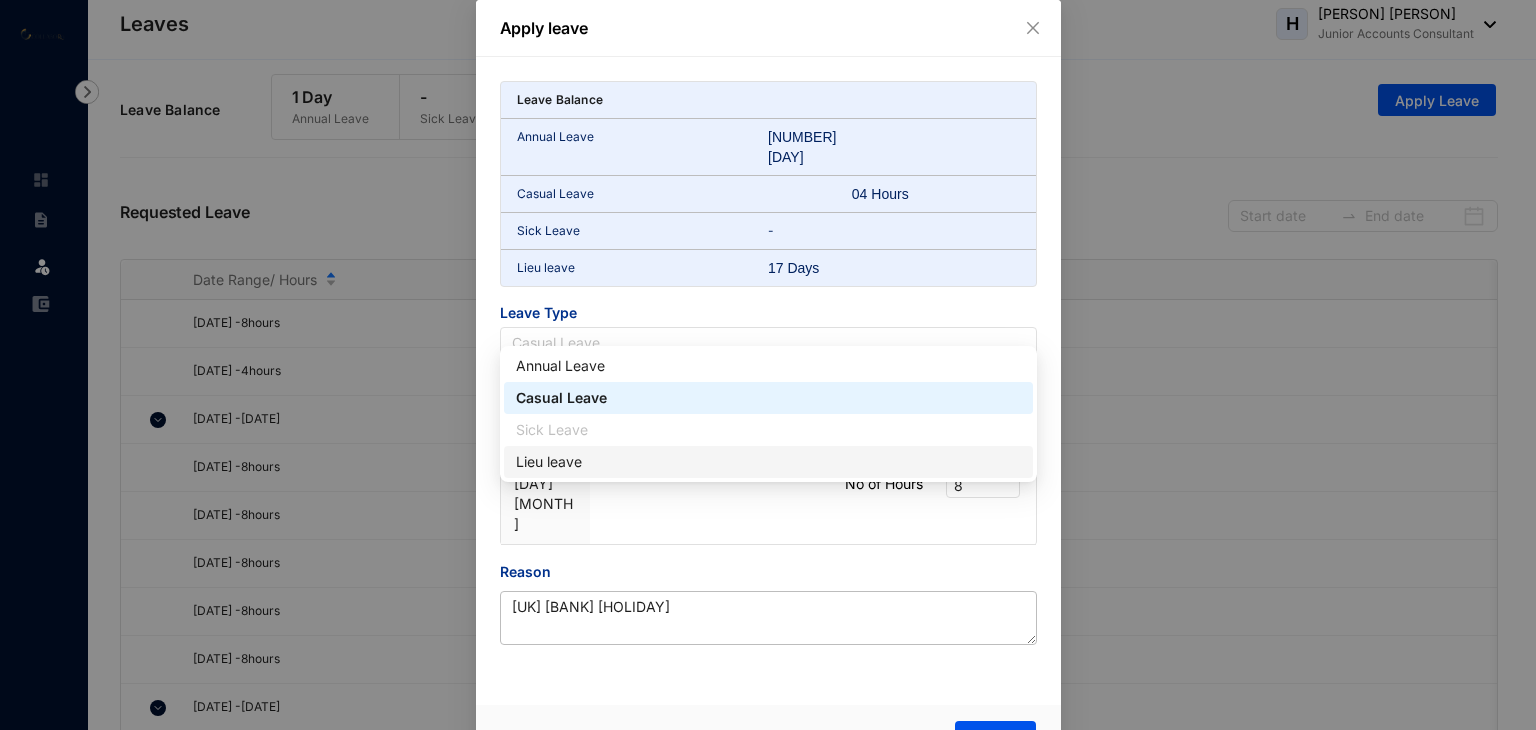 click on "Lieu leave" at bounding box center [768, 462] 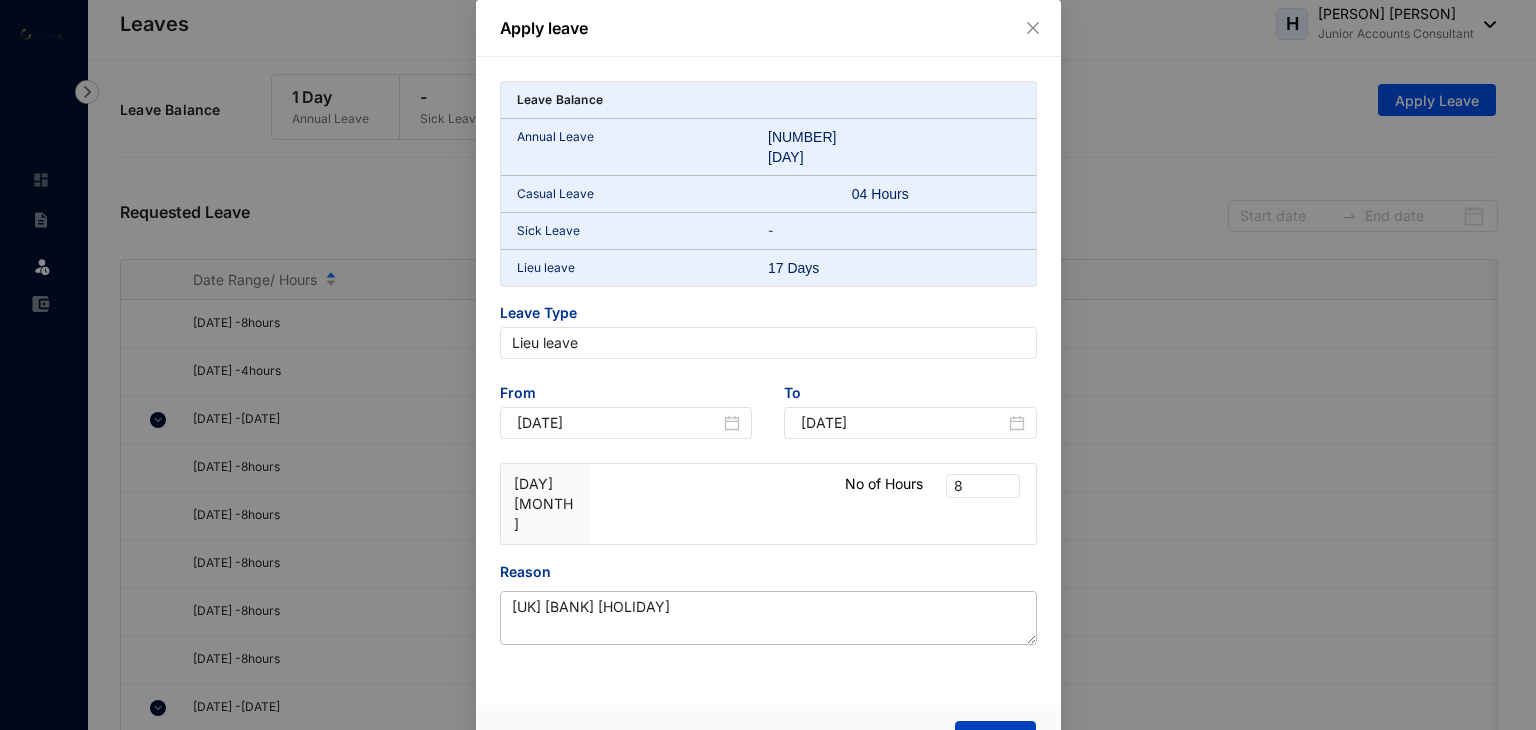 click on "Submit" at bounding box center (995, 742) 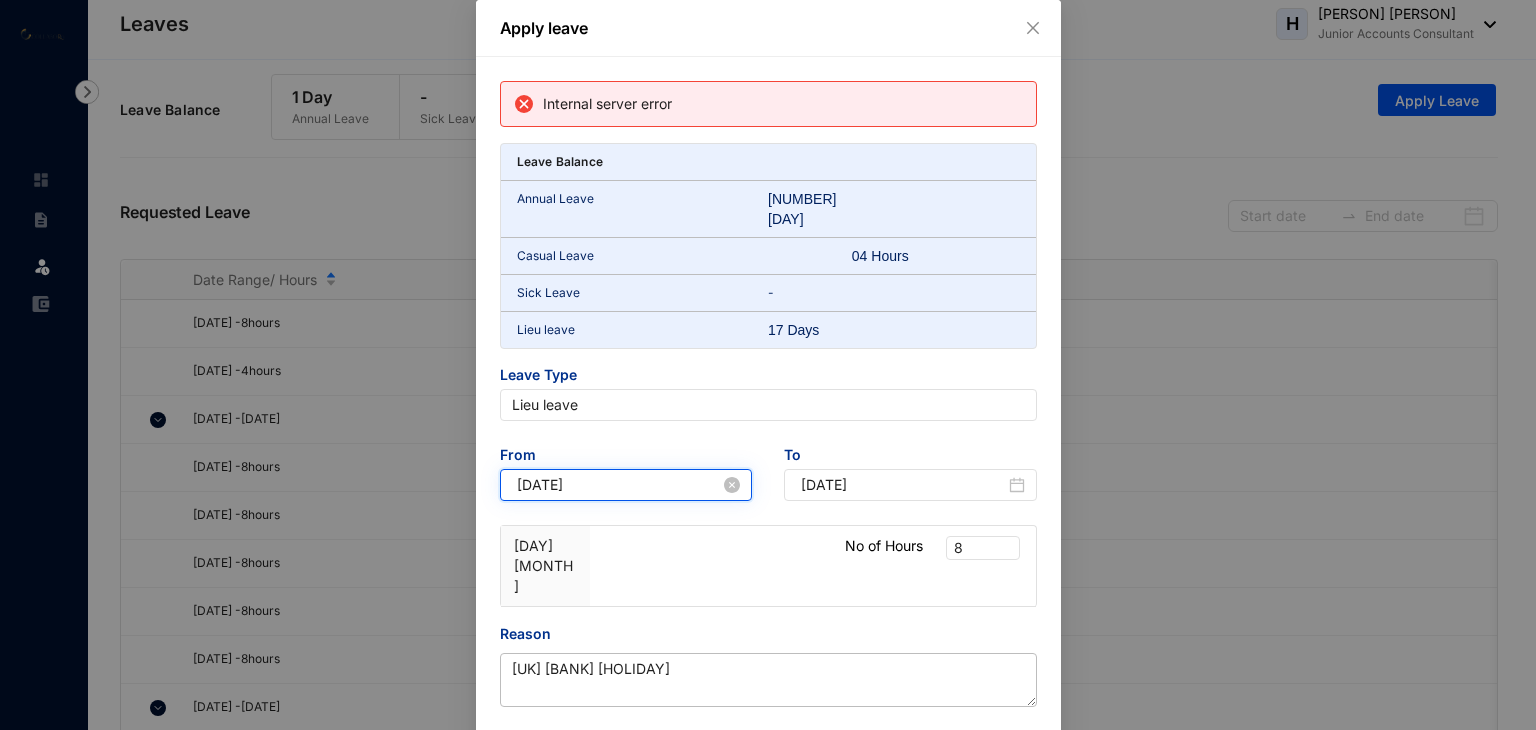 click on "2025-01-01" at bounding box center [619, 485] 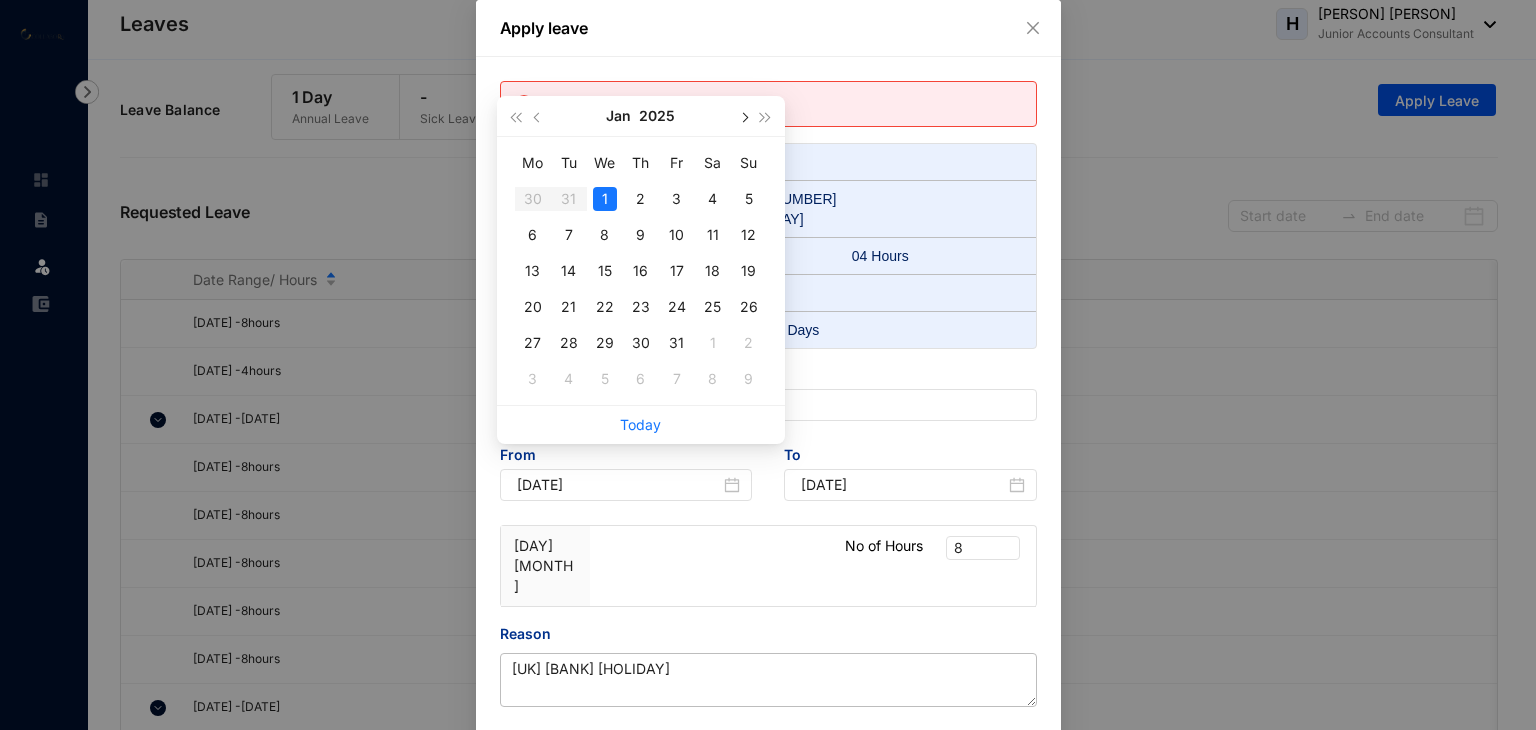 click at bounding box center (743, 116) 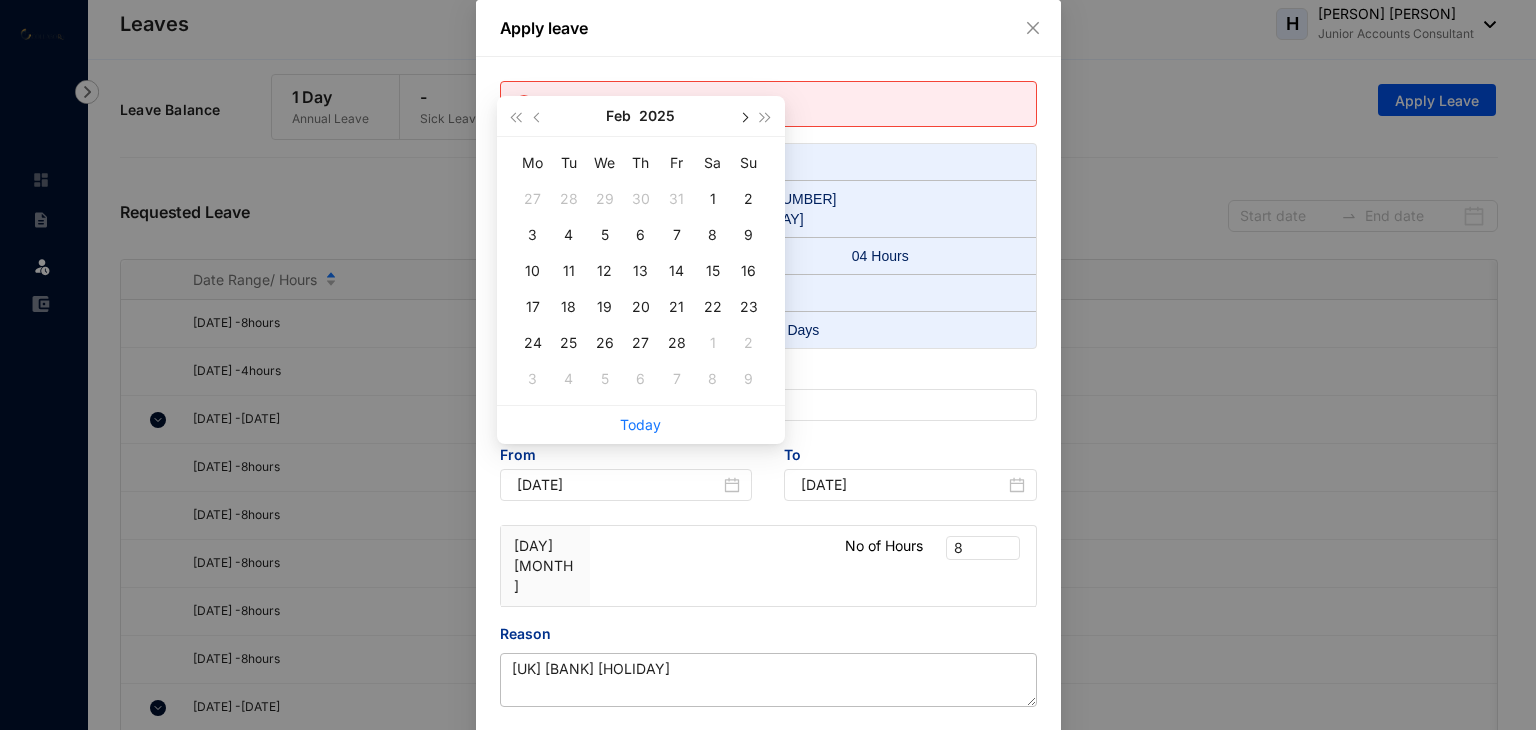 click at bounding box center [743, 116] 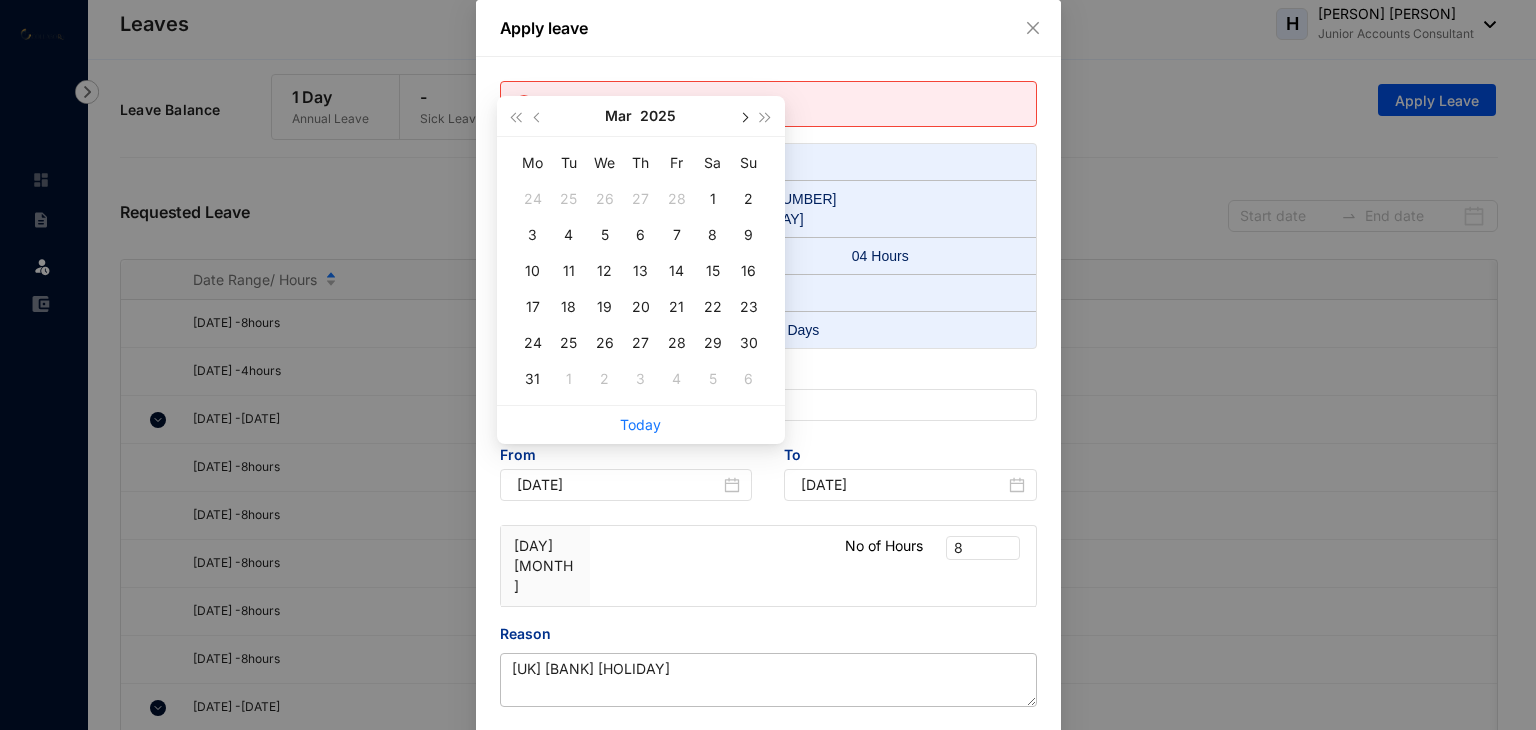 click at bounding box center (743, 116) 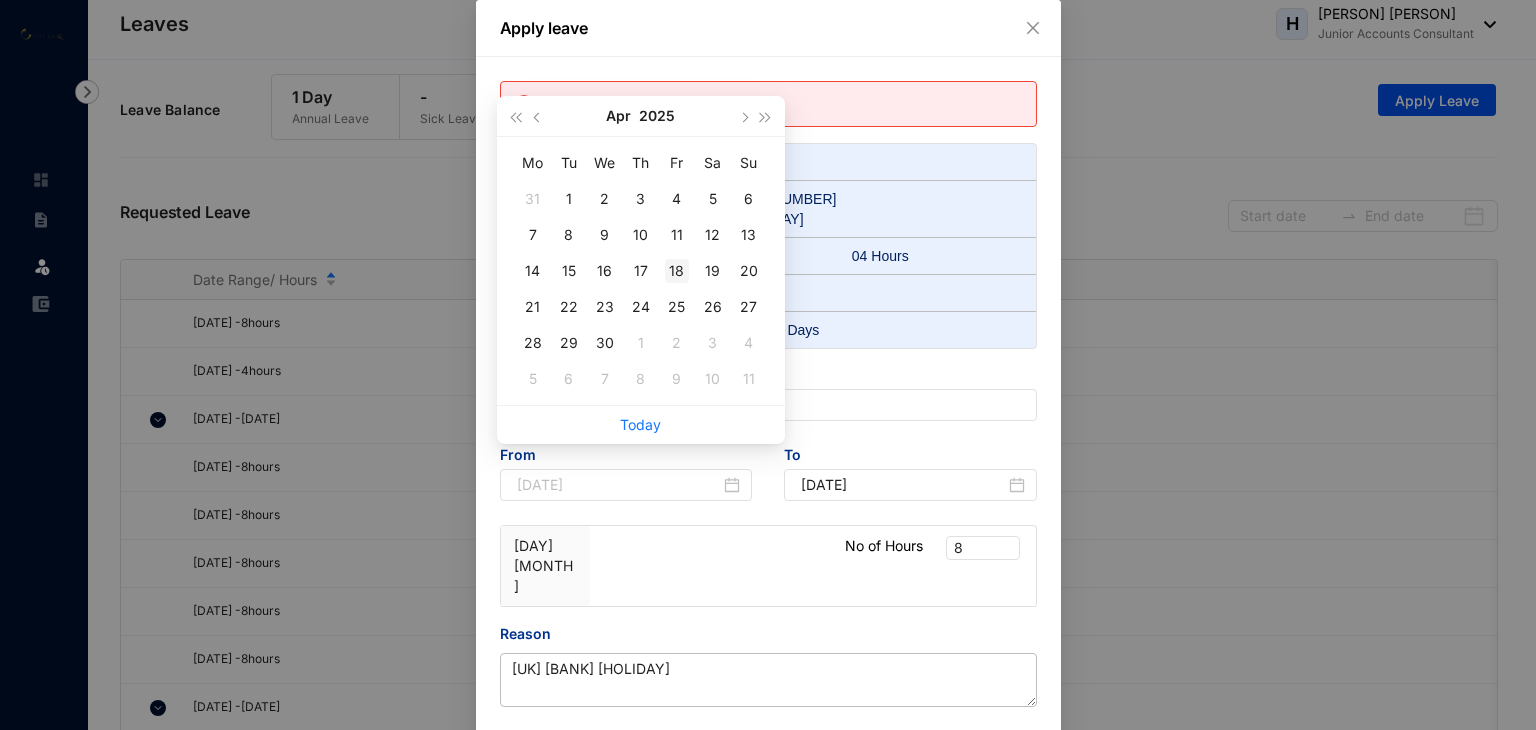 type on "2025-04-18" 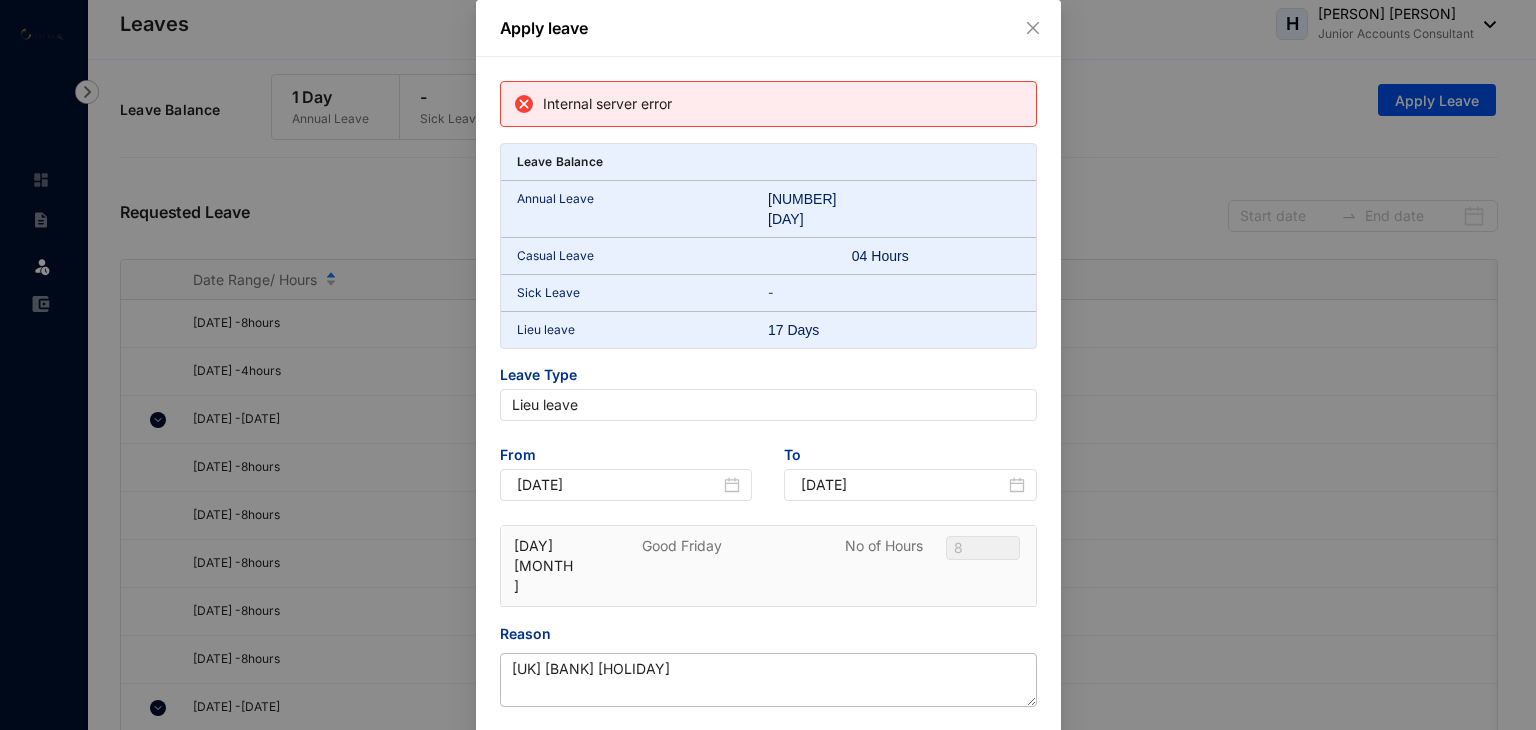 scroll, scrollTop: 52, scrollLeft: 0, axis: vertical 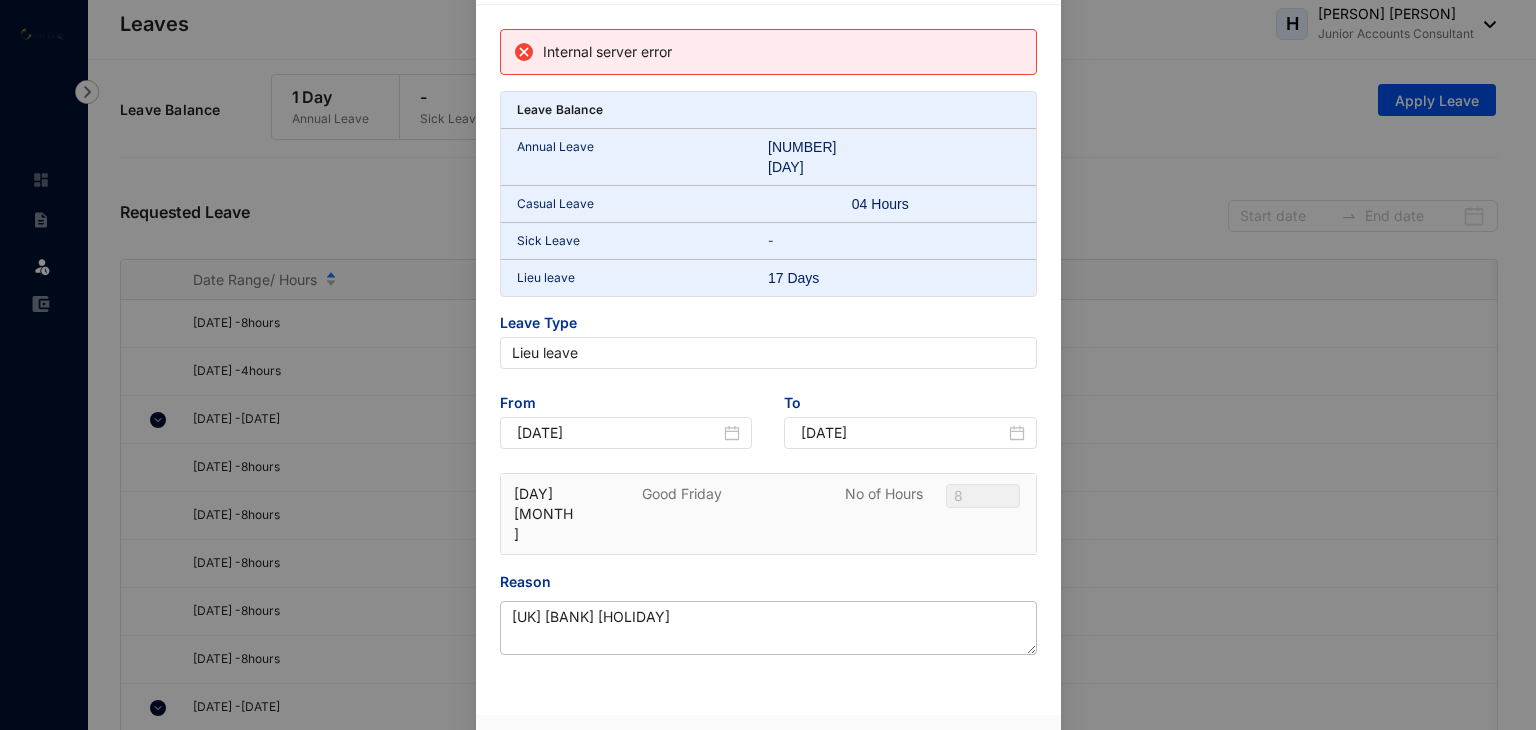 click on "Submit" at bounding box center (995, 752) 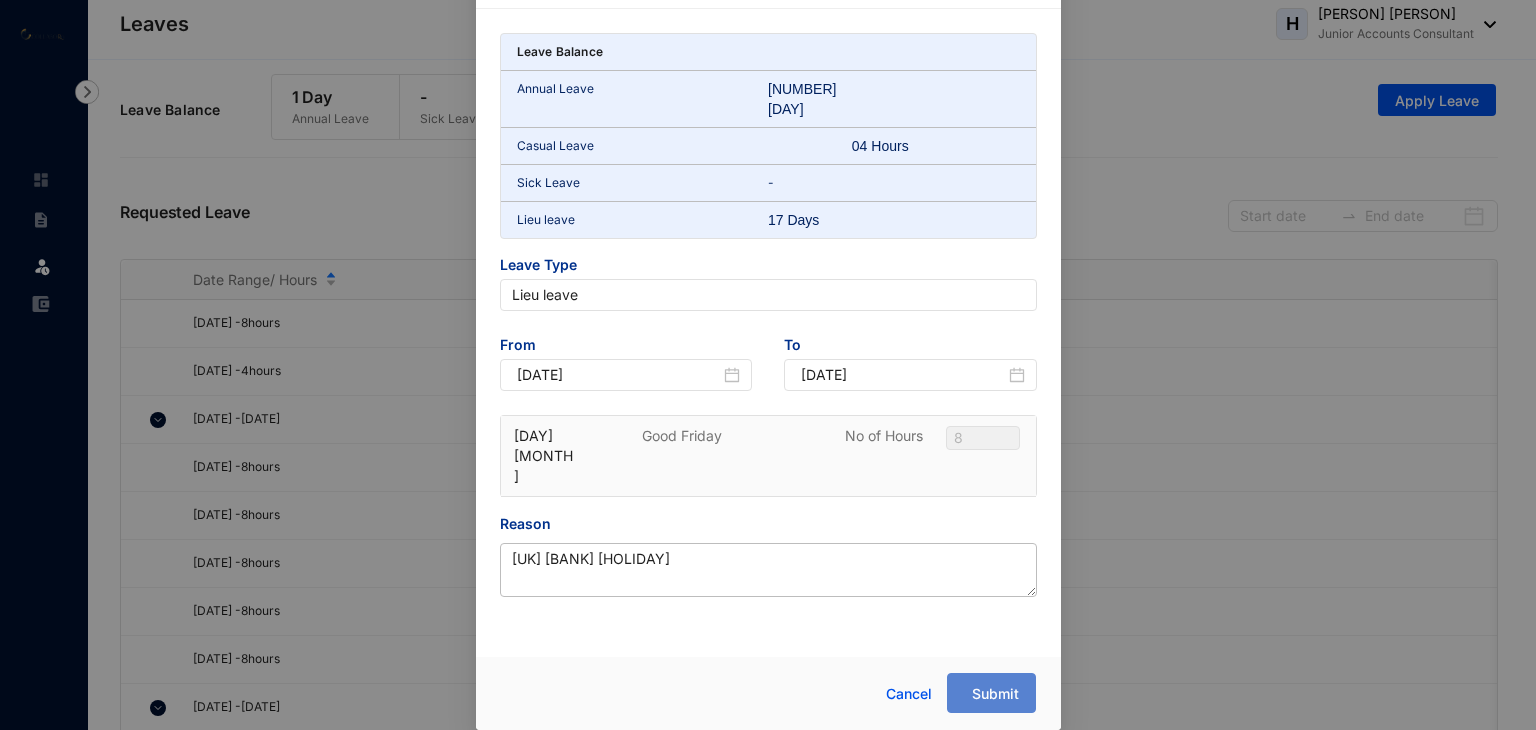 scroll, scrollTop: 0, scrollLeft: 0, axis: both 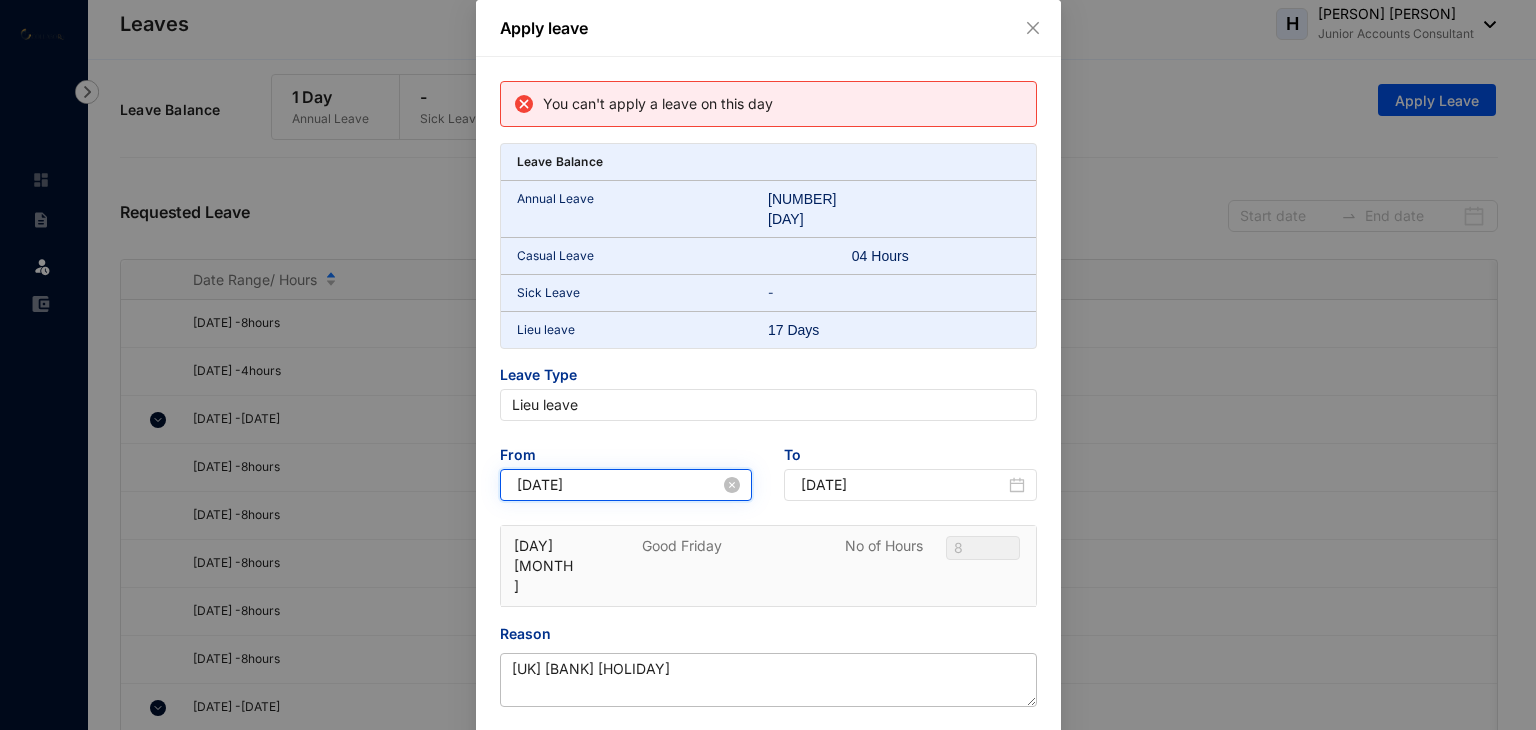 click on "2025-04-18" at bounding box center [619, 485] 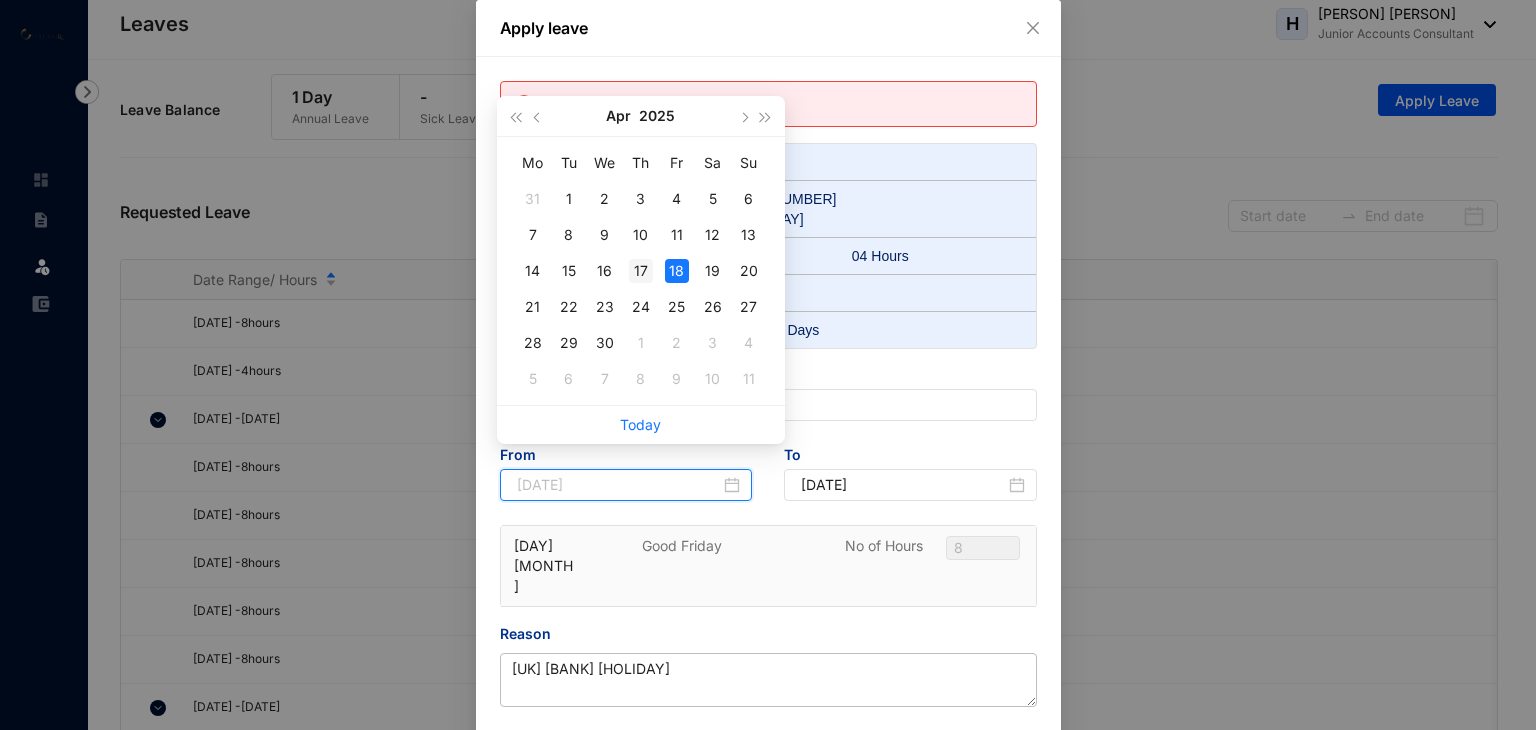type on "2025-04-17" 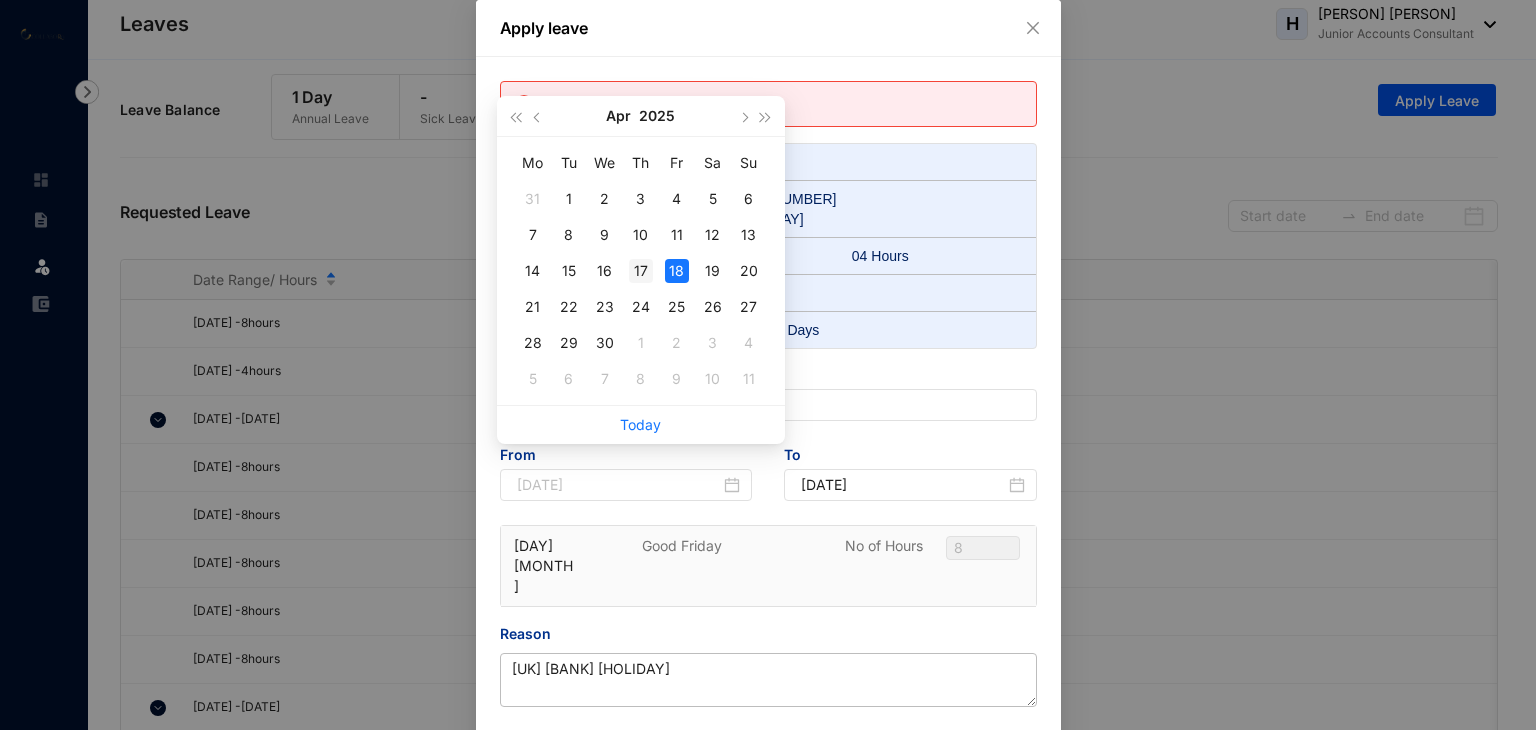click on "17" at bounding box center (641, 271) 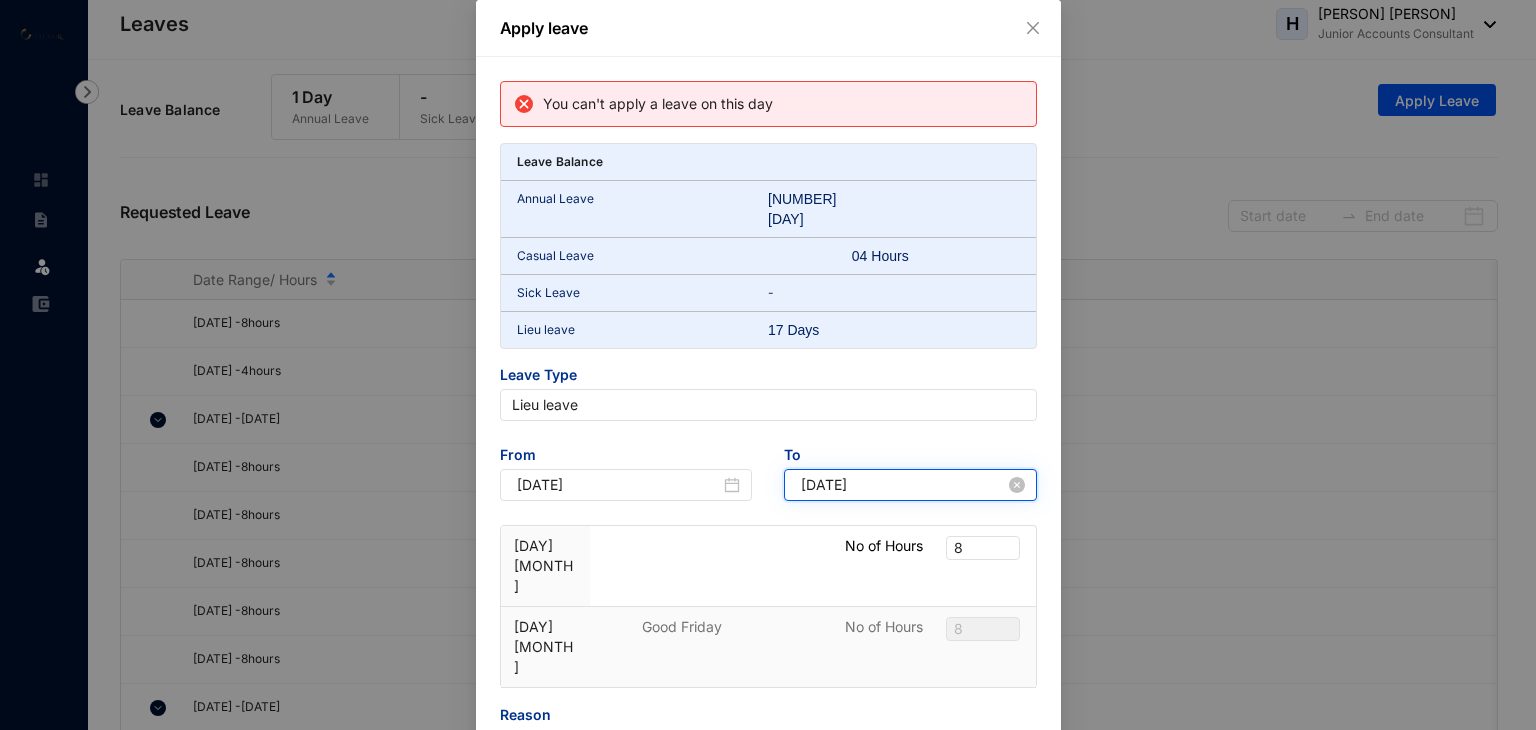 click on "2025-04-18" at bounding box center [903, 485] 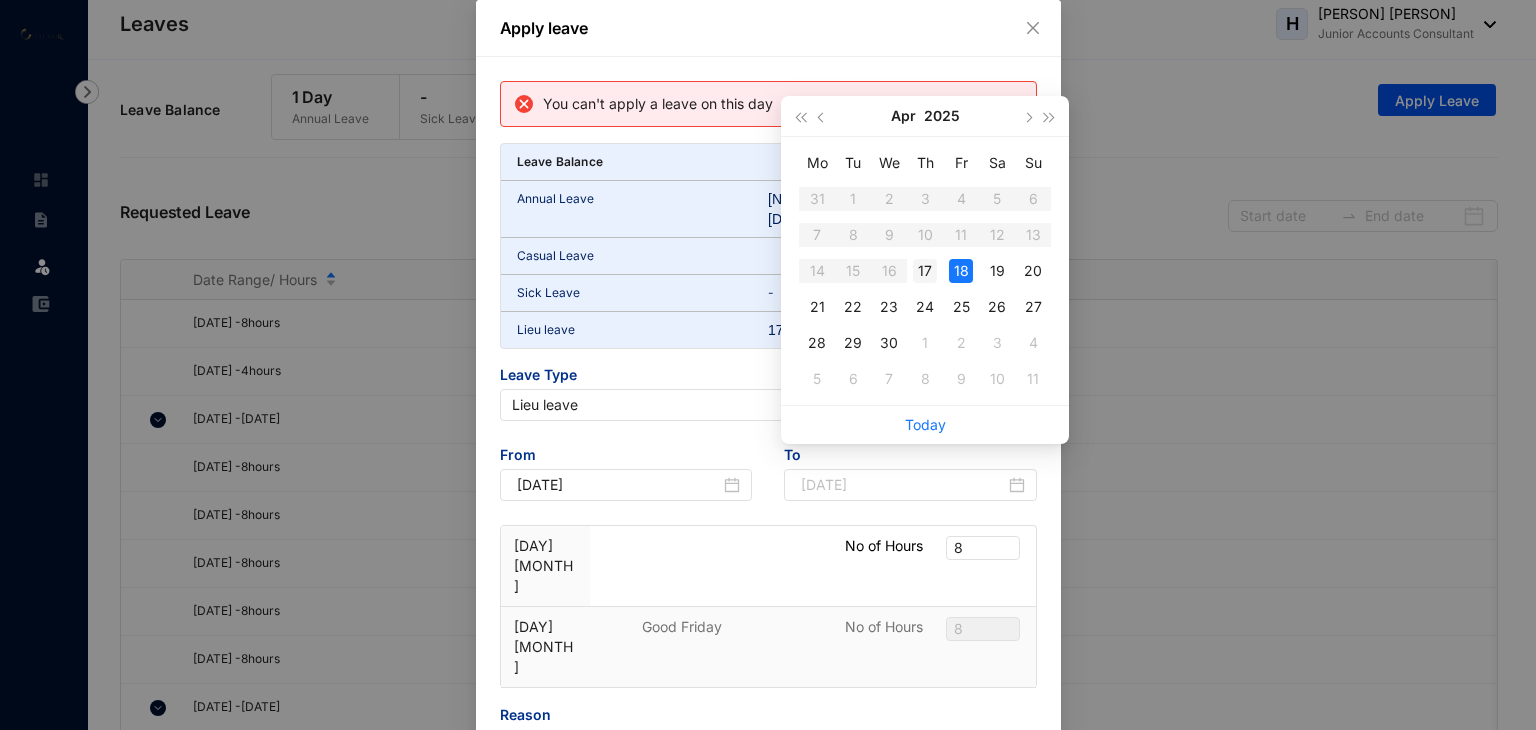 click on "17" at bounding box center (925, 271) 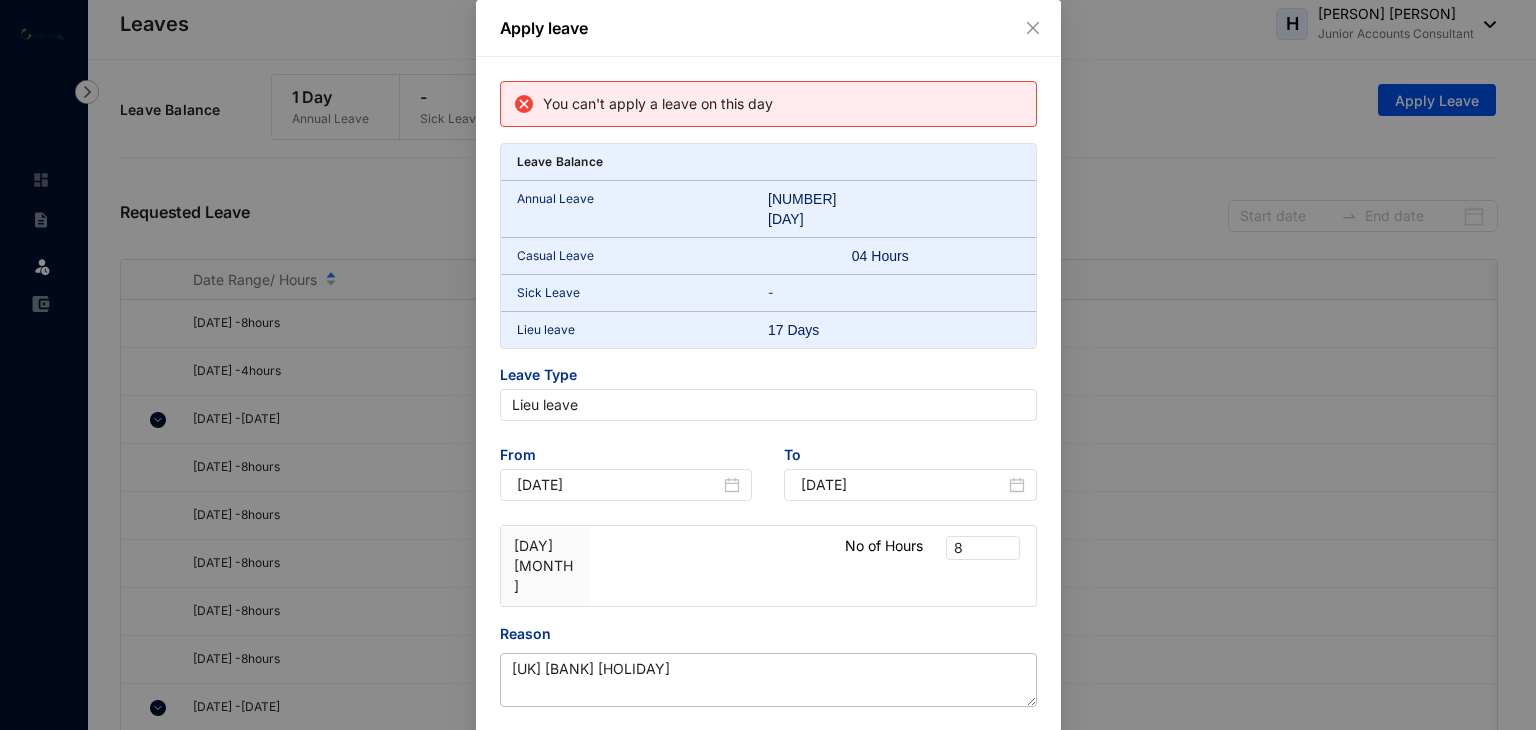 type on "2025-04-17" 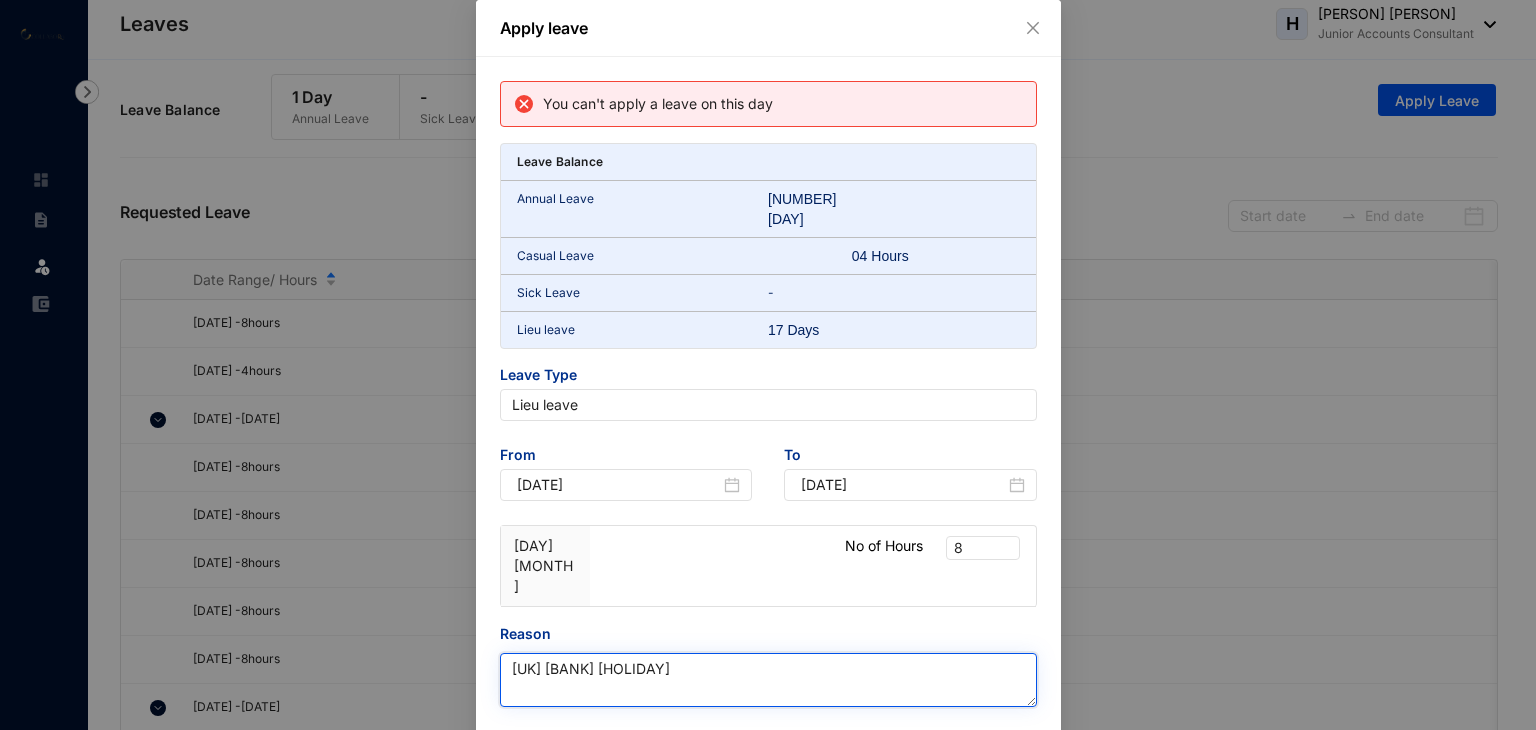 click on "UK Bank holiday" at bounding box center [768, 680] 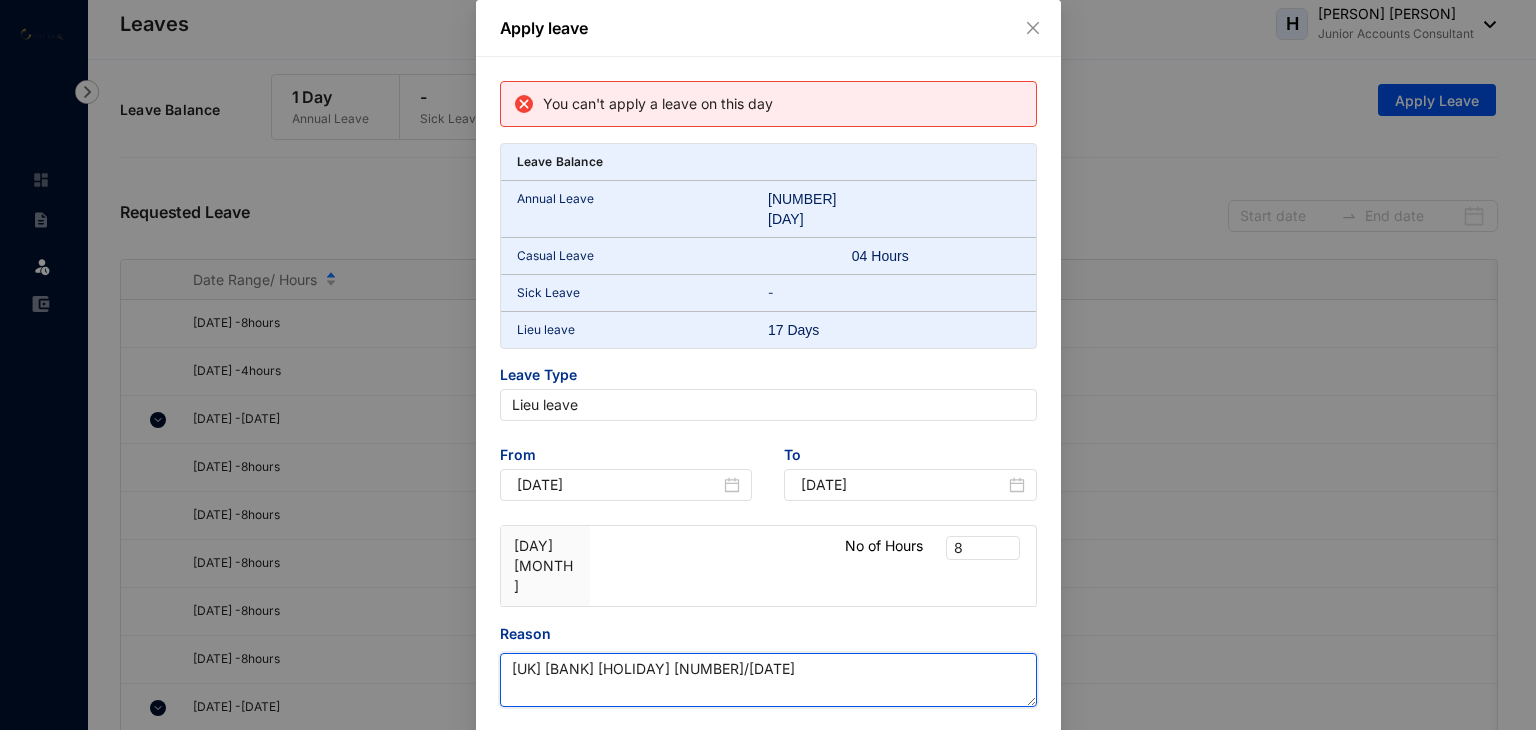 scroll, scrollTop: 52, scrollLeft: 0, axis: vertical 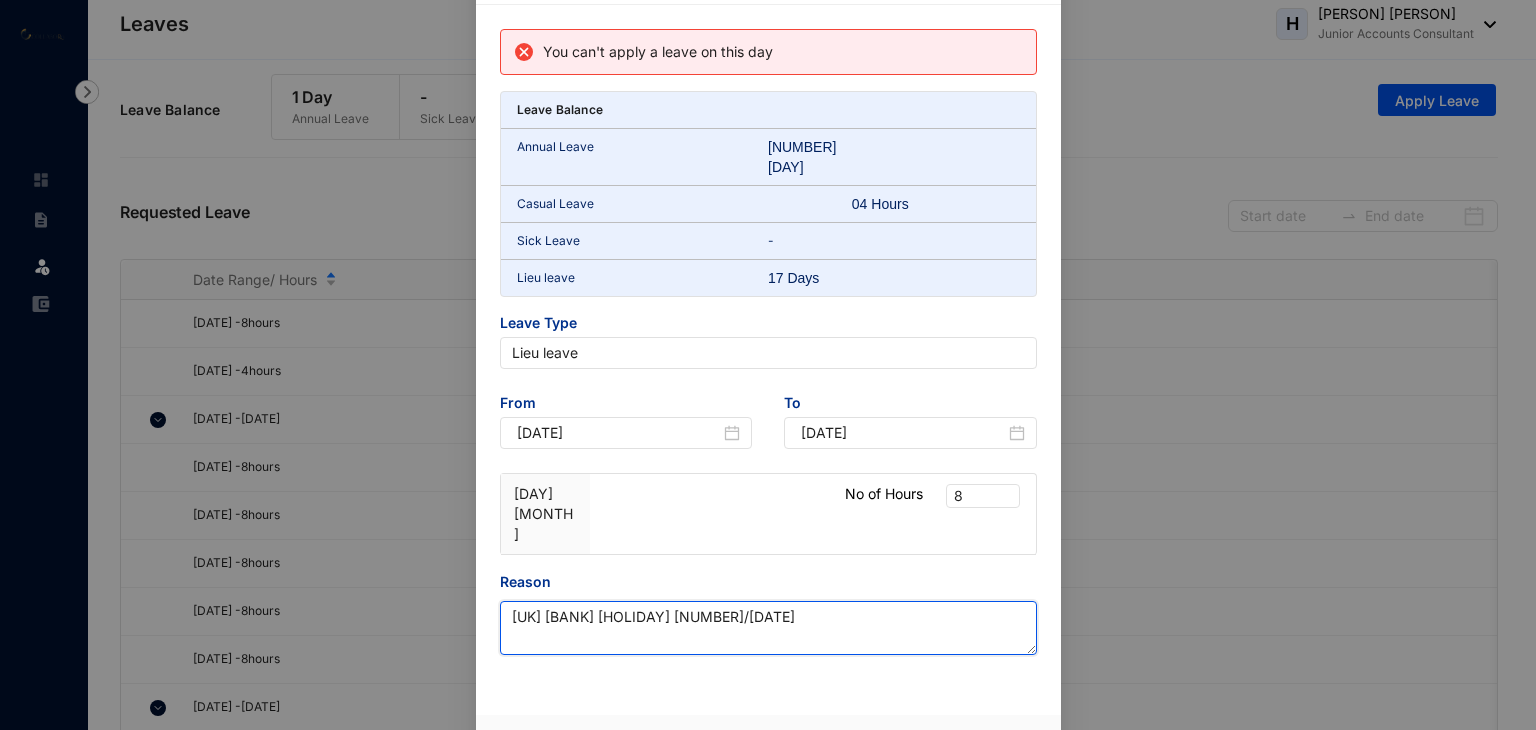 type on "UK Bank holiday 18/04/2025" 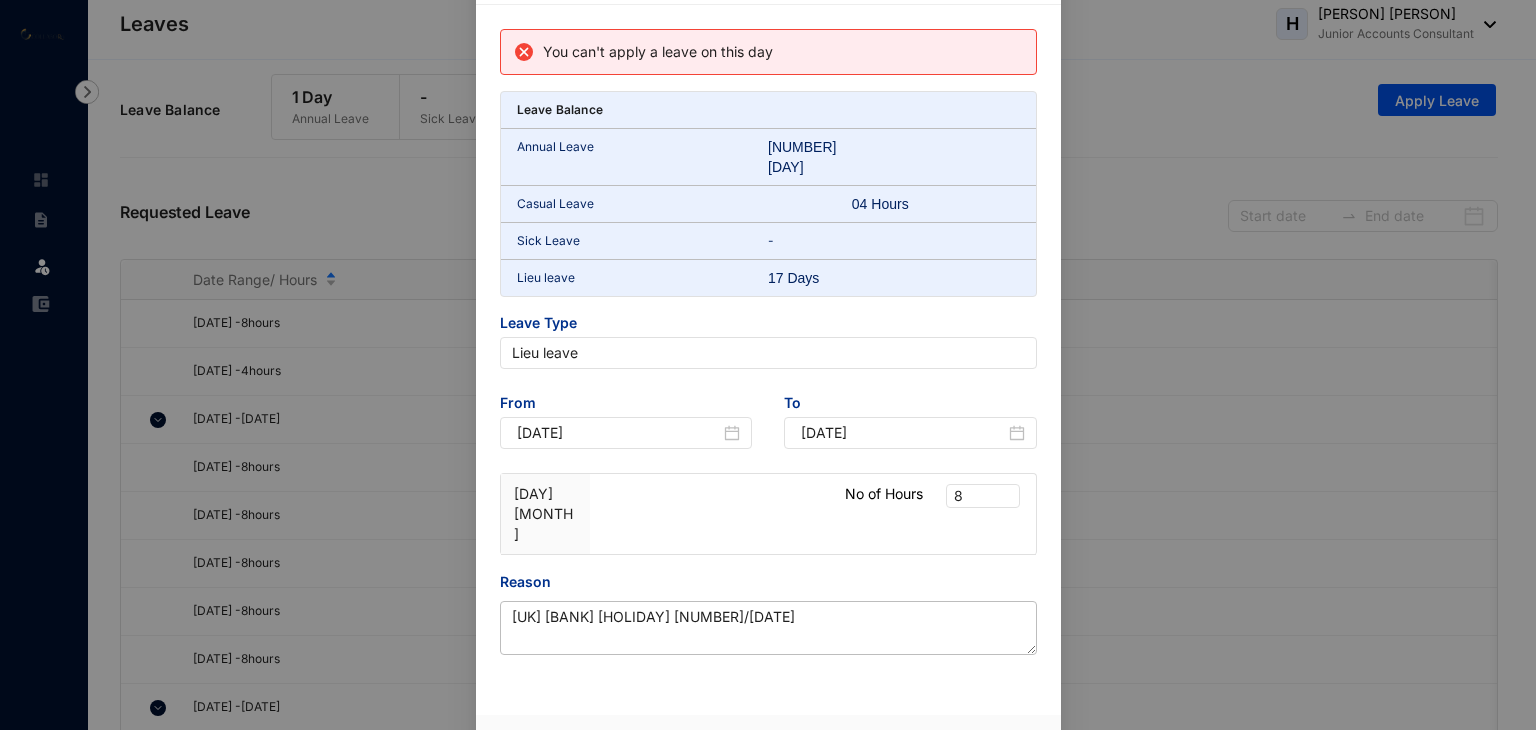 click on "Submit" at bounding box center (995, 751) 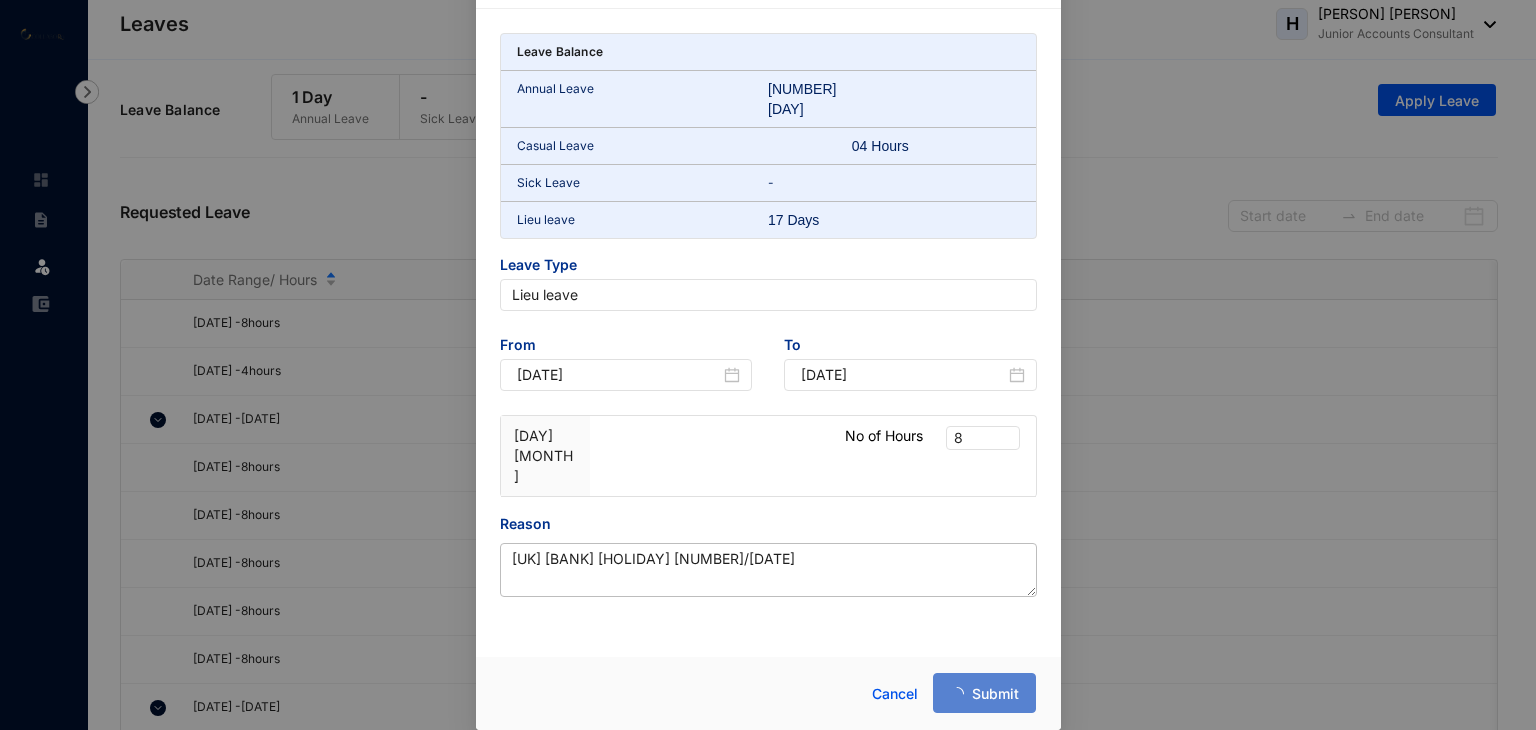 scroll, scrollTop: 0, scrollLeft: 0, axis: both 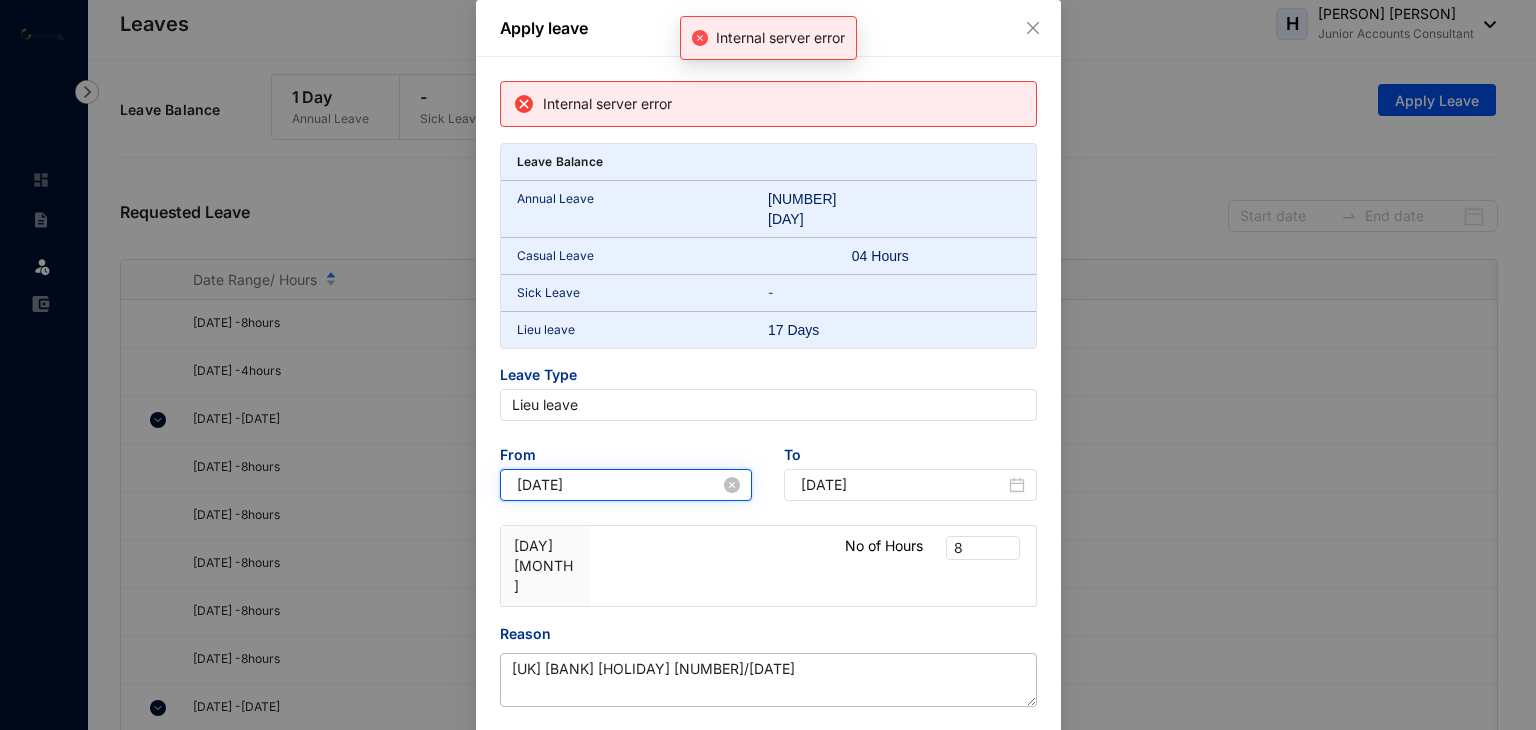 click on "2025-04-17" at bounding box center (619, 485) 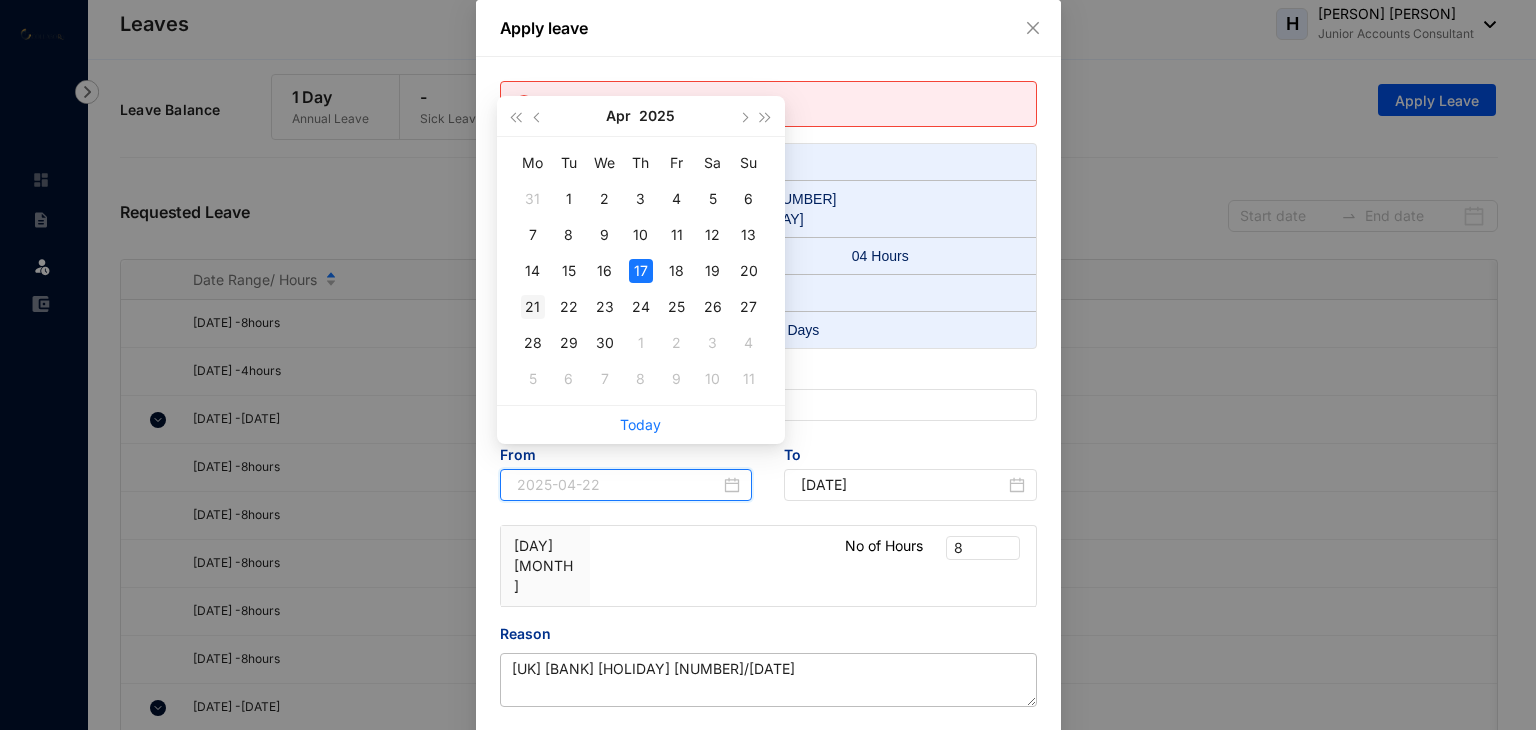 type on "2025-04-21" 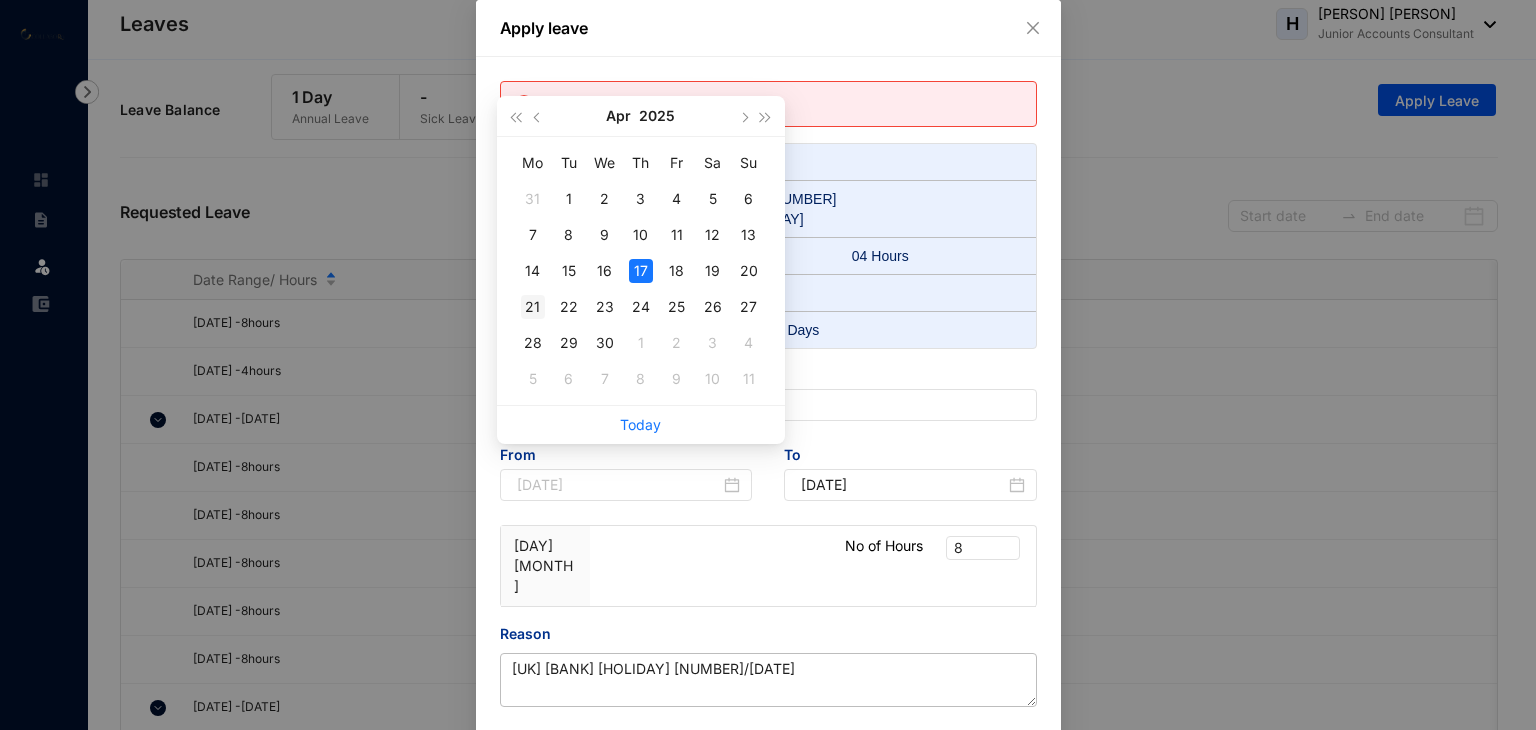 click on "21" at bounding box center [533, 307] 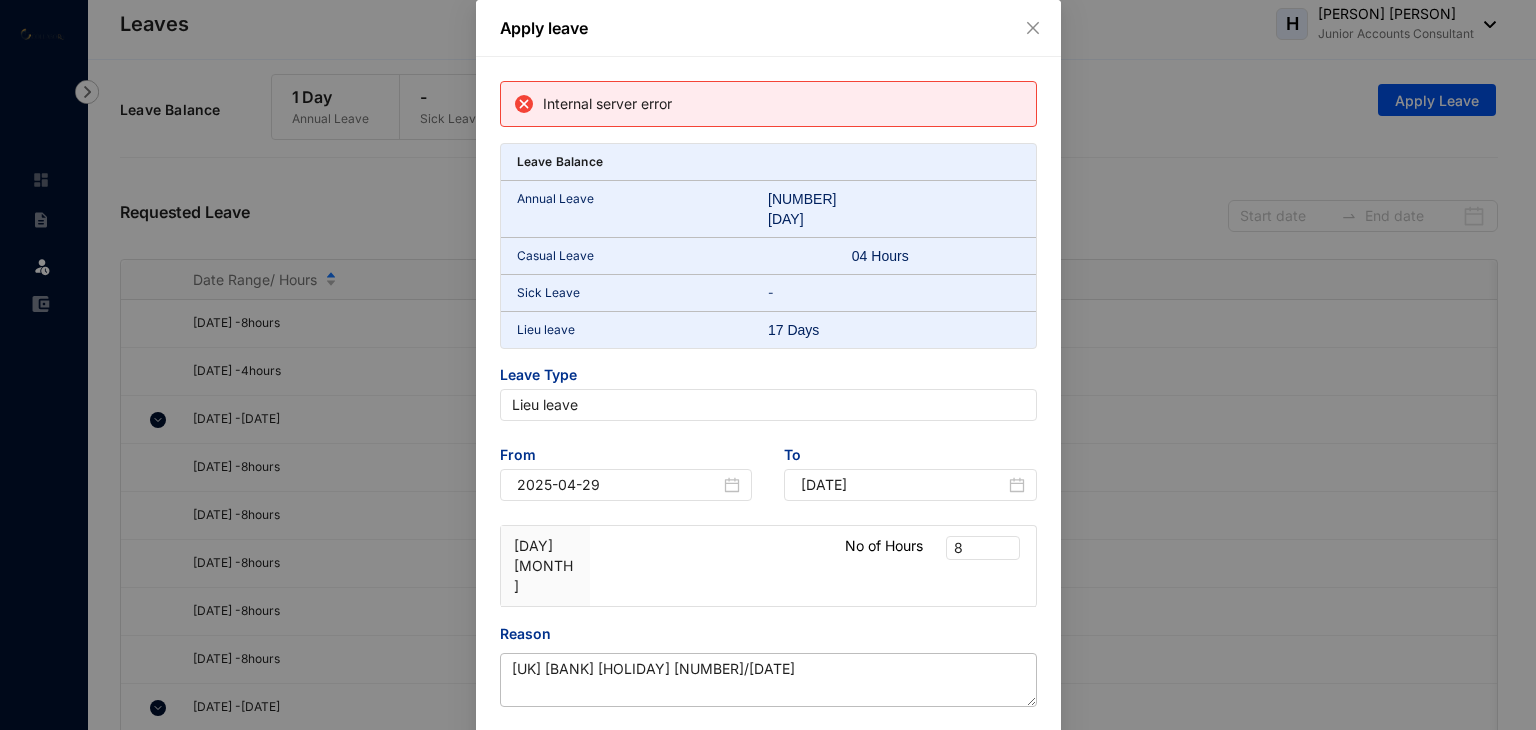 type on "2025-04-21" 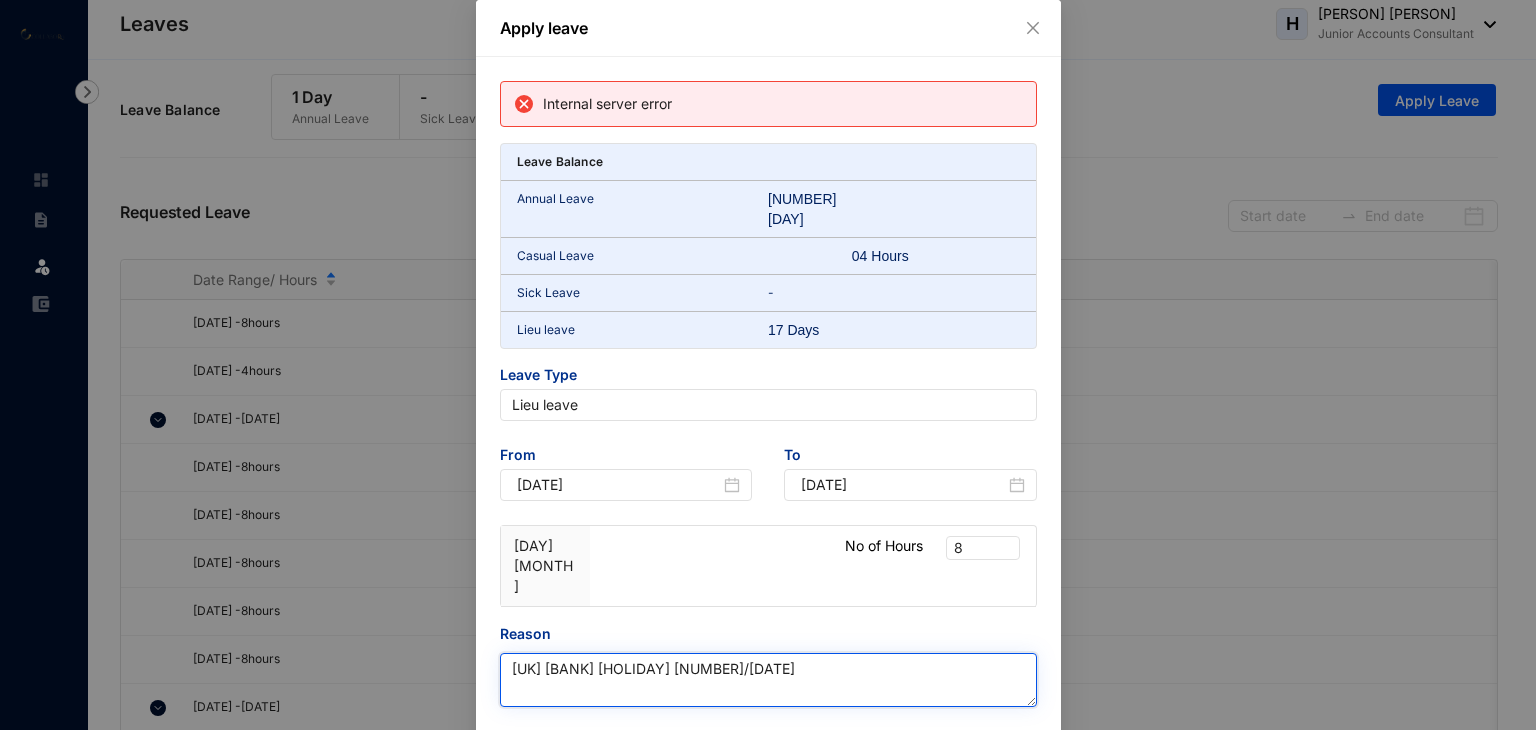 drag, startPoint x: 625, startPoint y: 607, endPoint x: 725, endPoint y: 609, distance: 100.02 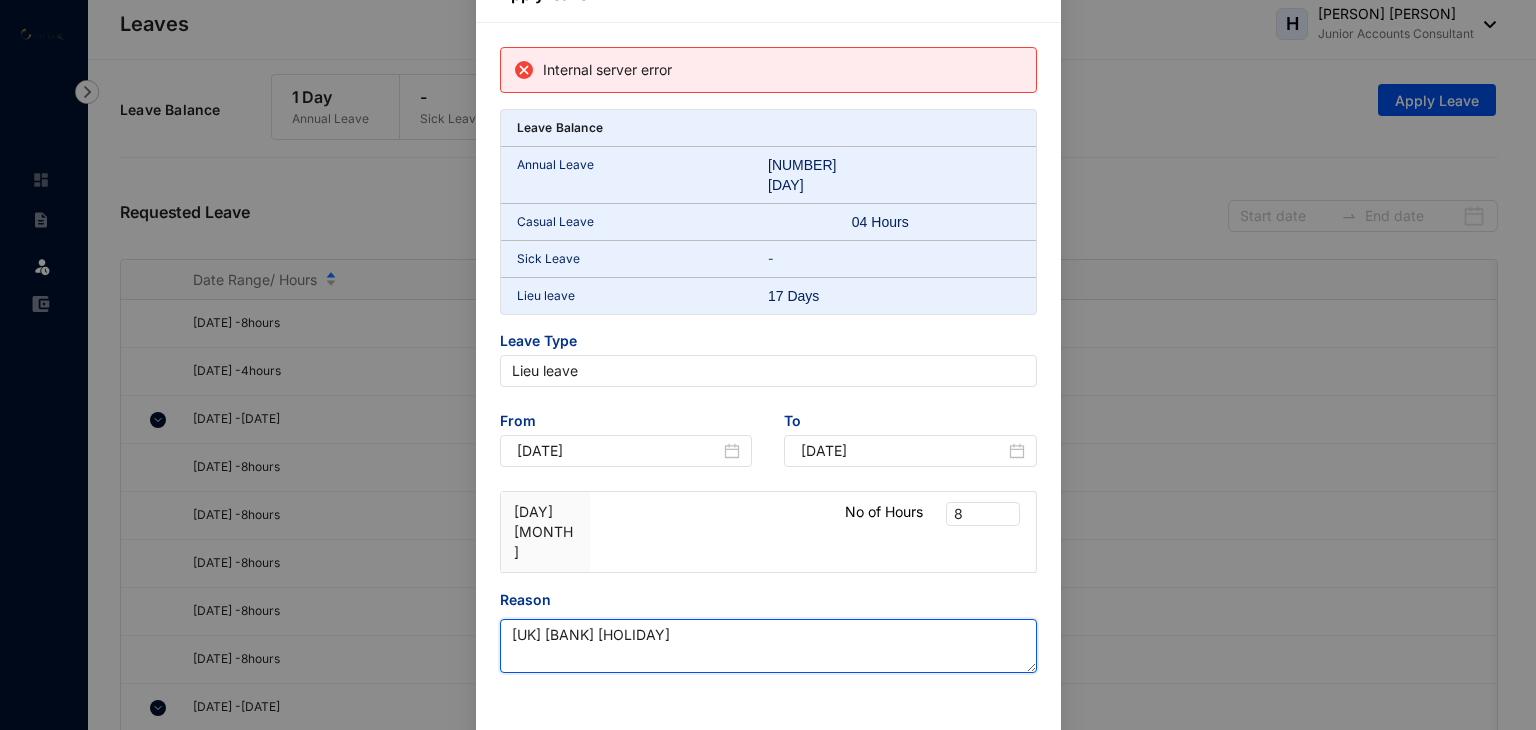 scroll, scrollTop: 52, scrollLeft: 0, axis: vertical 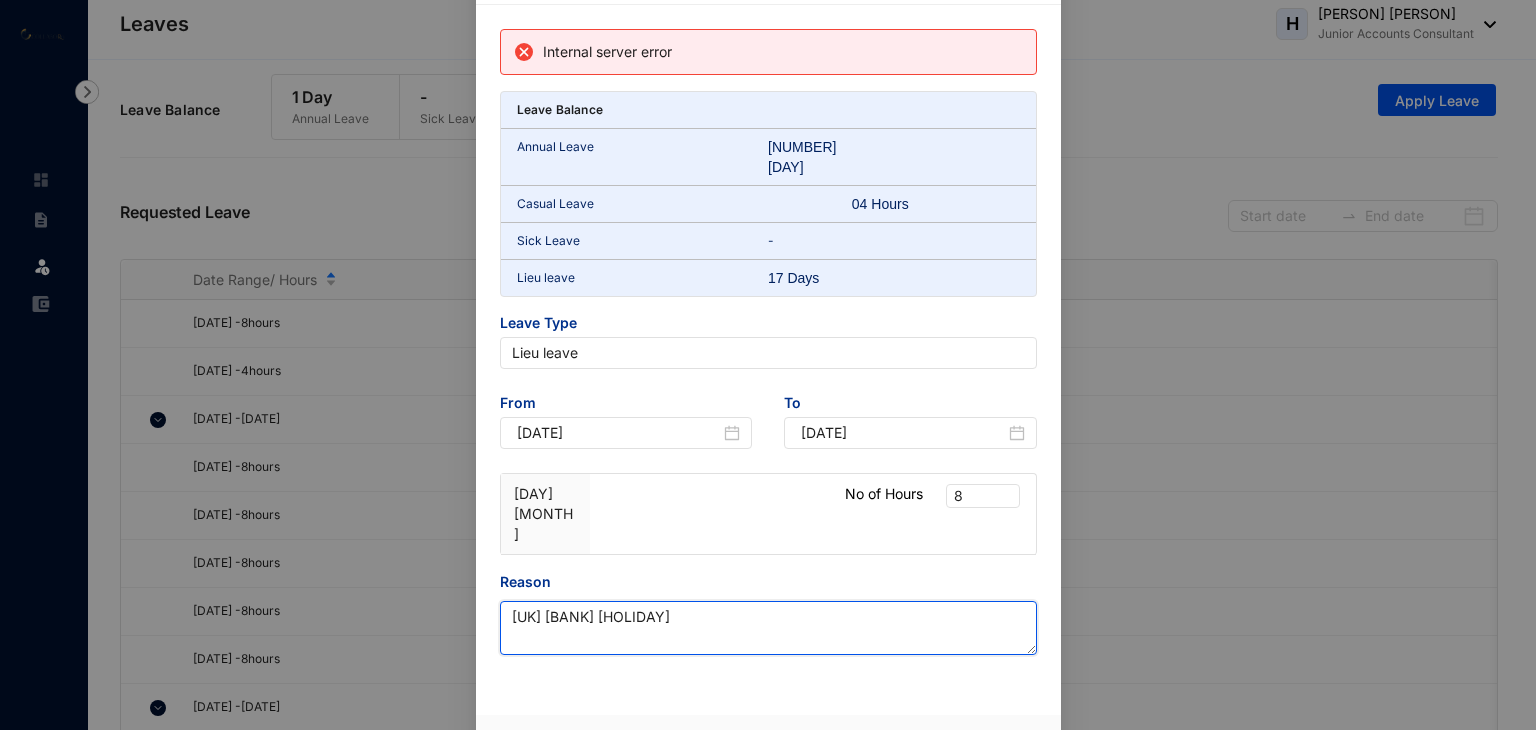 type on "UK Bank holiday" 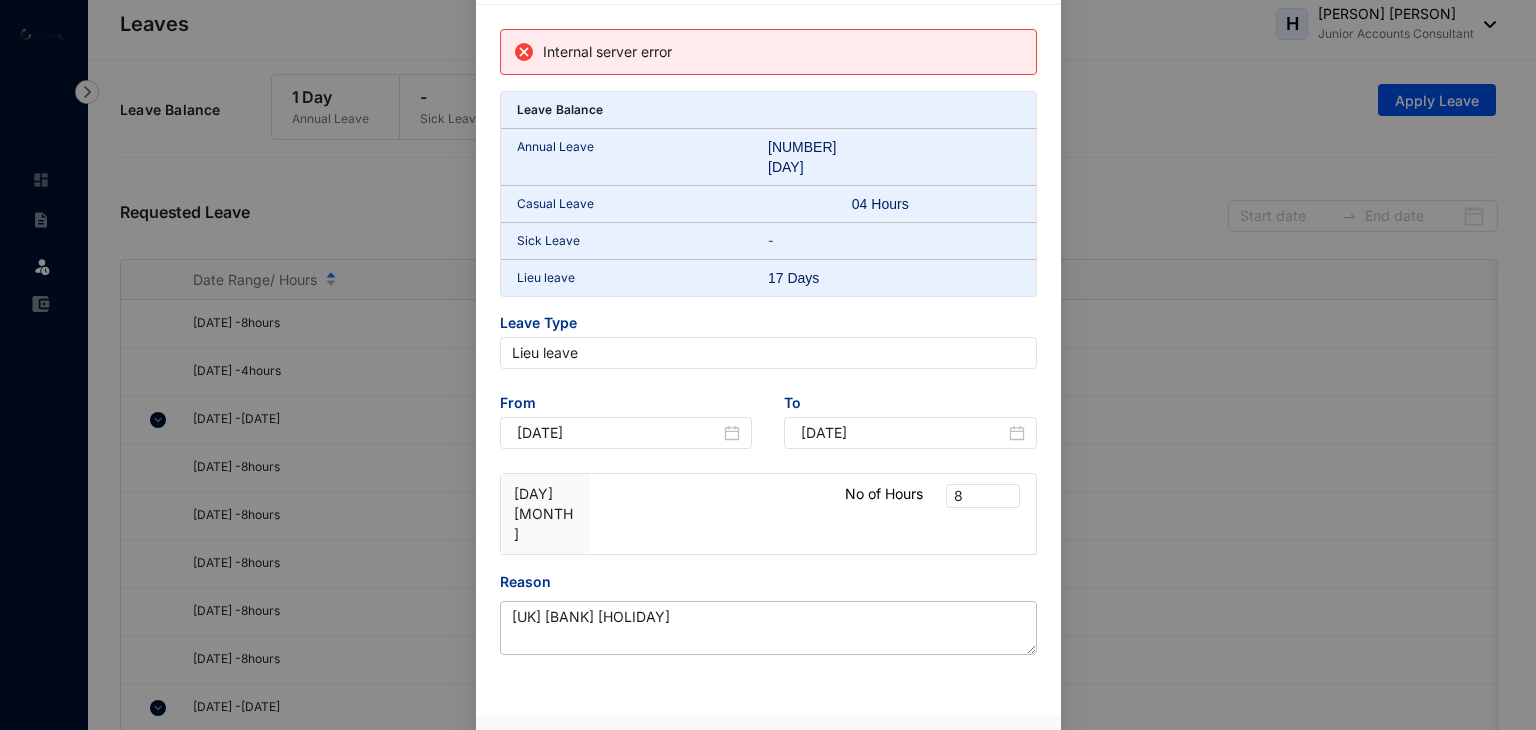 click on "Submit" at bounding box center [995, 752] 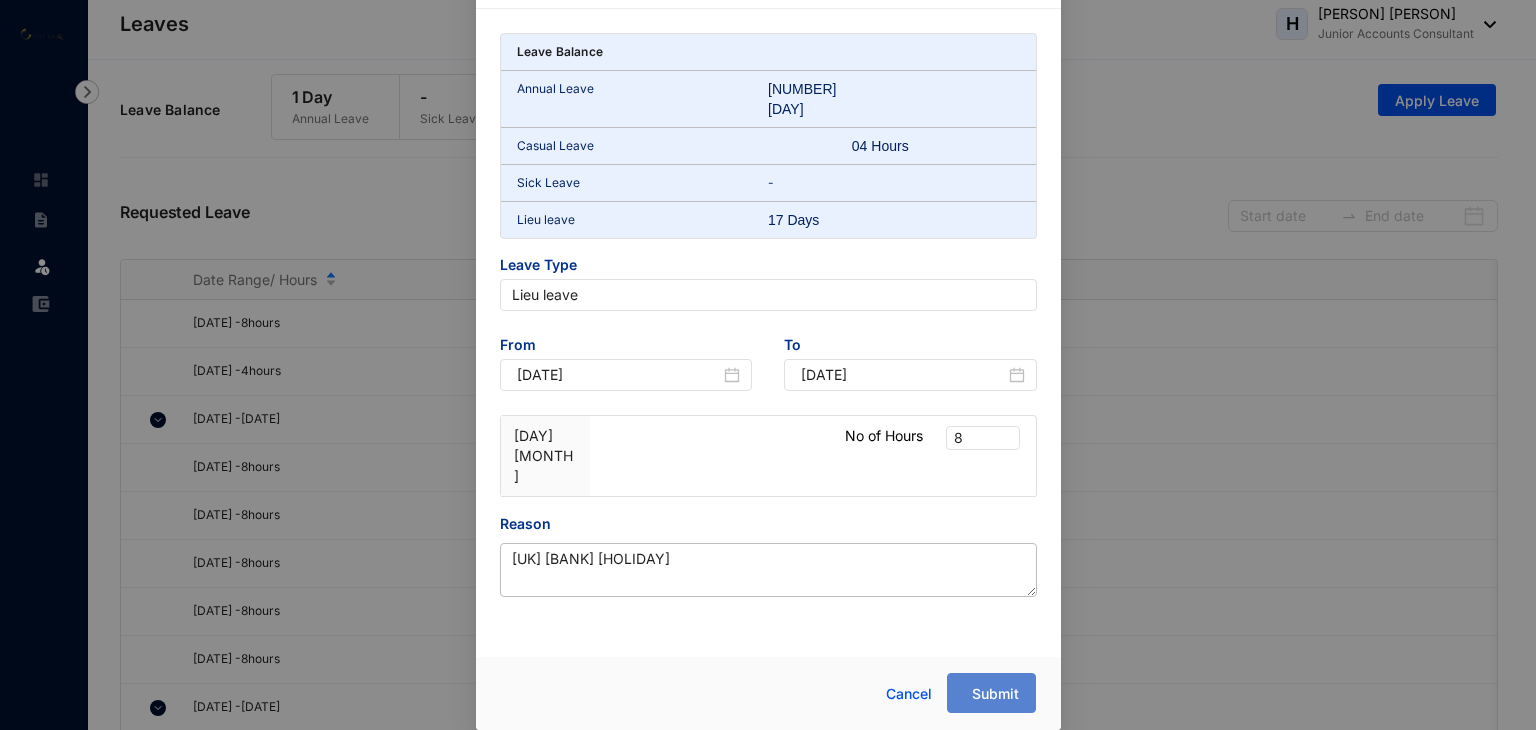 scroll, scrollTop: 0, scrollLeft: 0, axis: both 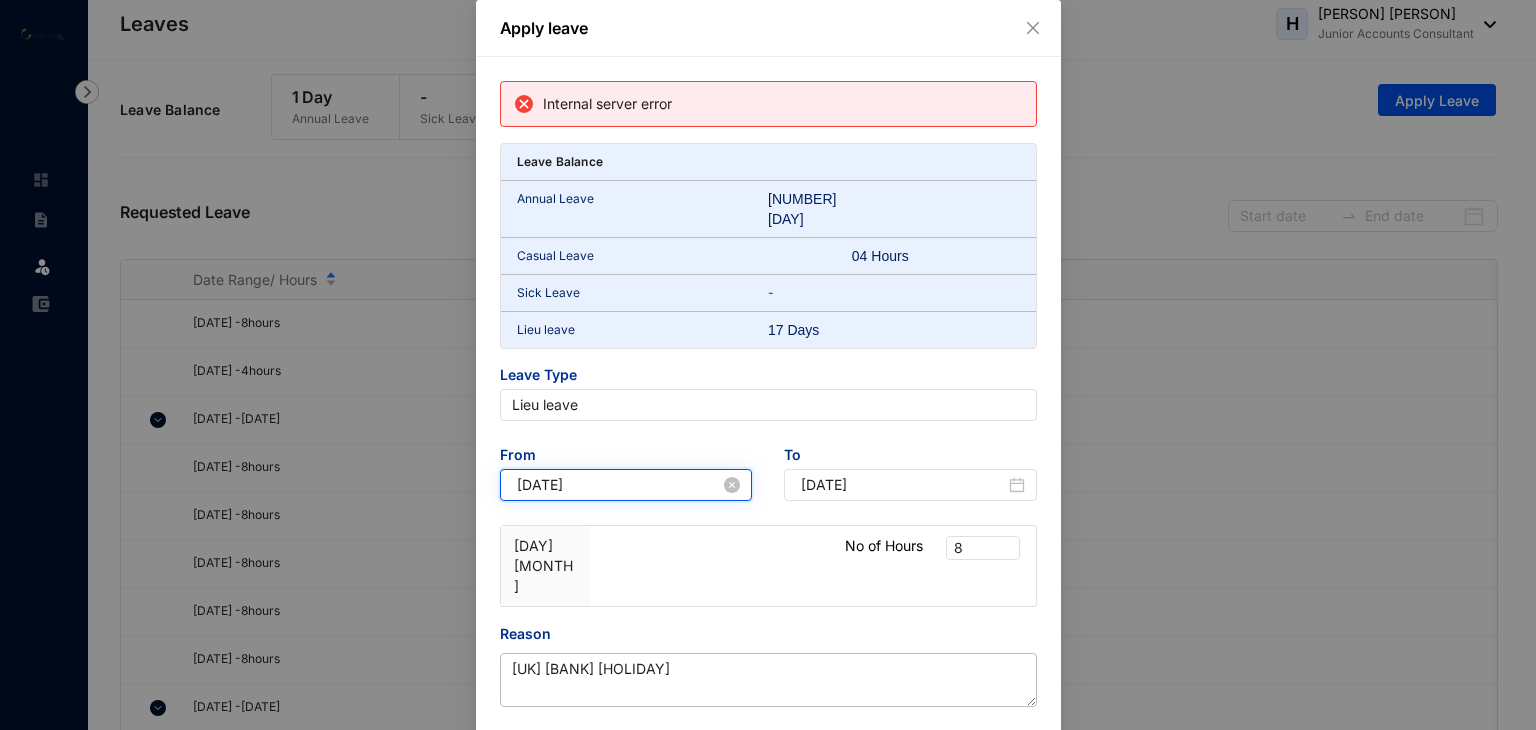 click on "2025-04-21" at bounding box center (619, 485) 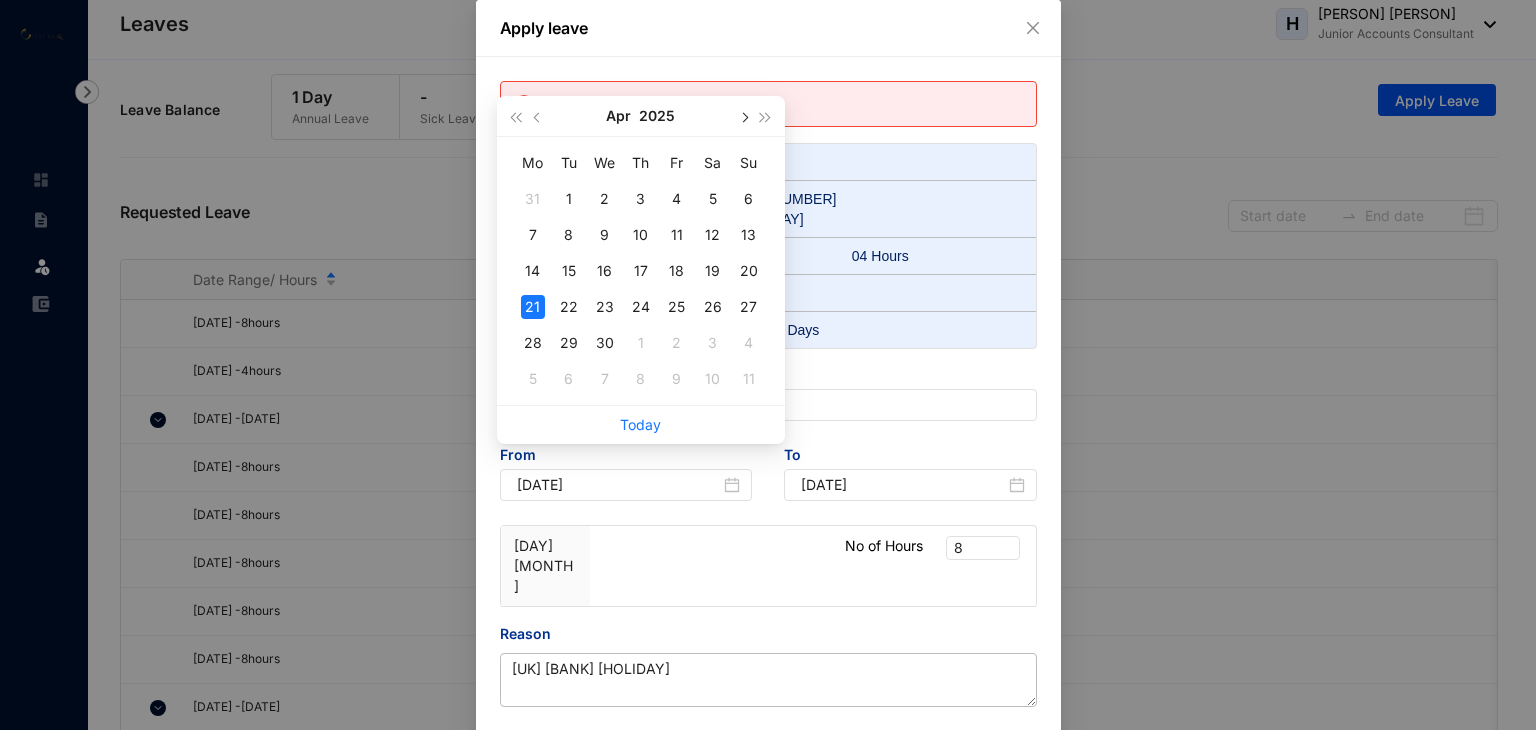 click at bounding box center (743, 116) 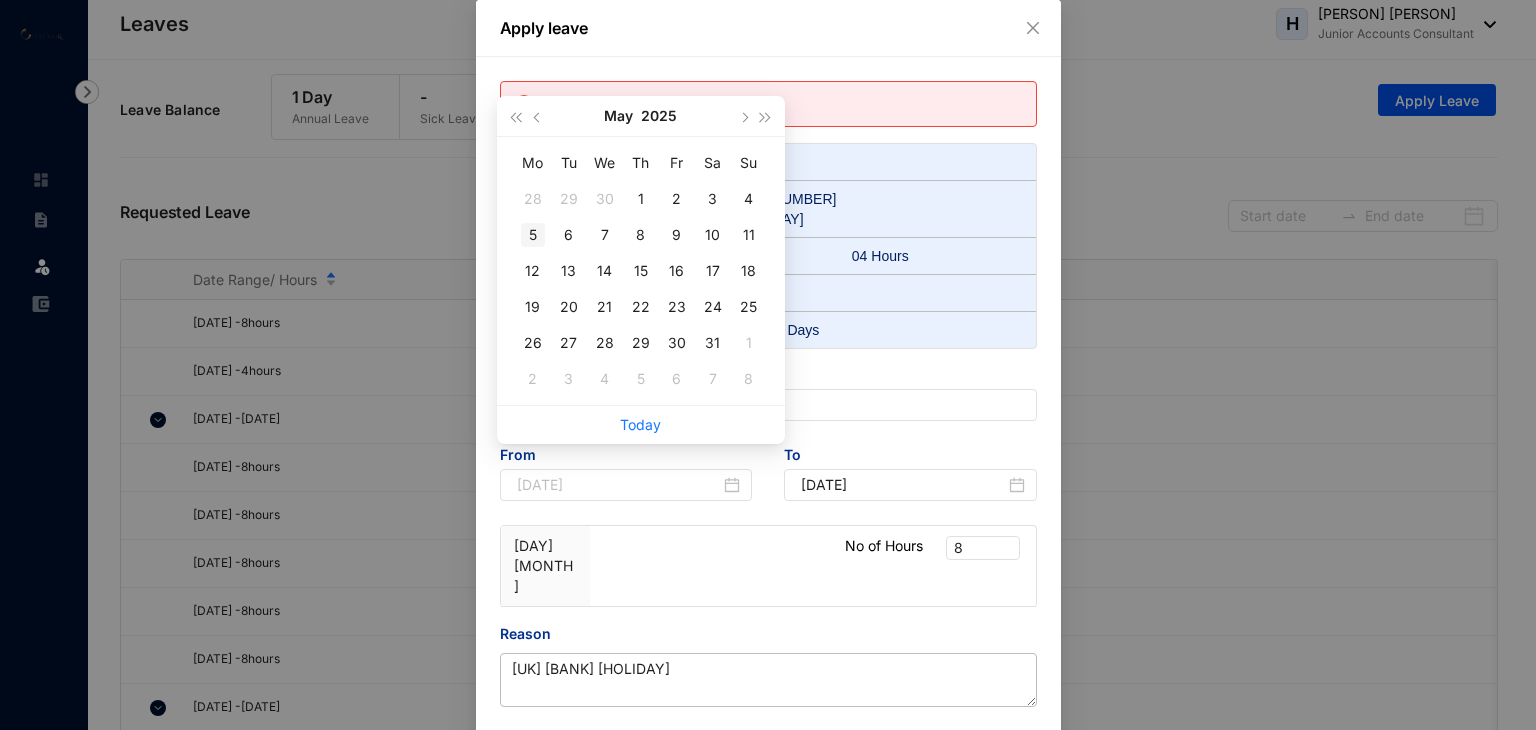 type on "2025-05-05" 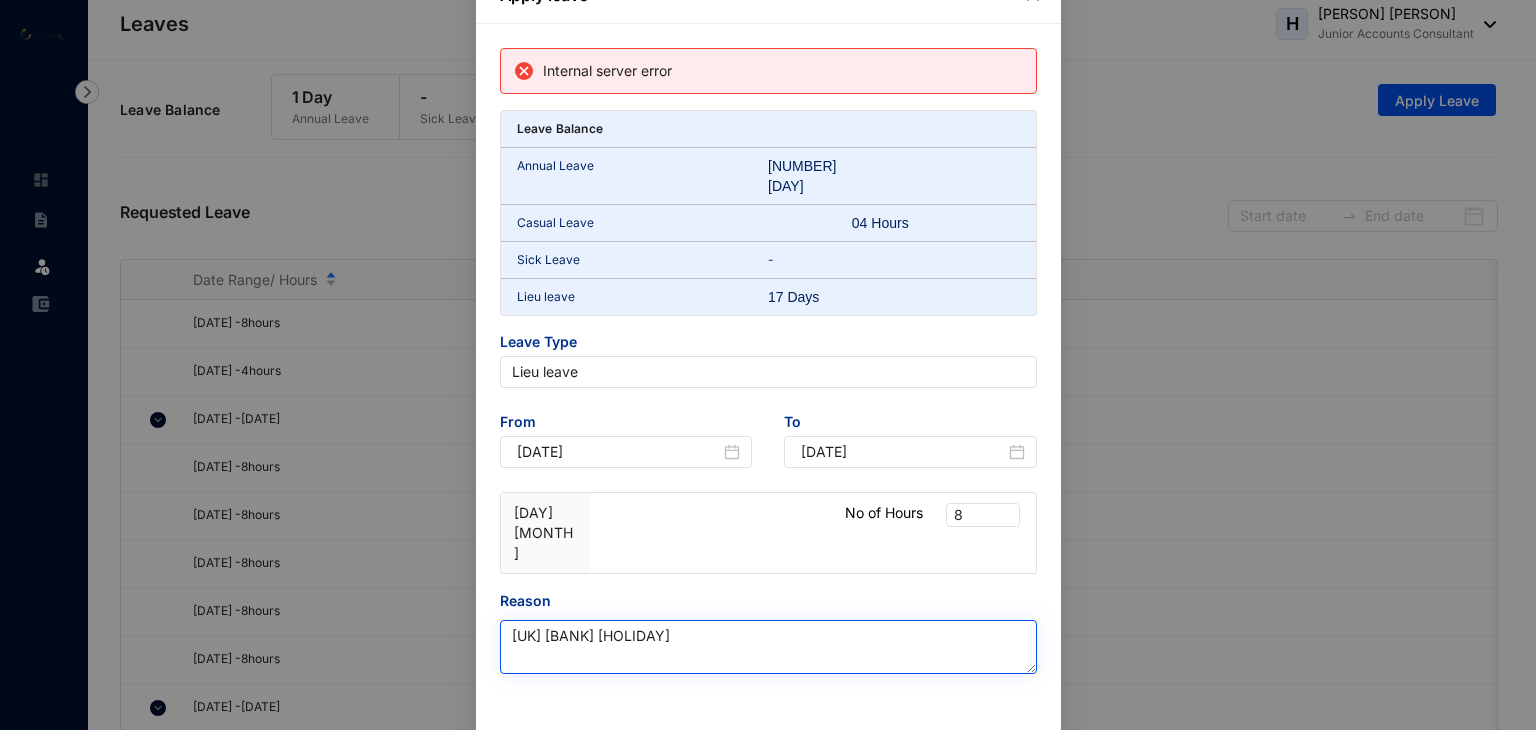 scroll, scrollTop: 52, scrollLeft: 0, axis: vertical 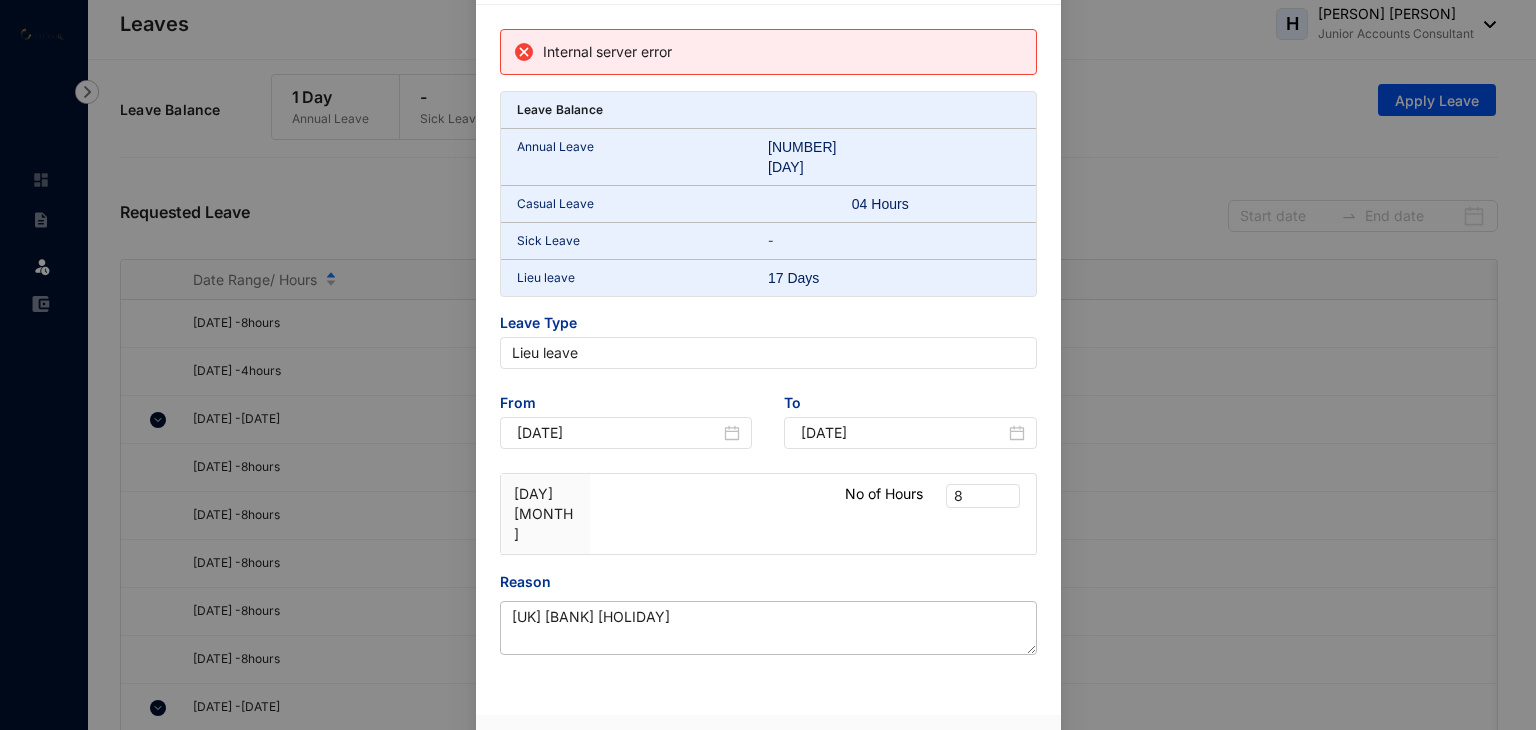 click on "Submit" at bounding box center (995, 752) 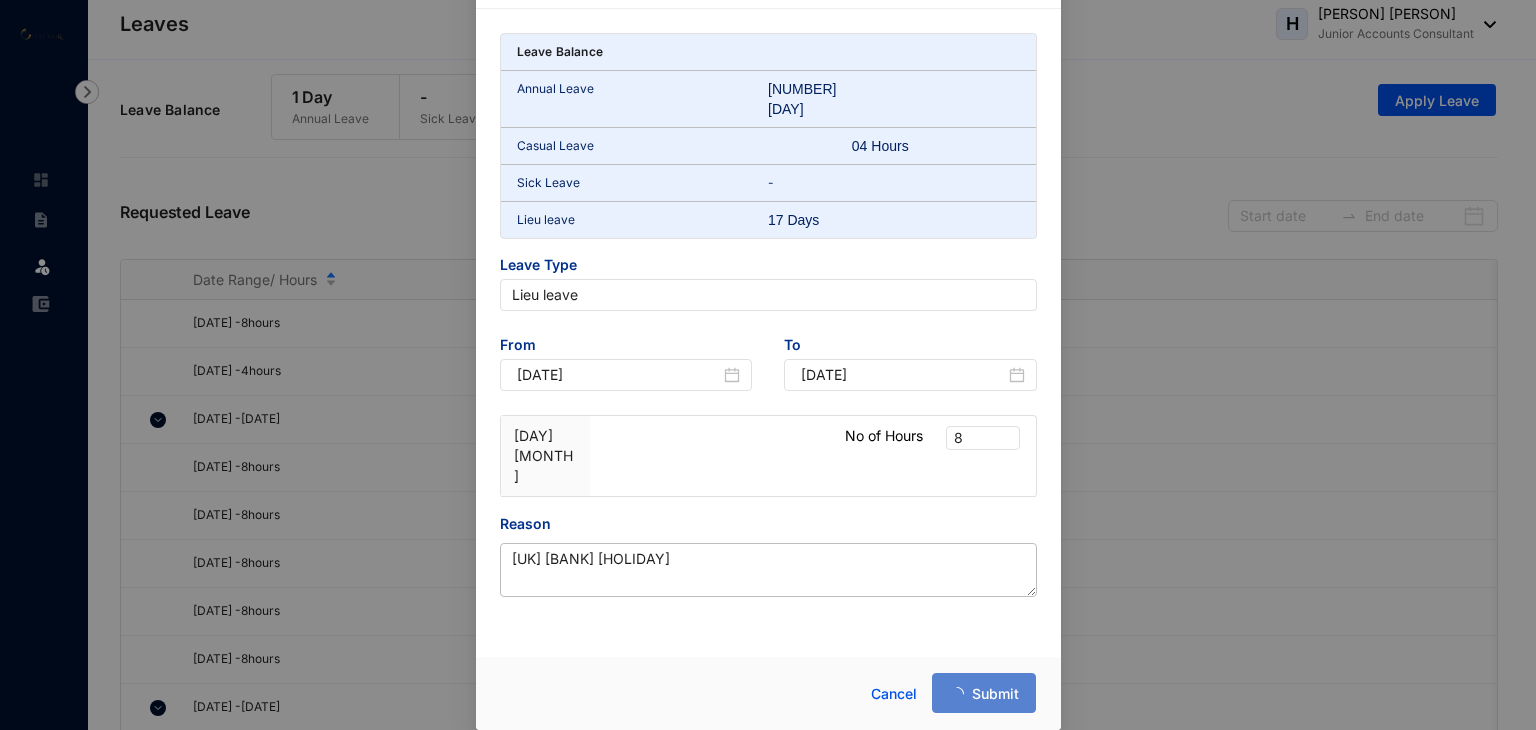 scroll, scrollTop: 0, scrollLeft: 0, axis: both 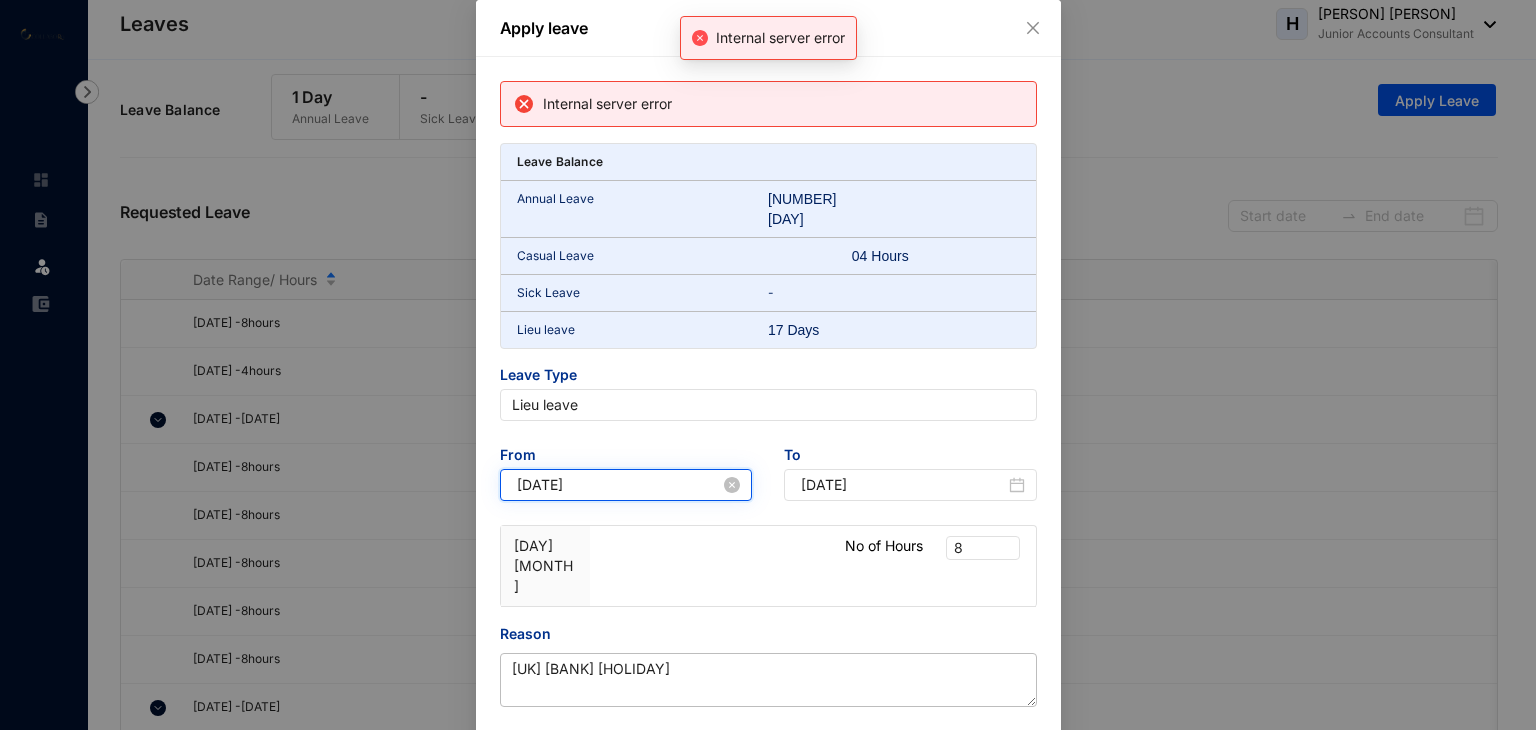 click on "2025-05-05" at bounding box center [619, 485] 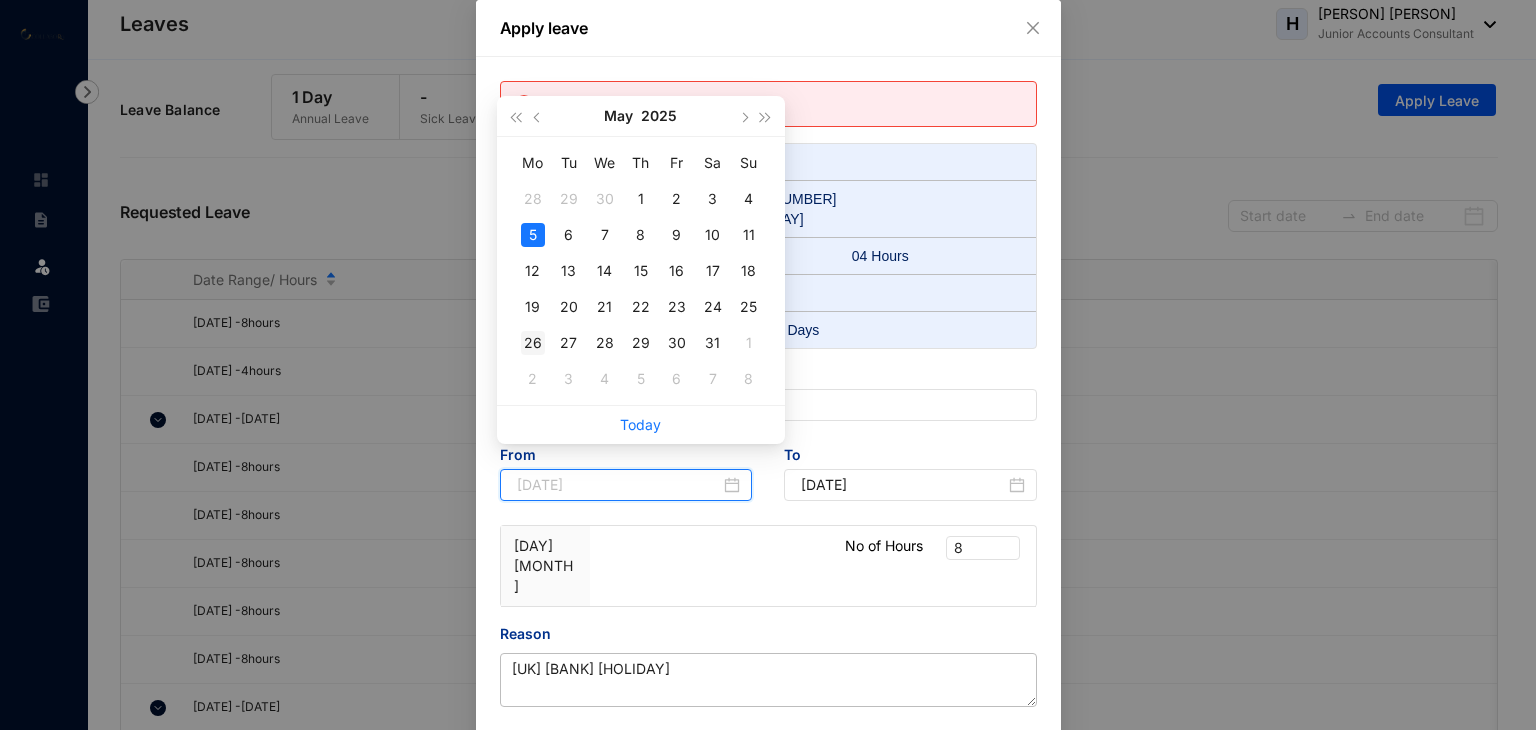 type on "2025-05-26" 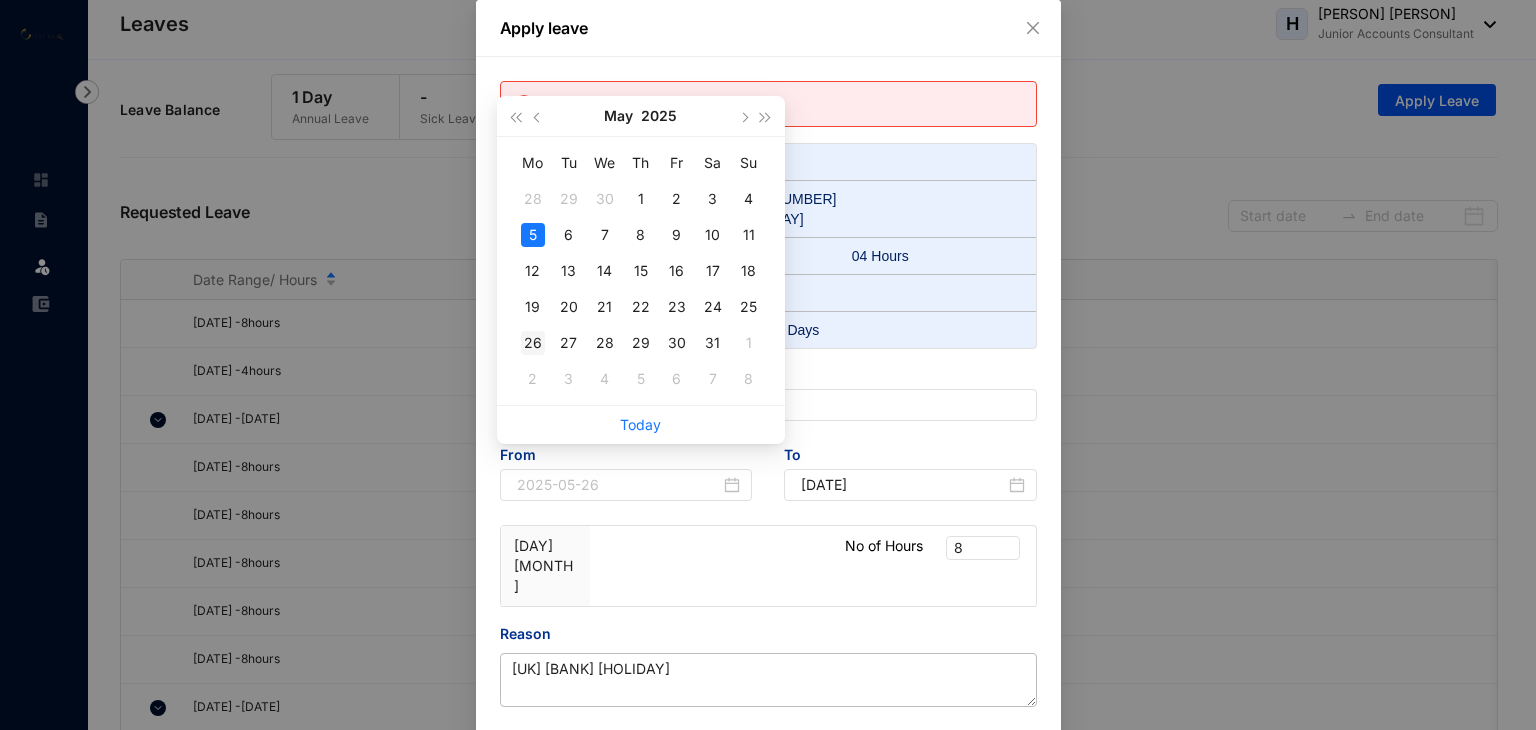 click on "26" at bounding box center (533, 343) 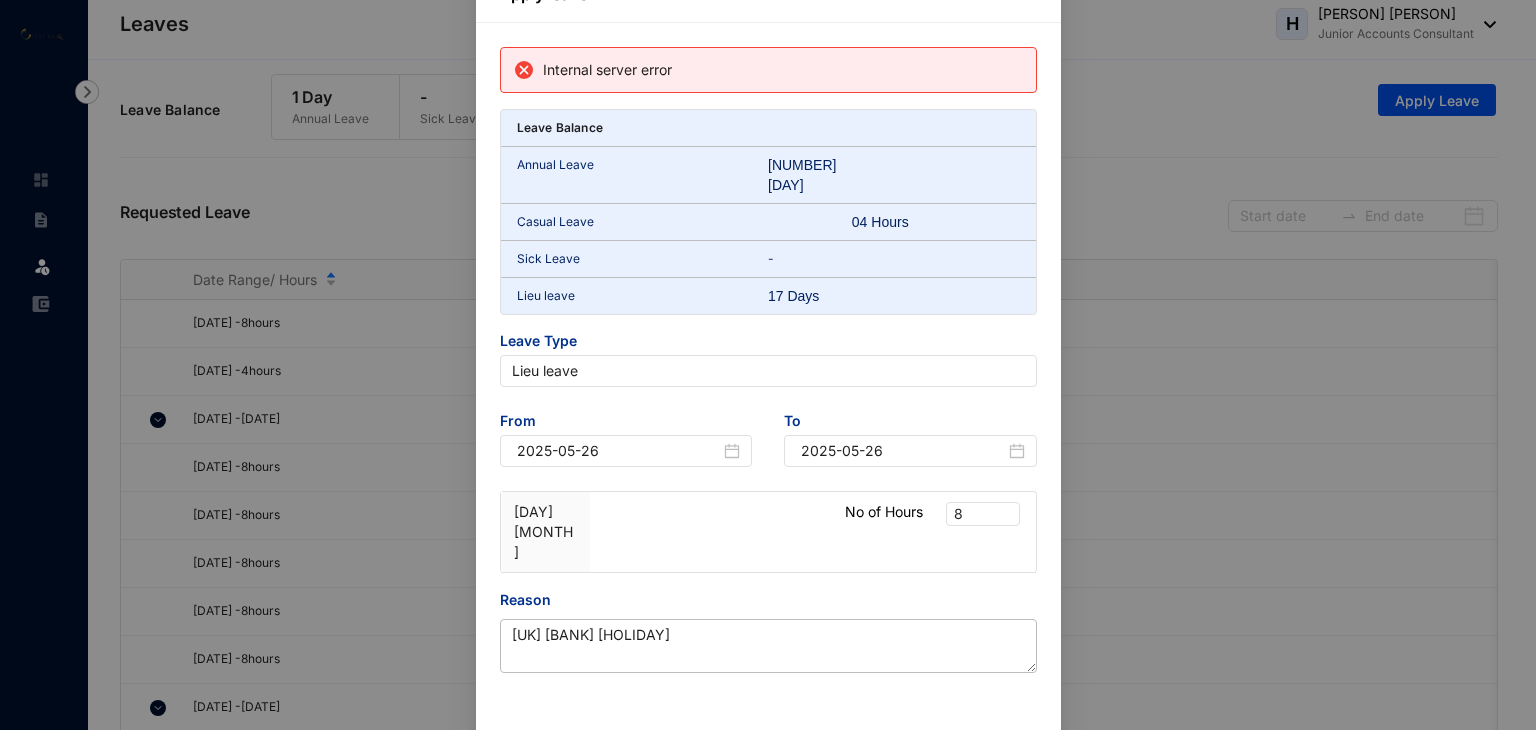 scroll, scrollTop: 52, scrollLeft: 0, axis: vertical 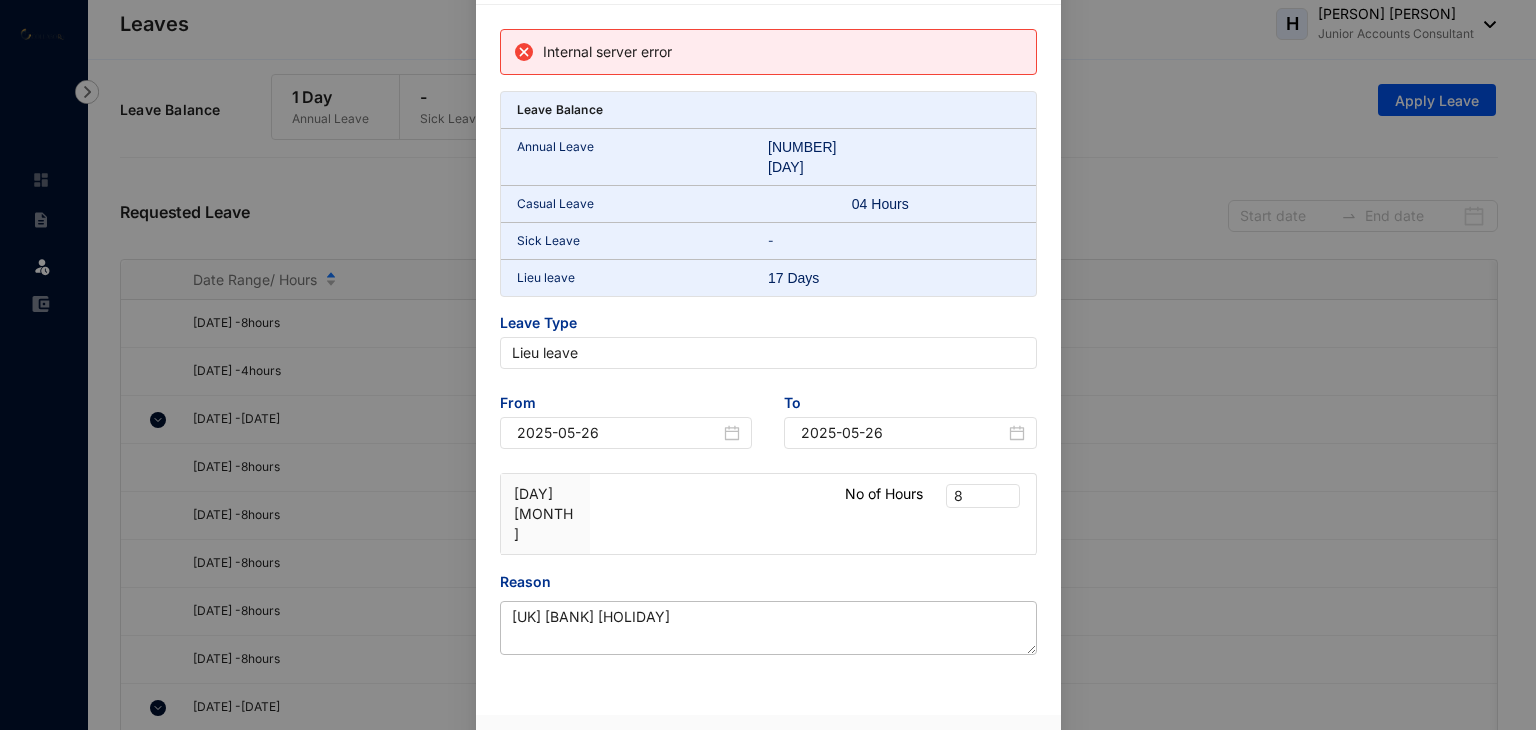 click on "Submit" at bounding box center (995, 752) 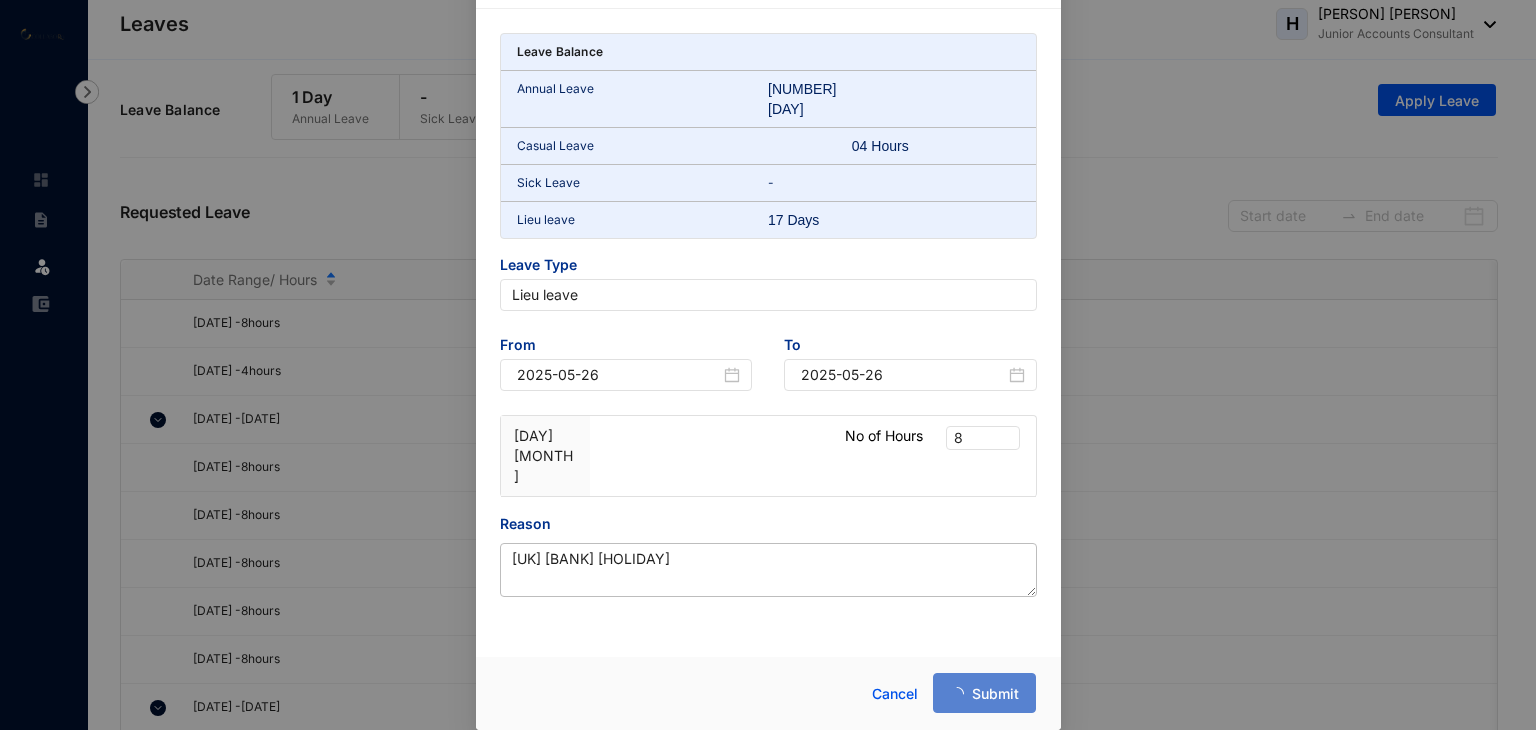 scroll, scrollTop: 0, scrollLeft: 0, axis: both 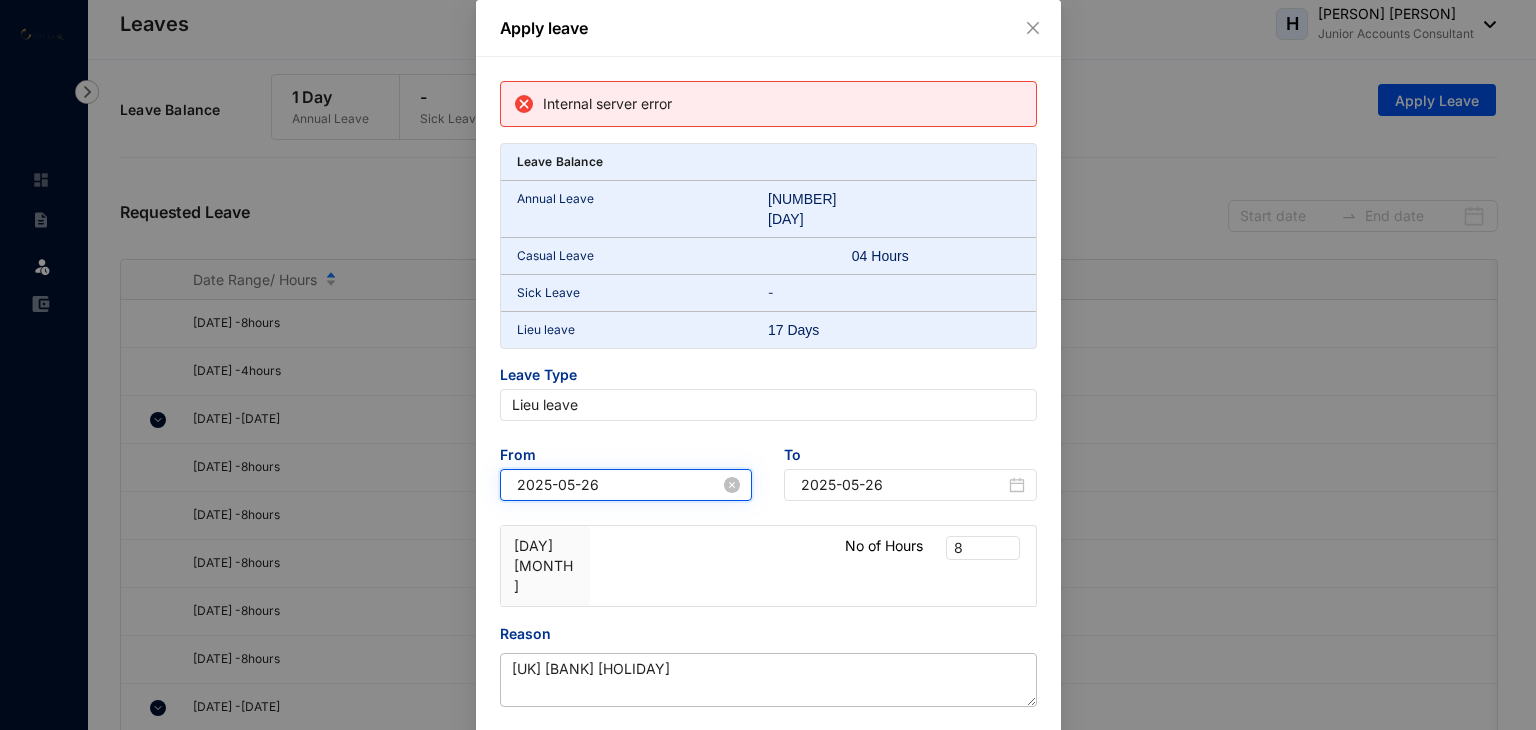 click on "2025-05-26" at bounding box center [619, 485] 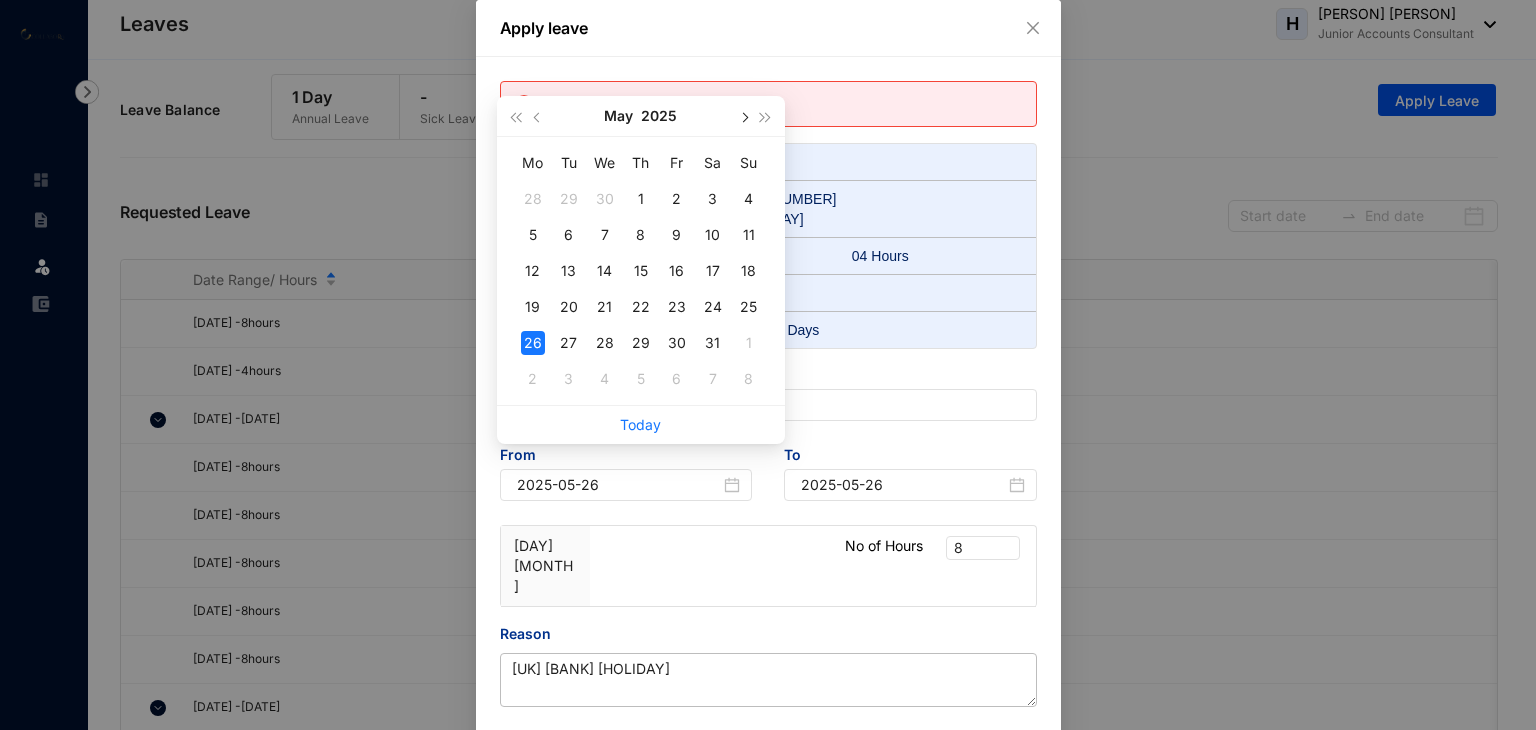 click at bounding box center [743, 116] 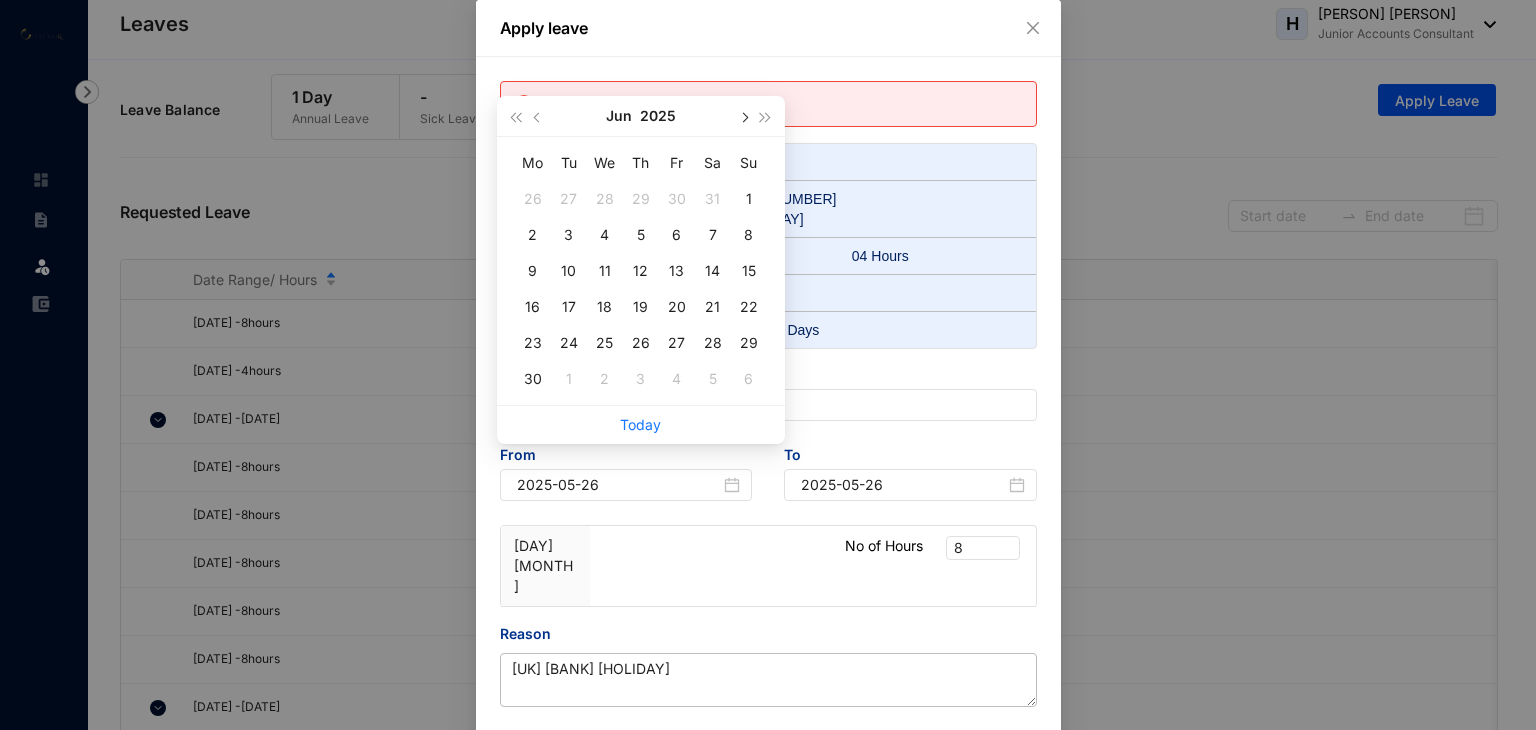 click at bounding box center (743, 116) 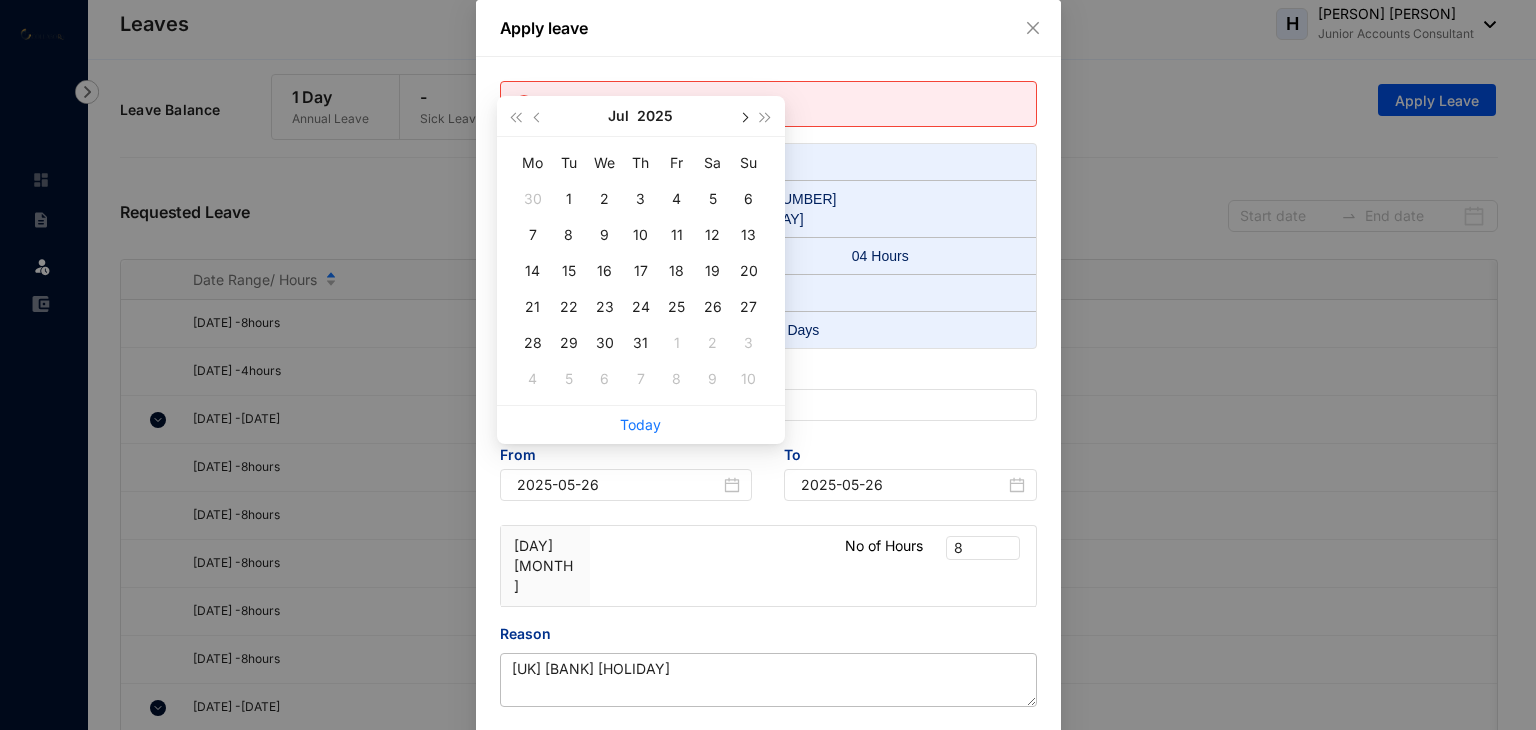 click at bounding box center [743, 116] 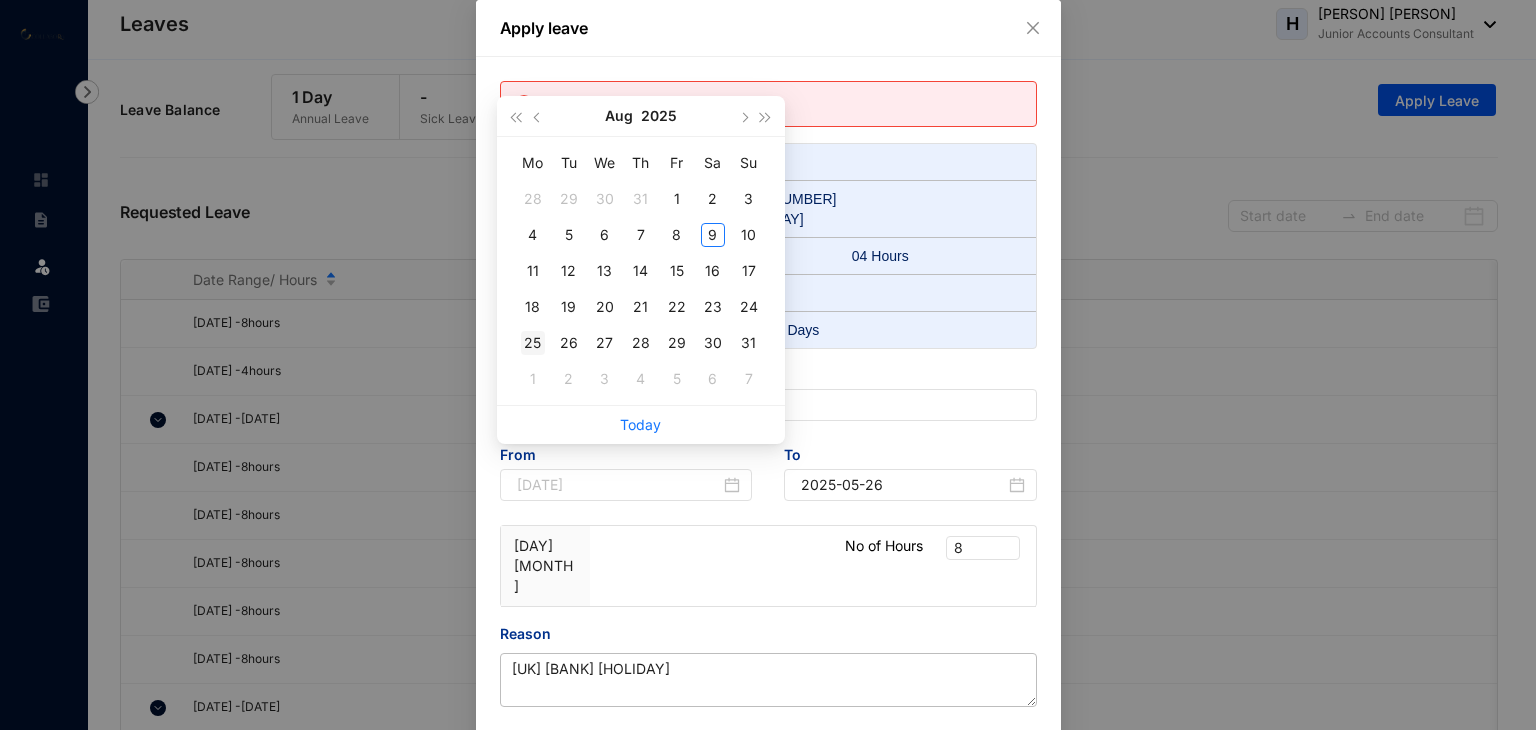 type on "2025-08-25" 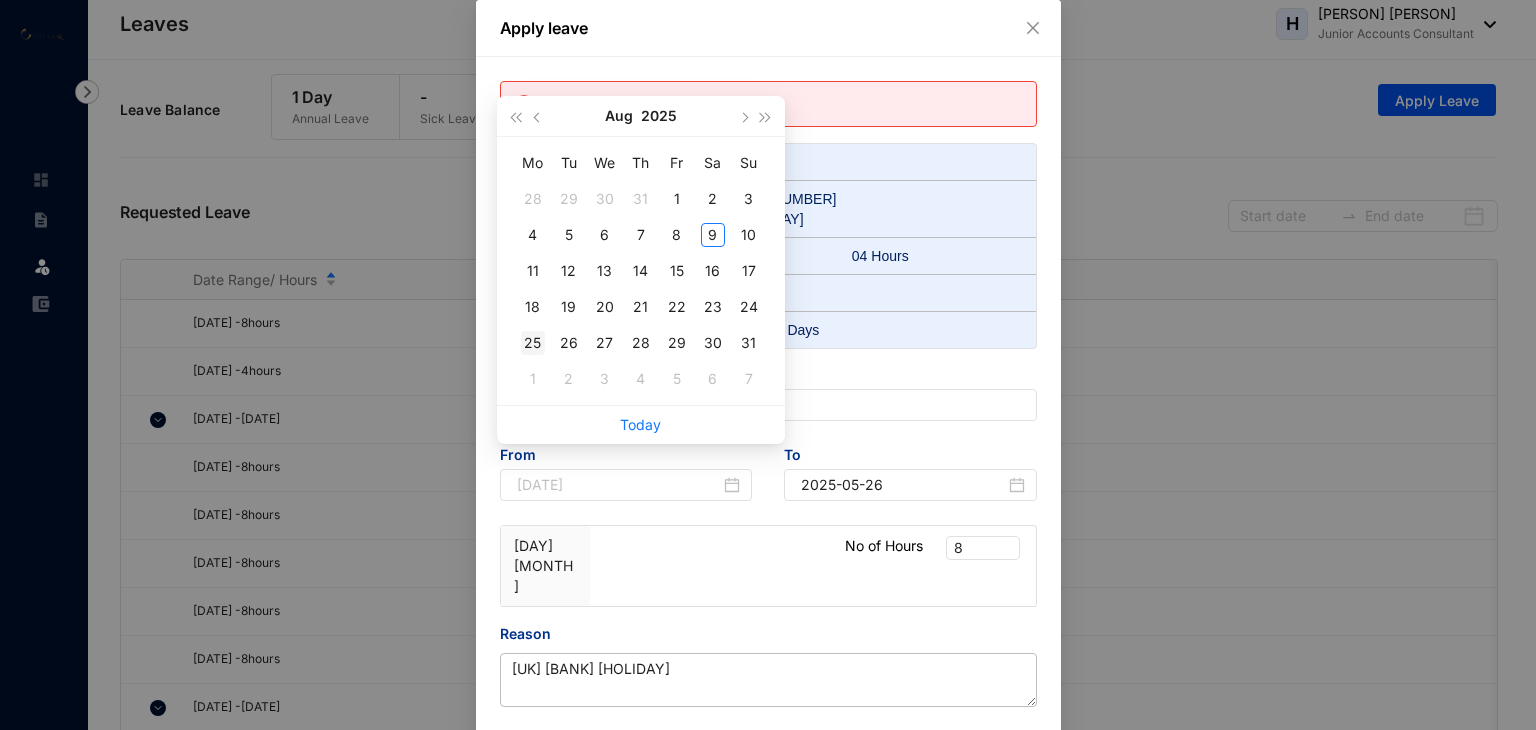 click on "25" at bounding box center (533, 343) 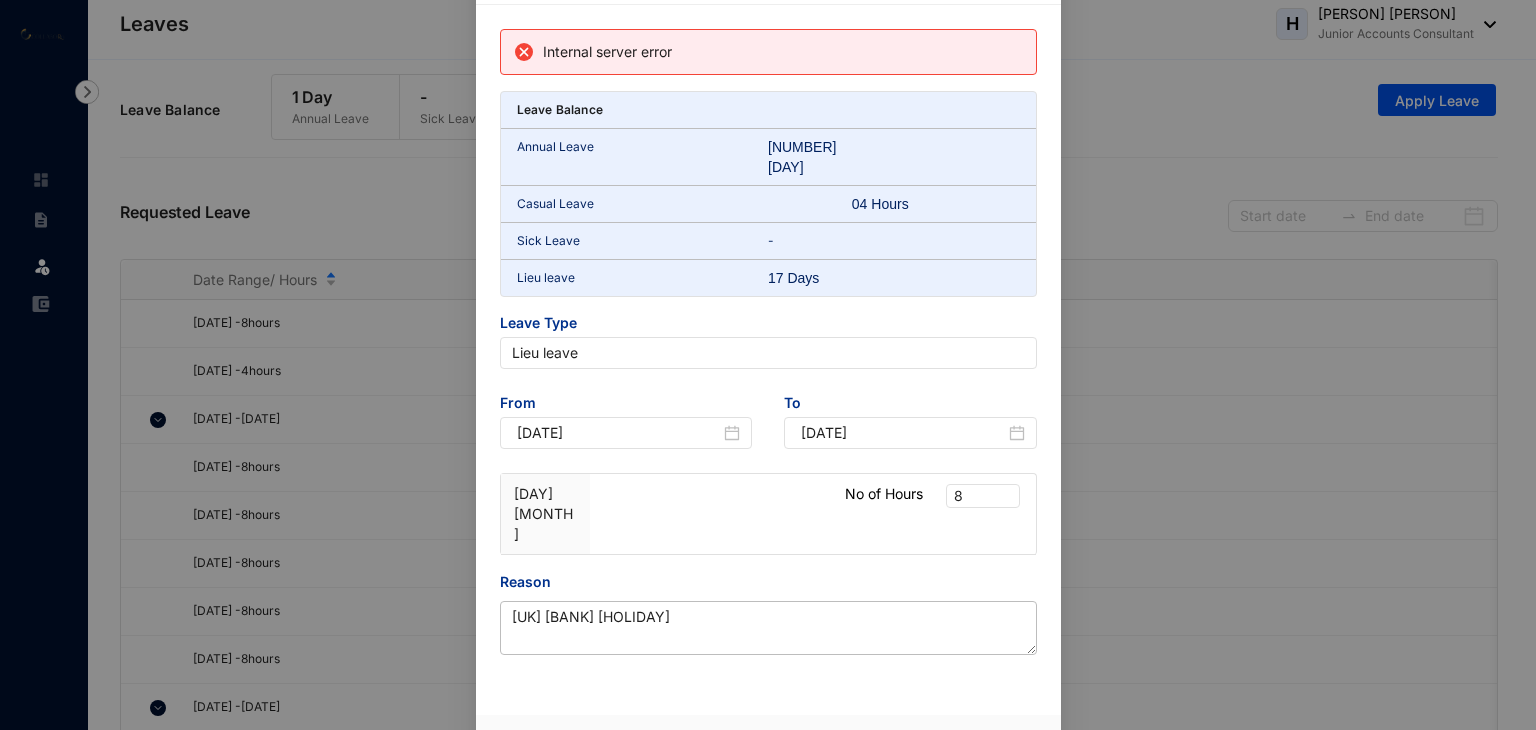 scroll, scrollTop: 52, scrollLeft: 0, axis: vertical 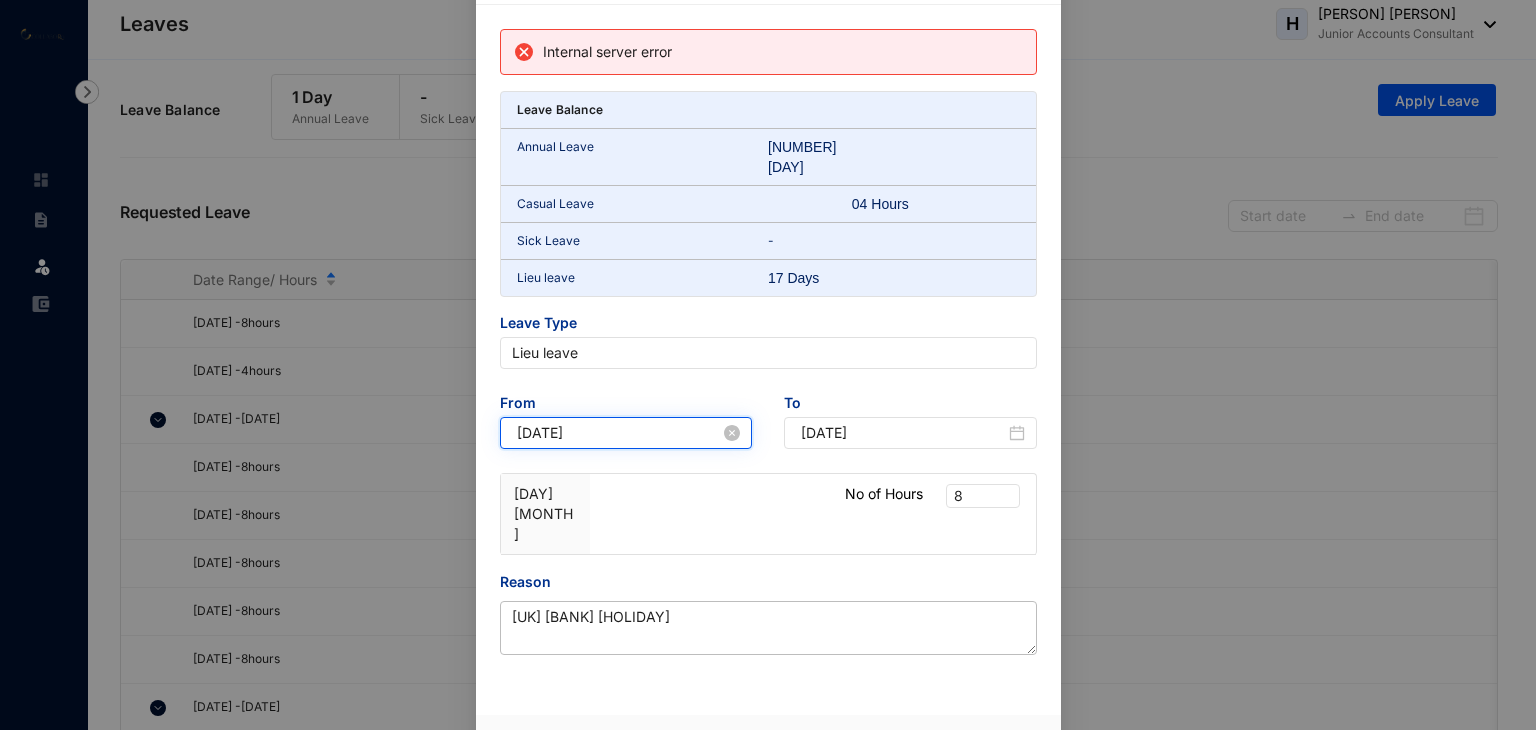 click on "2025-08-25" at bounding box center [619, 433] 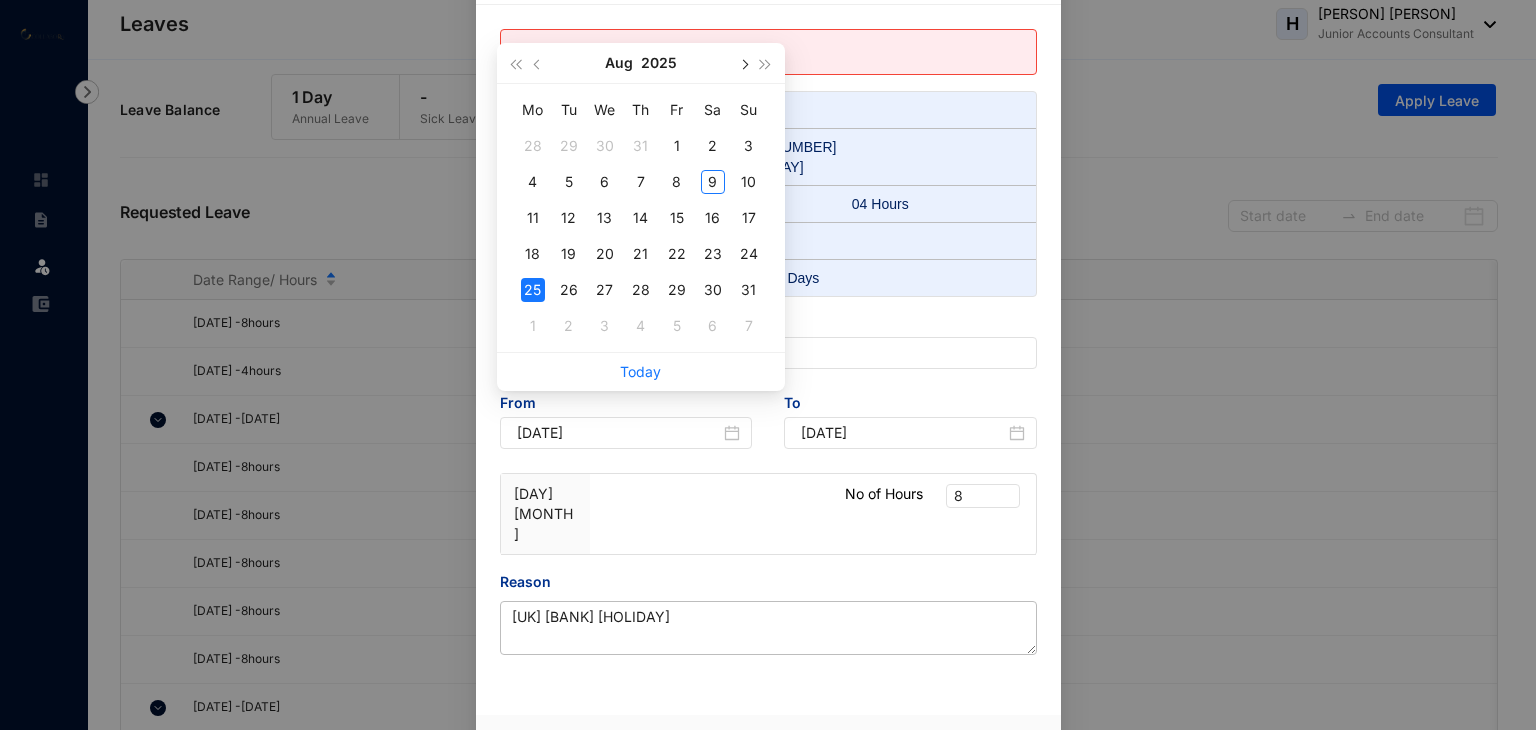 click at bounding box center (743, 63) 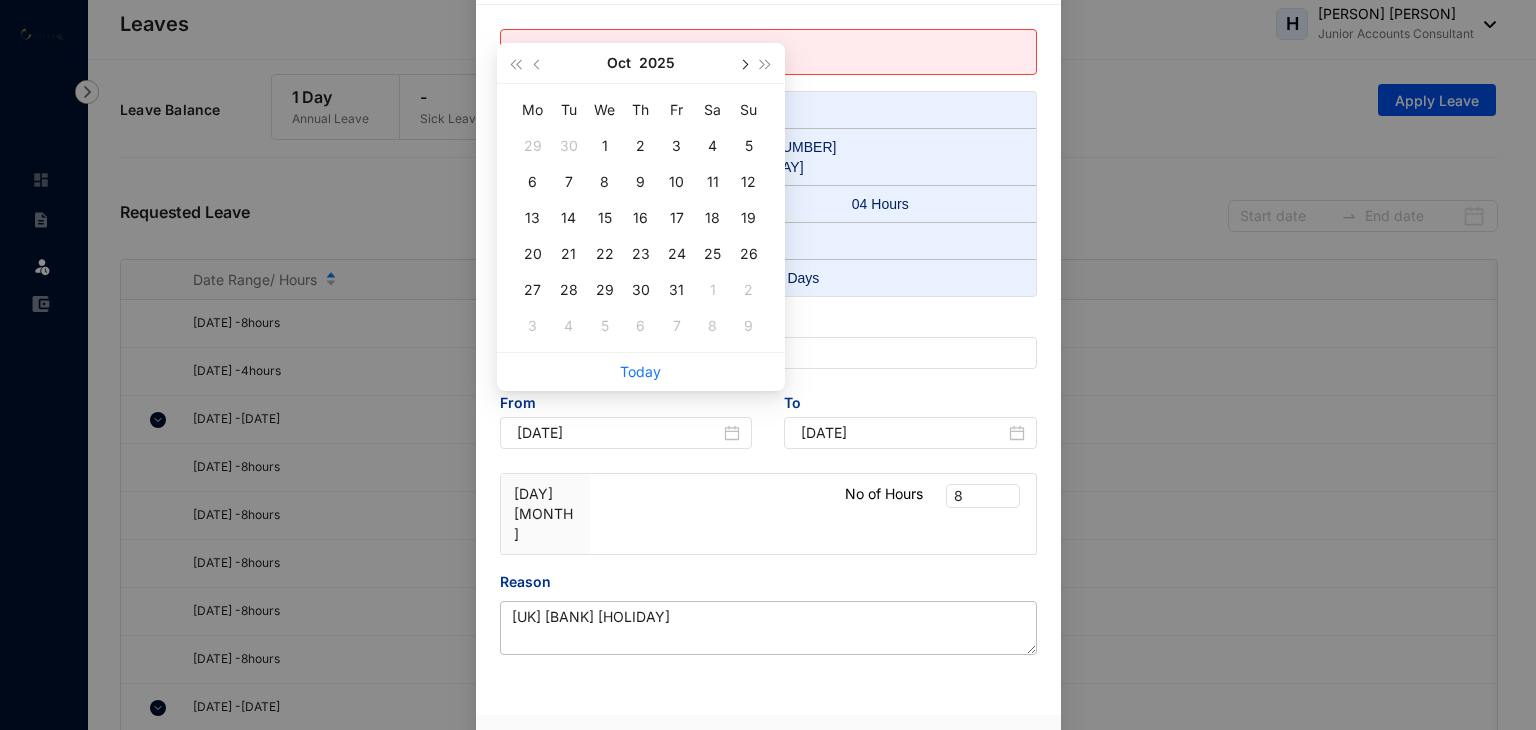 click at bounding box center [743, 63] 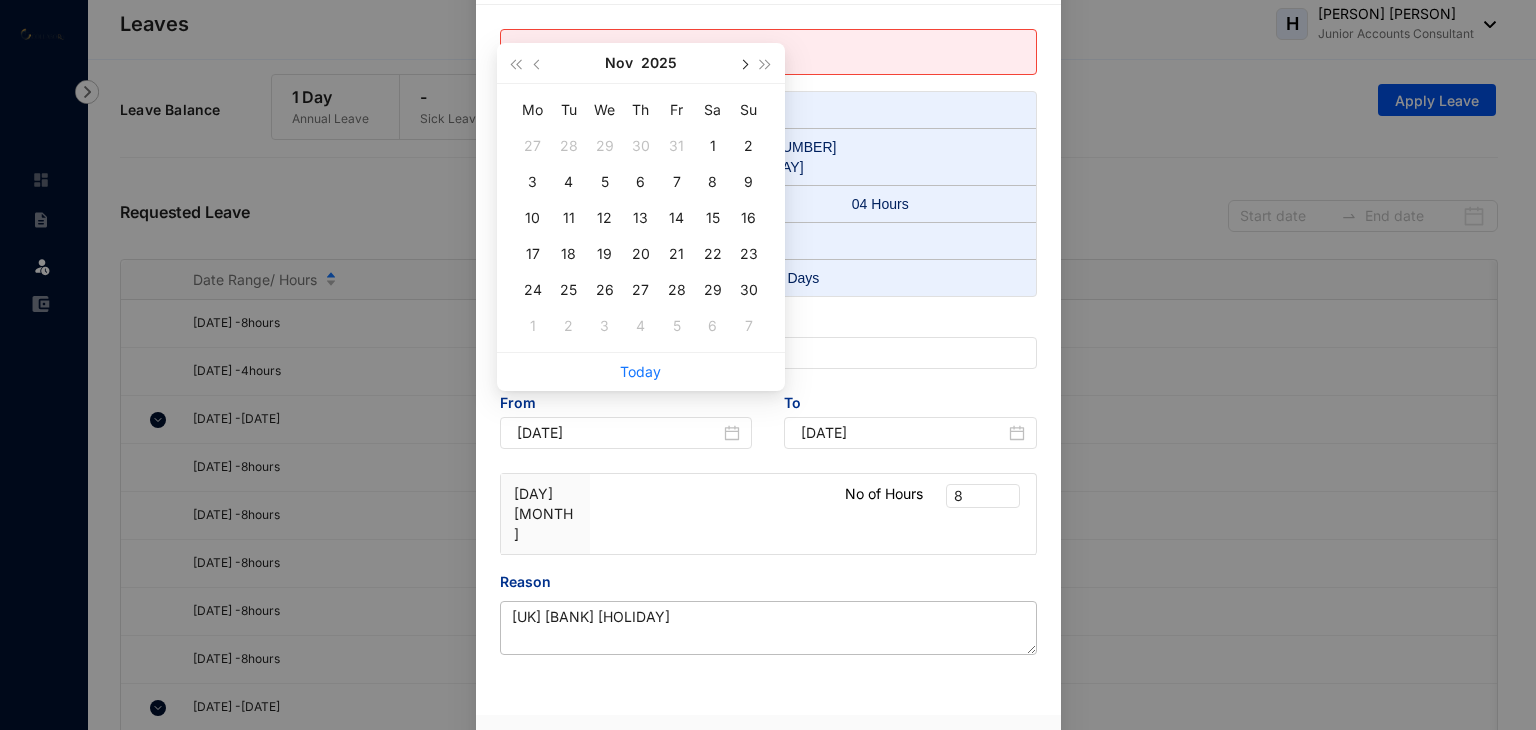 click at bounding box center (743, 63) 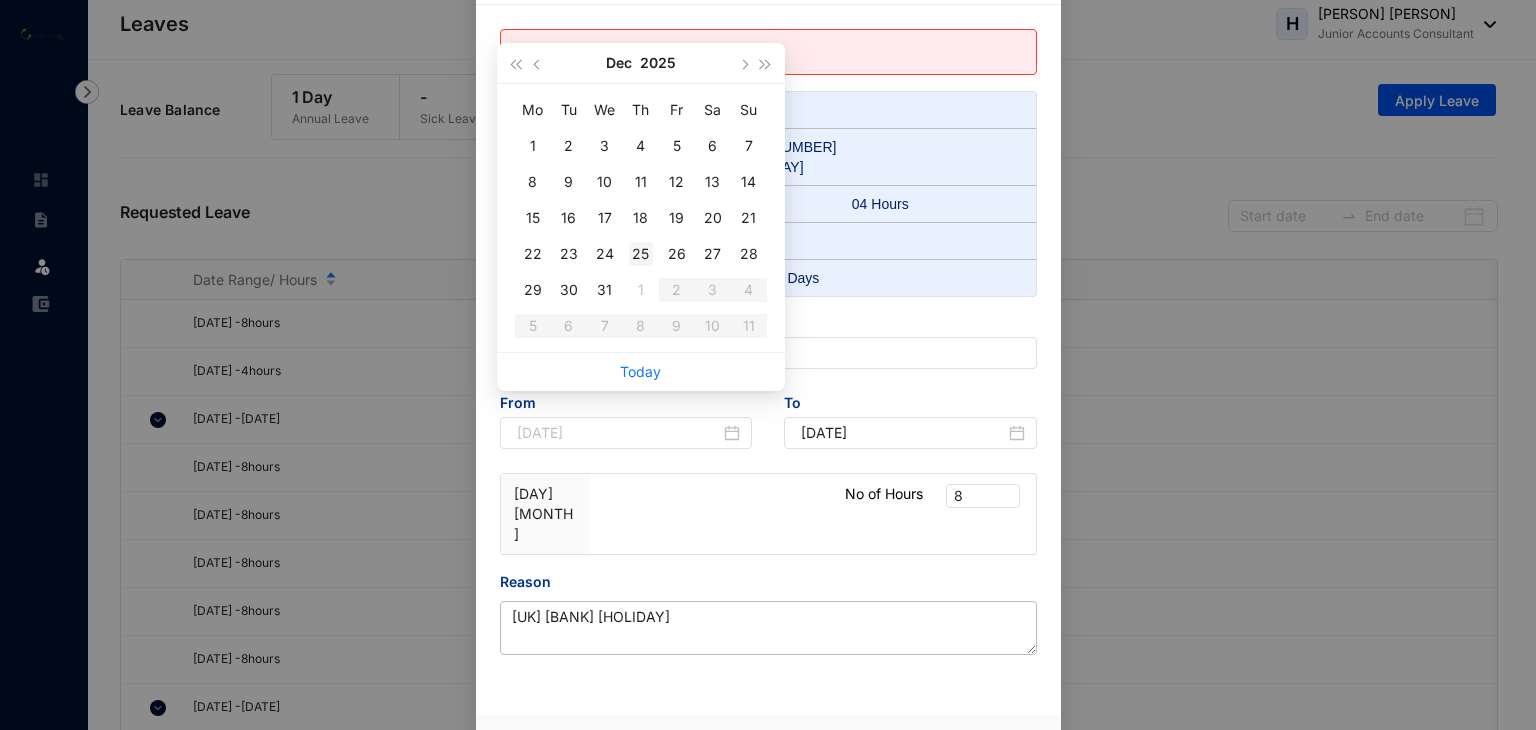 type on "[DATE]" 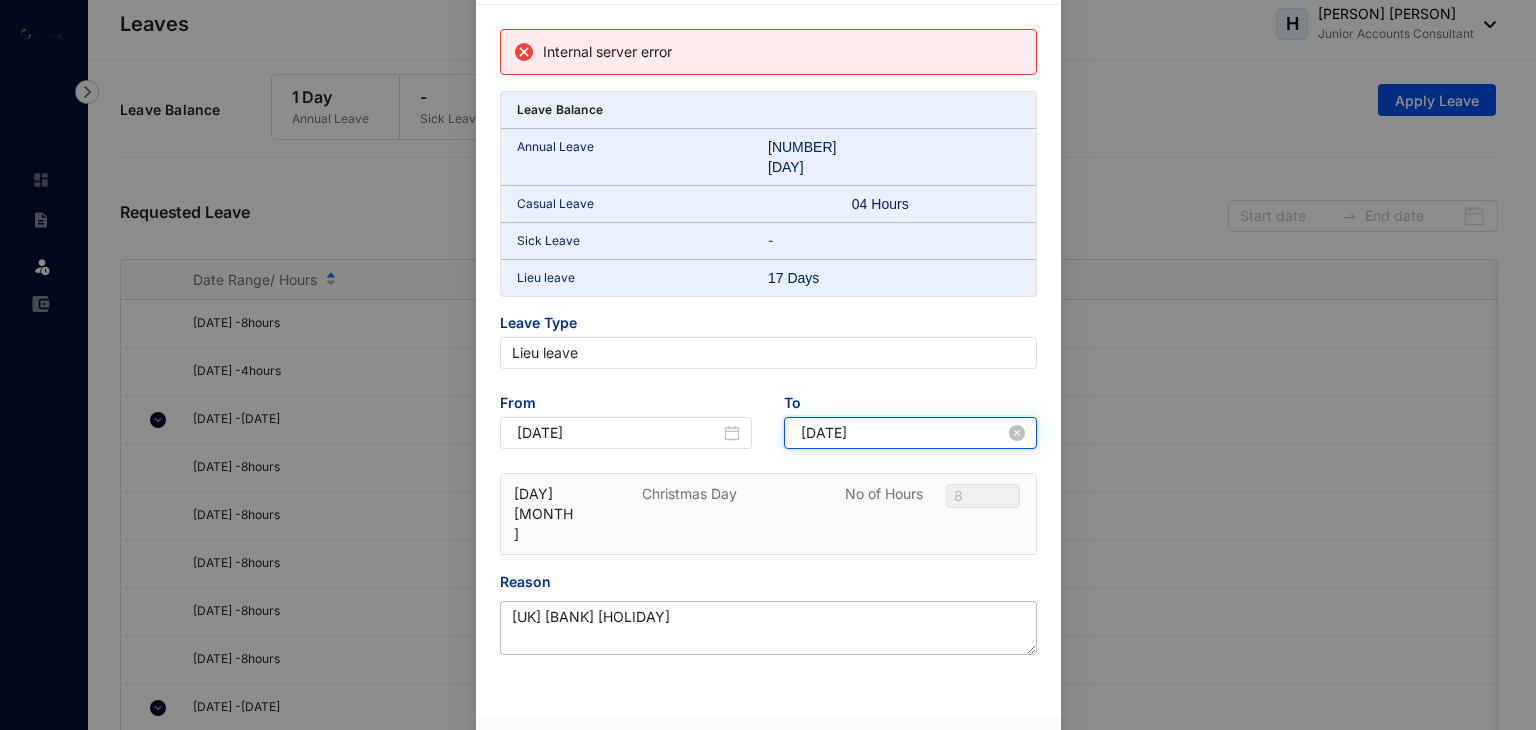click on "[DATE]" at bounding box center (903, 433) 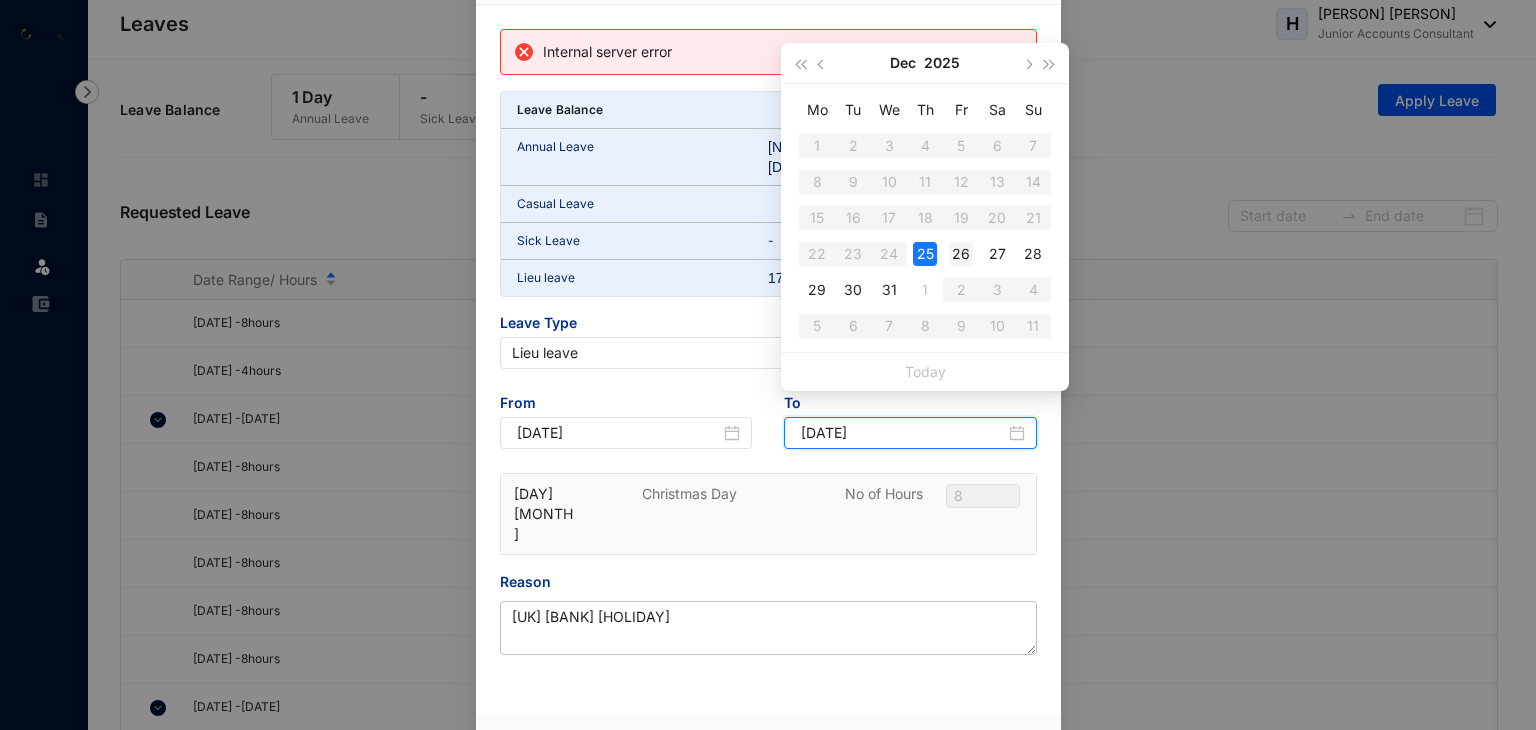 type on "[DATE]" 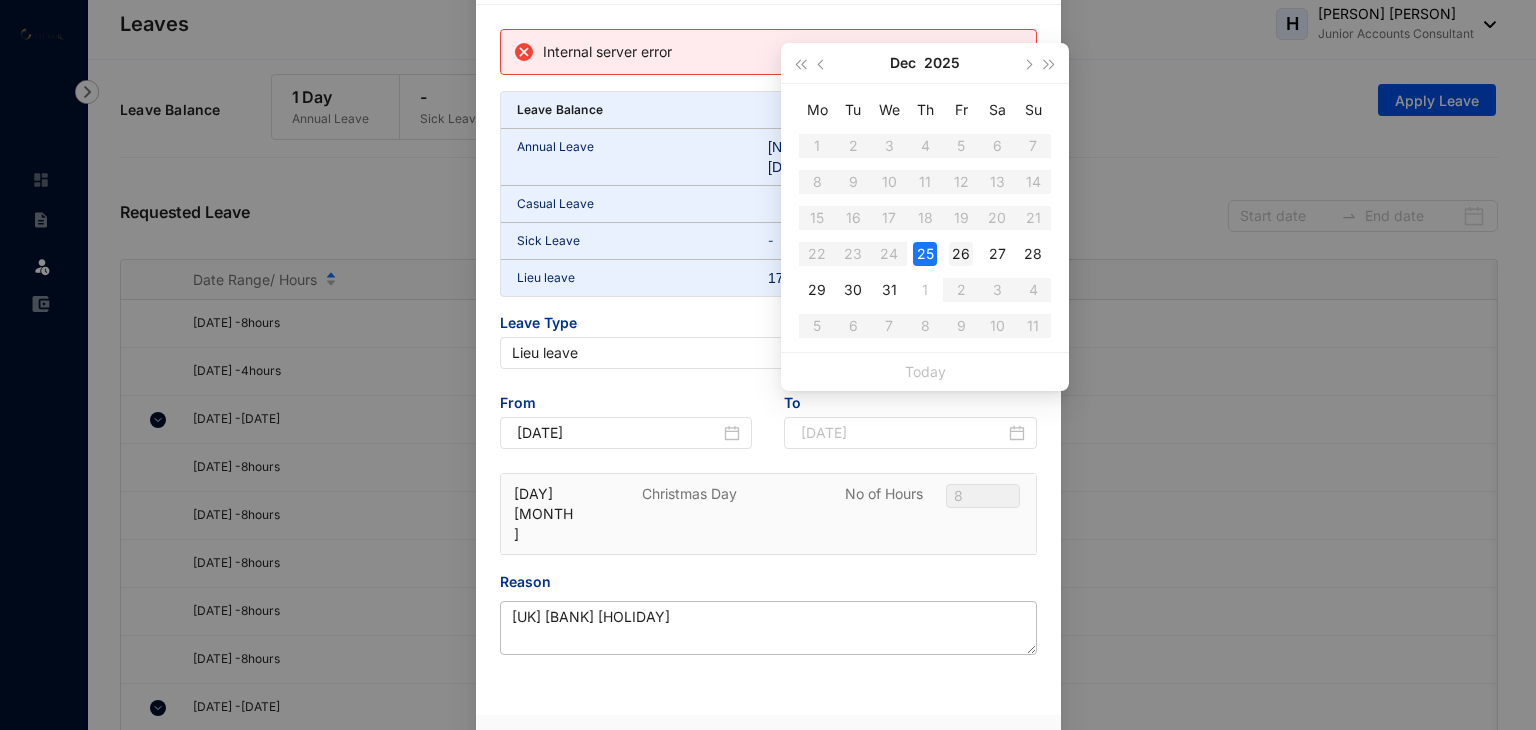 click on "26" at bounding box center (961, 254) 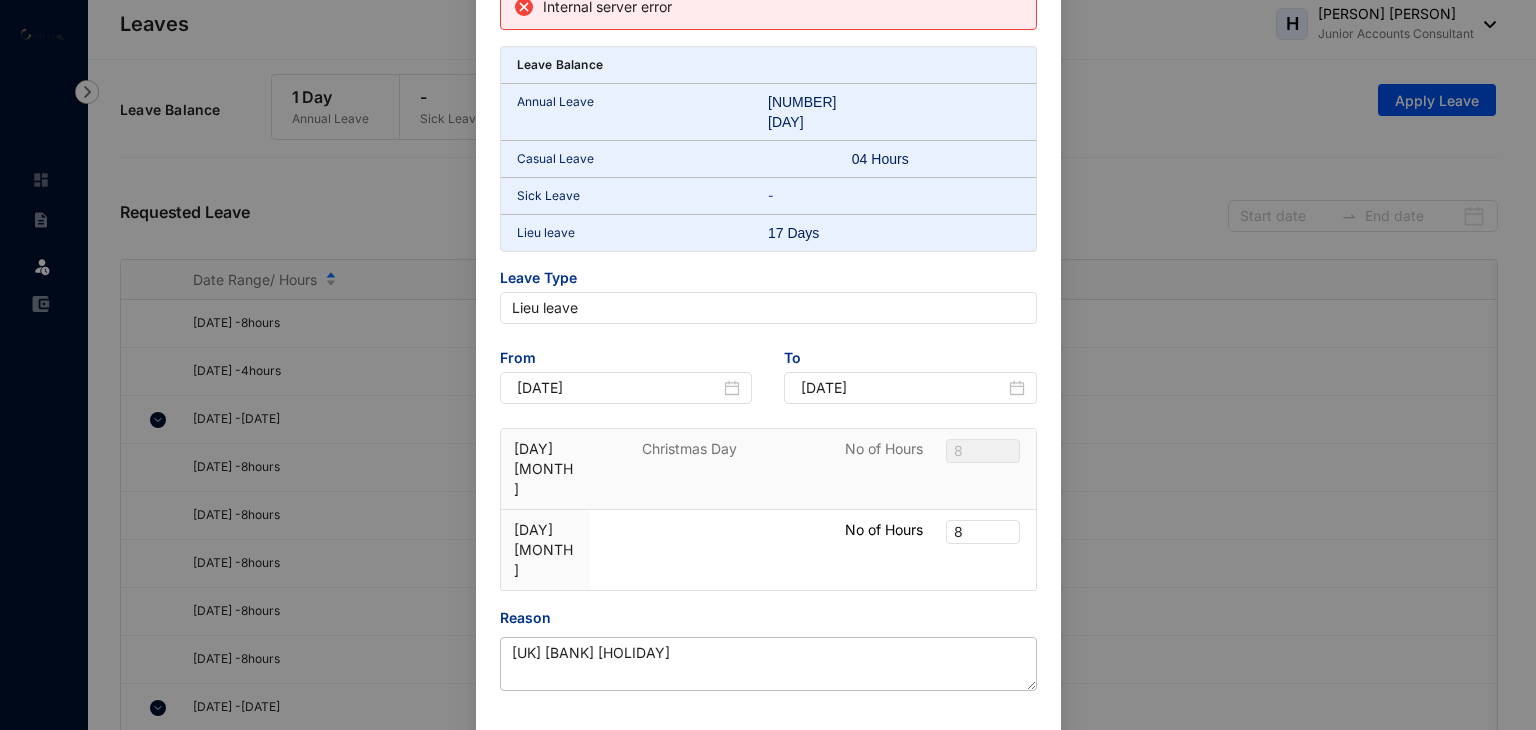 click on "Submit" at bounding box center [995, 787] 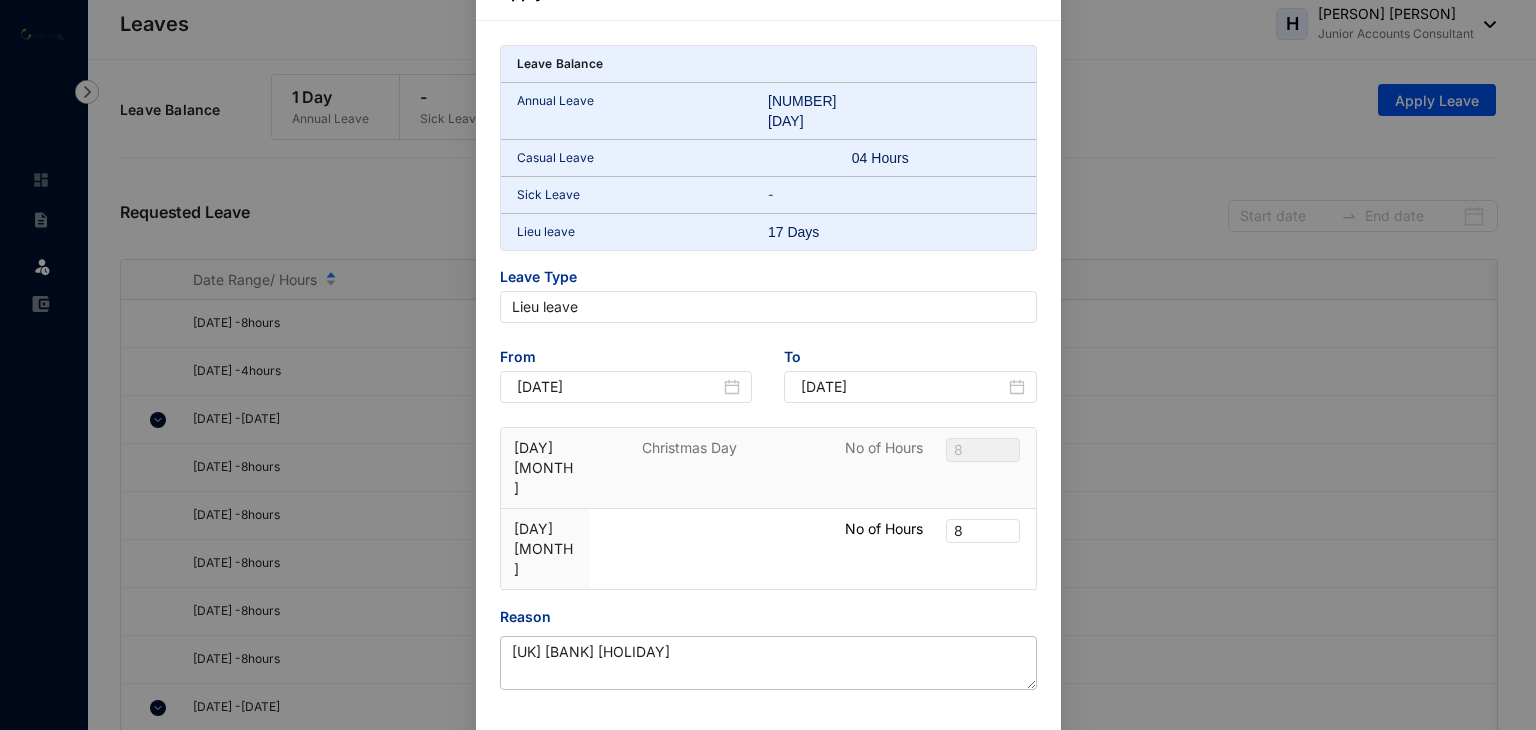 scroll, scrollTop: 97, scrollLeft: 0, axis: vertical 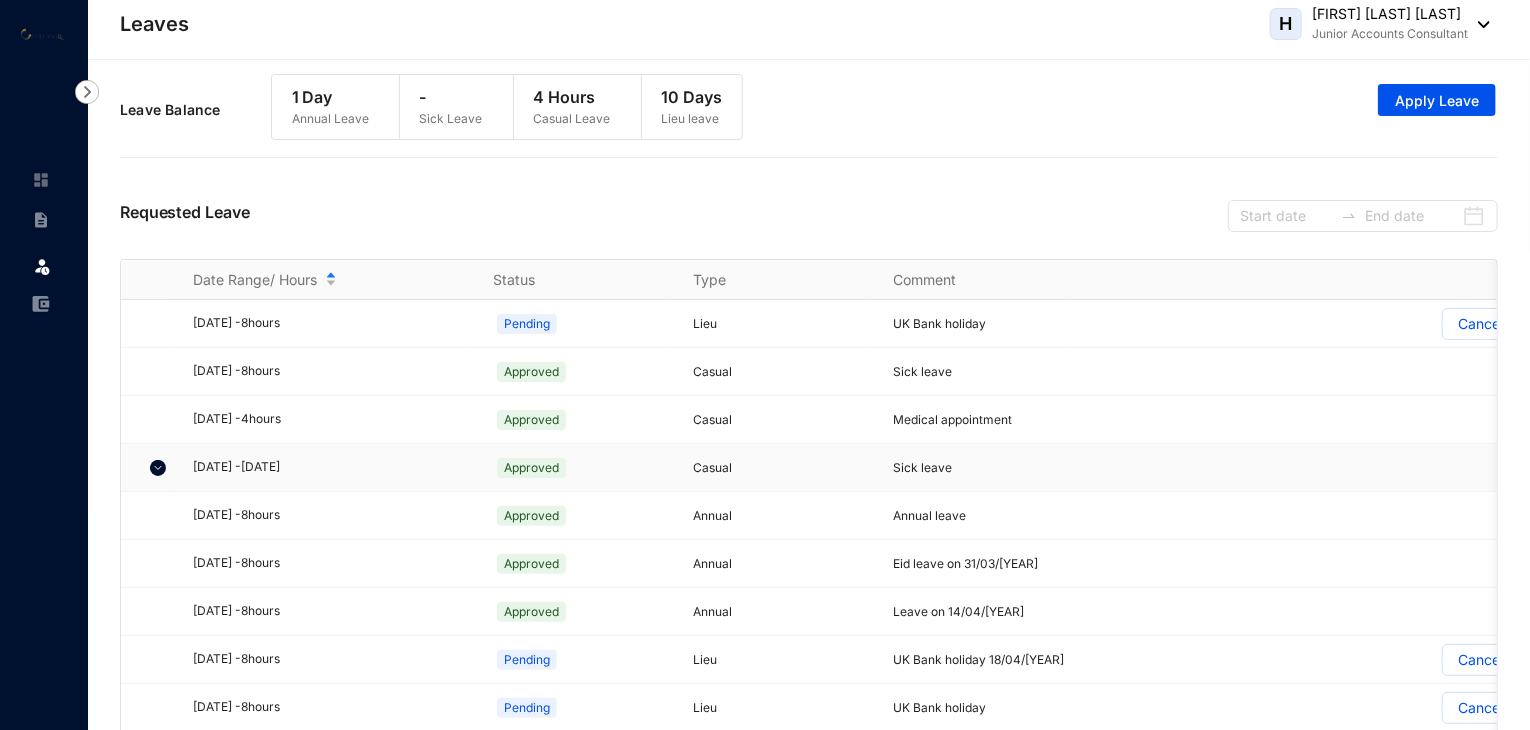 click at bounding box center (158, 468) 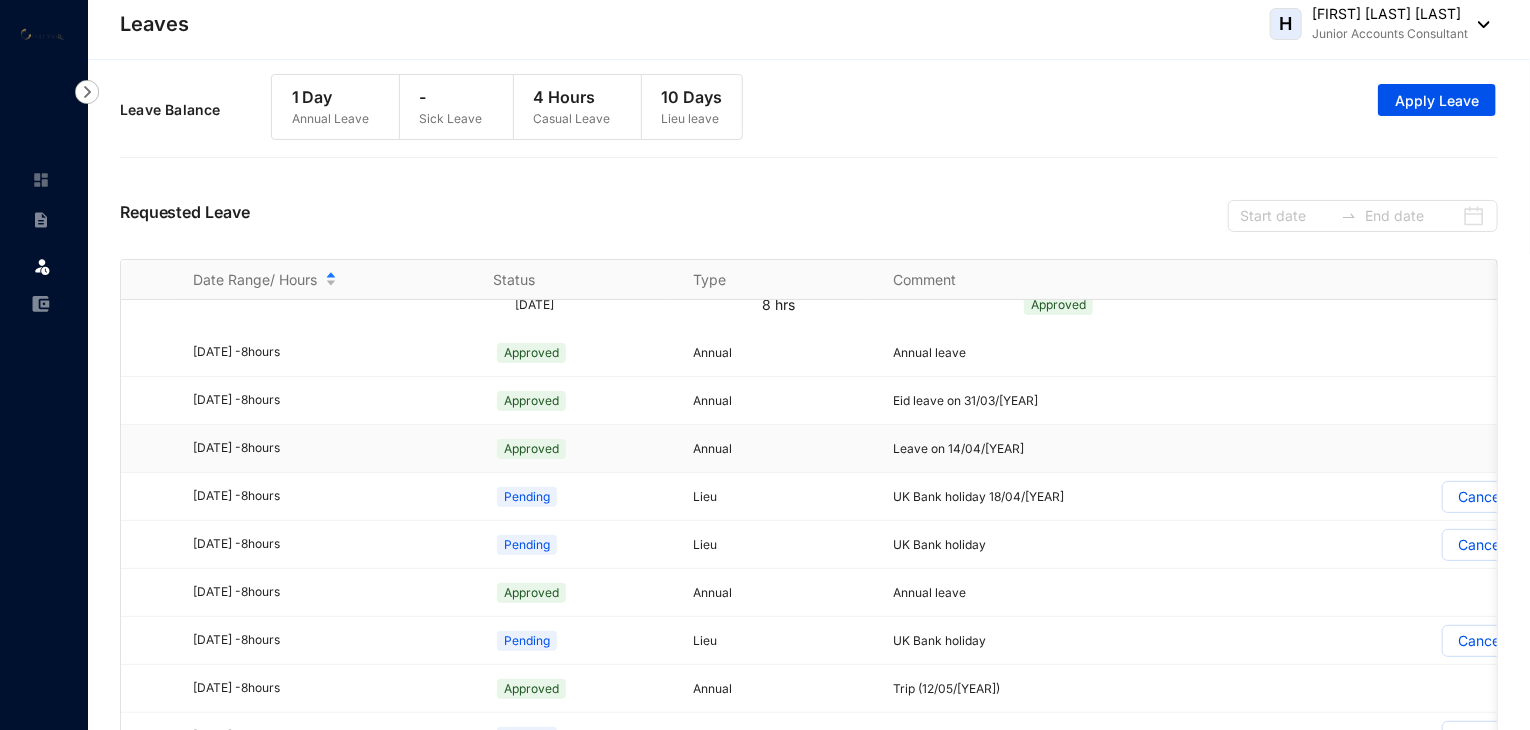 scroll, scrollTop: 300, scrollLeft: 0, axis: vertical 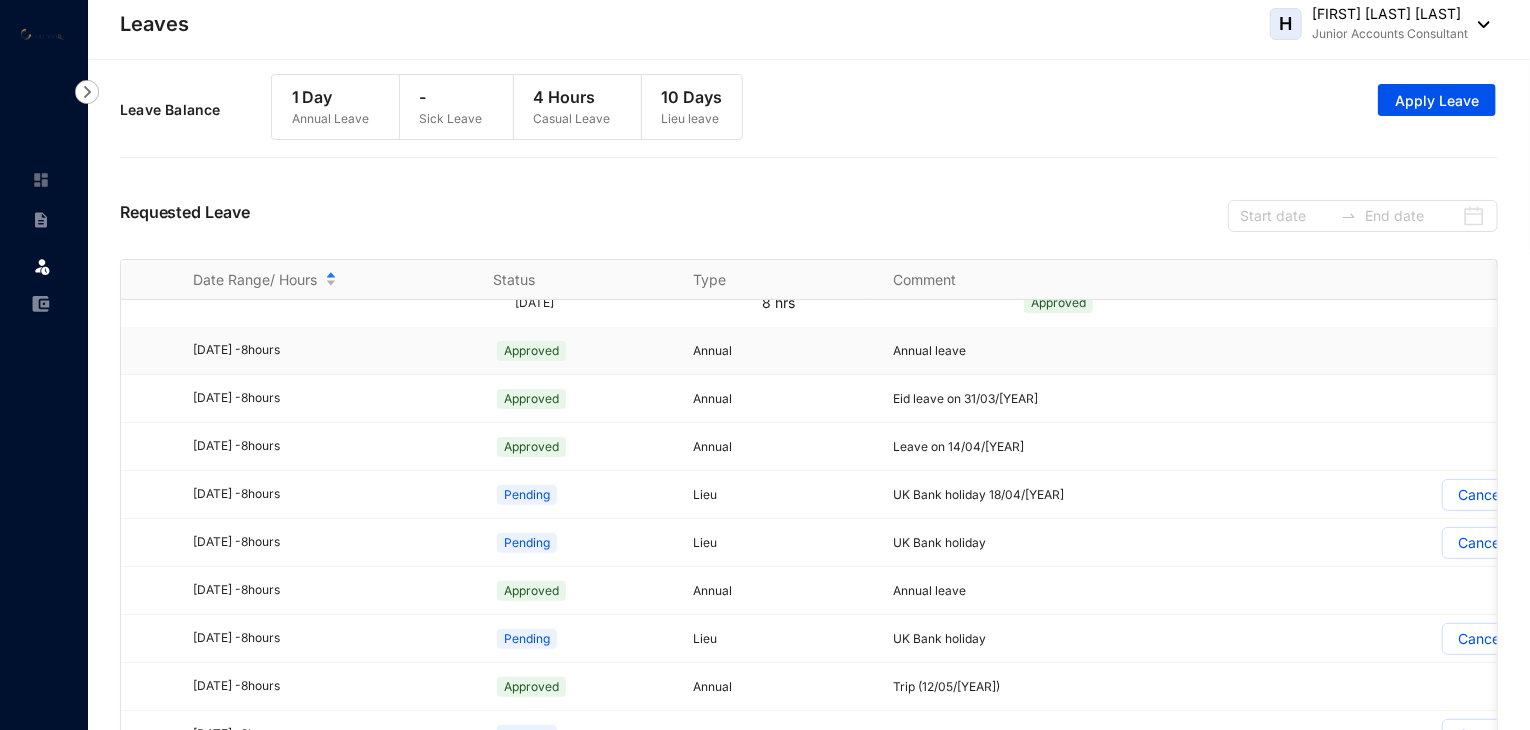 click on "2025/04/01    -  8  hours" at bounding box center [331, 350] 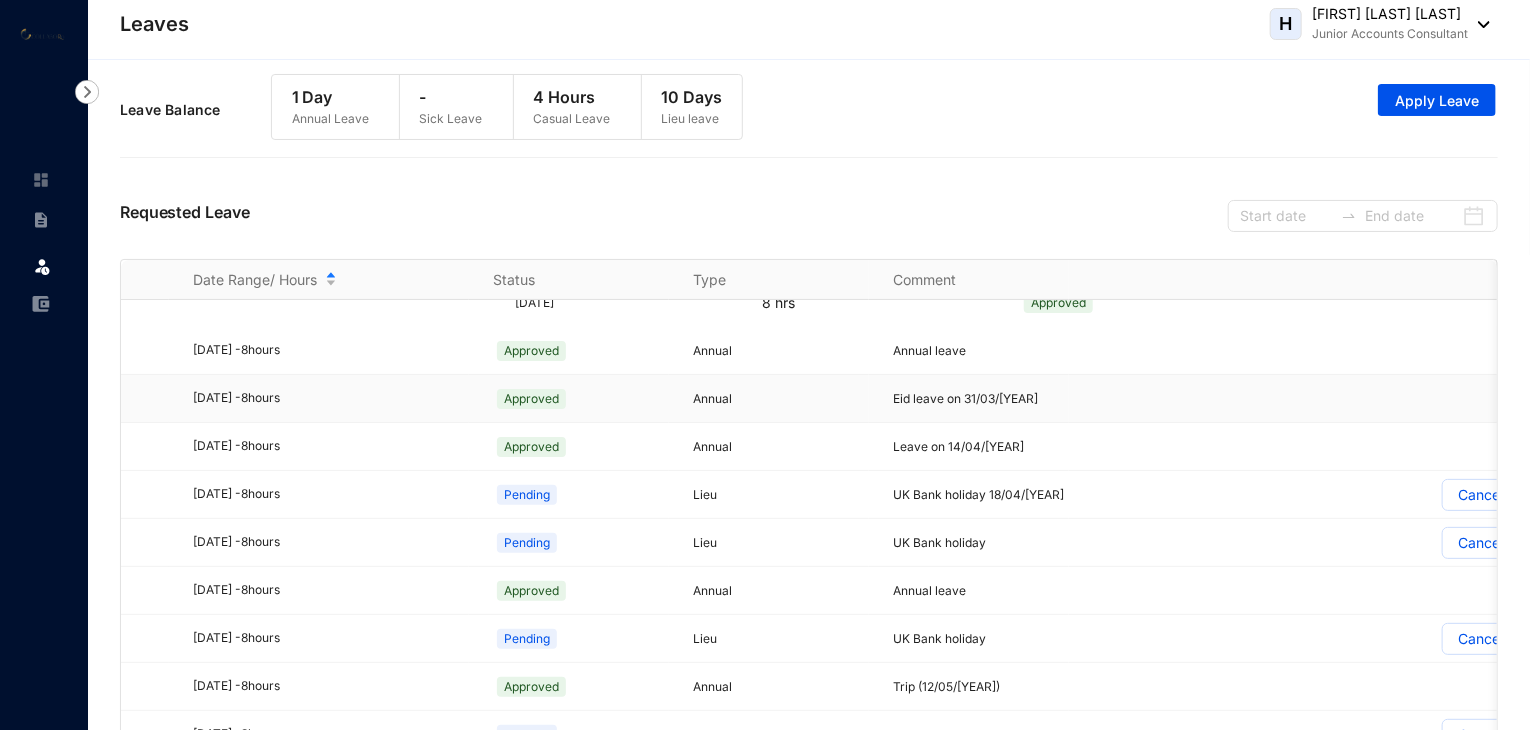 click on "2025/04/02    -  8  hours" at bounding box center [331, 398] 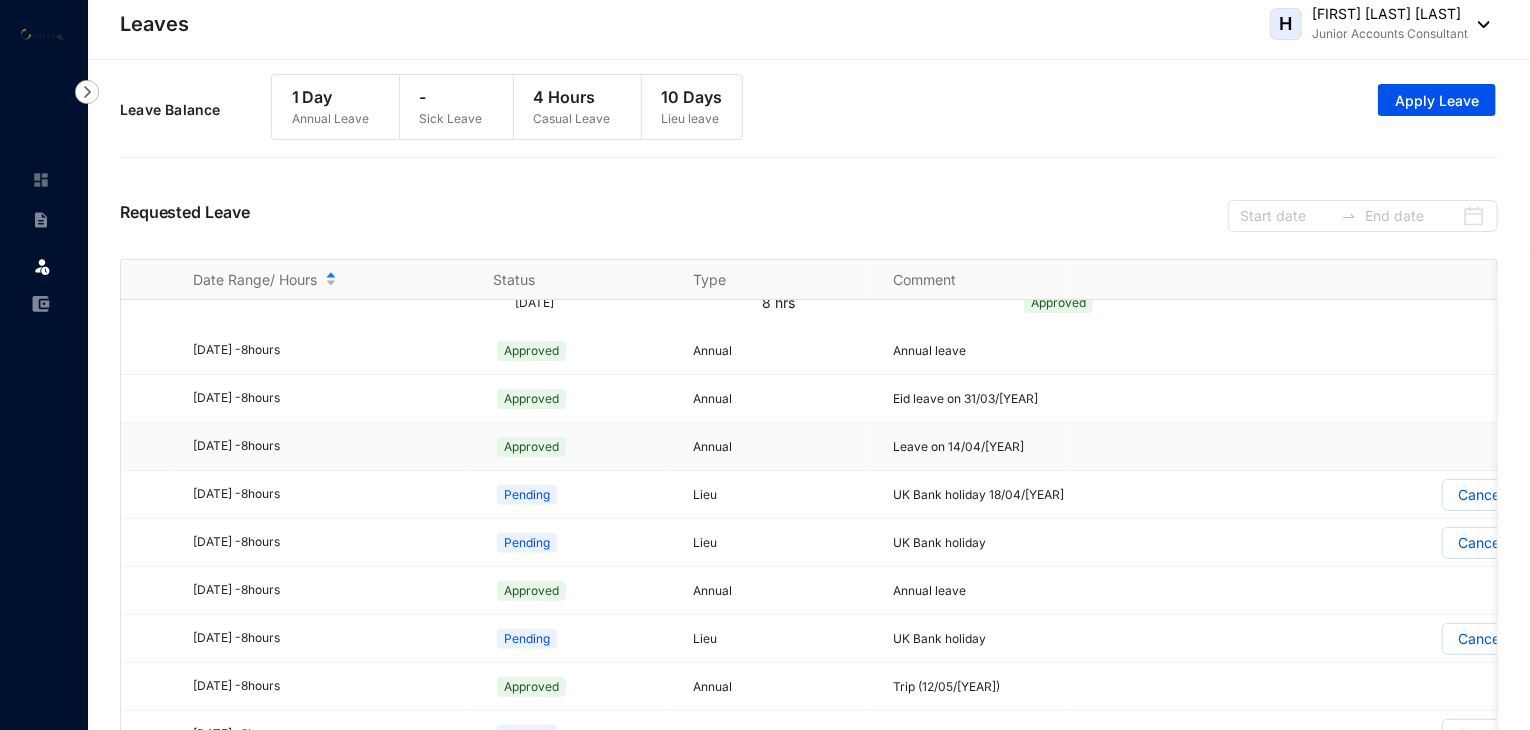 click on "2025/04/16    -  8  hours" at bounding box center [331, 446] 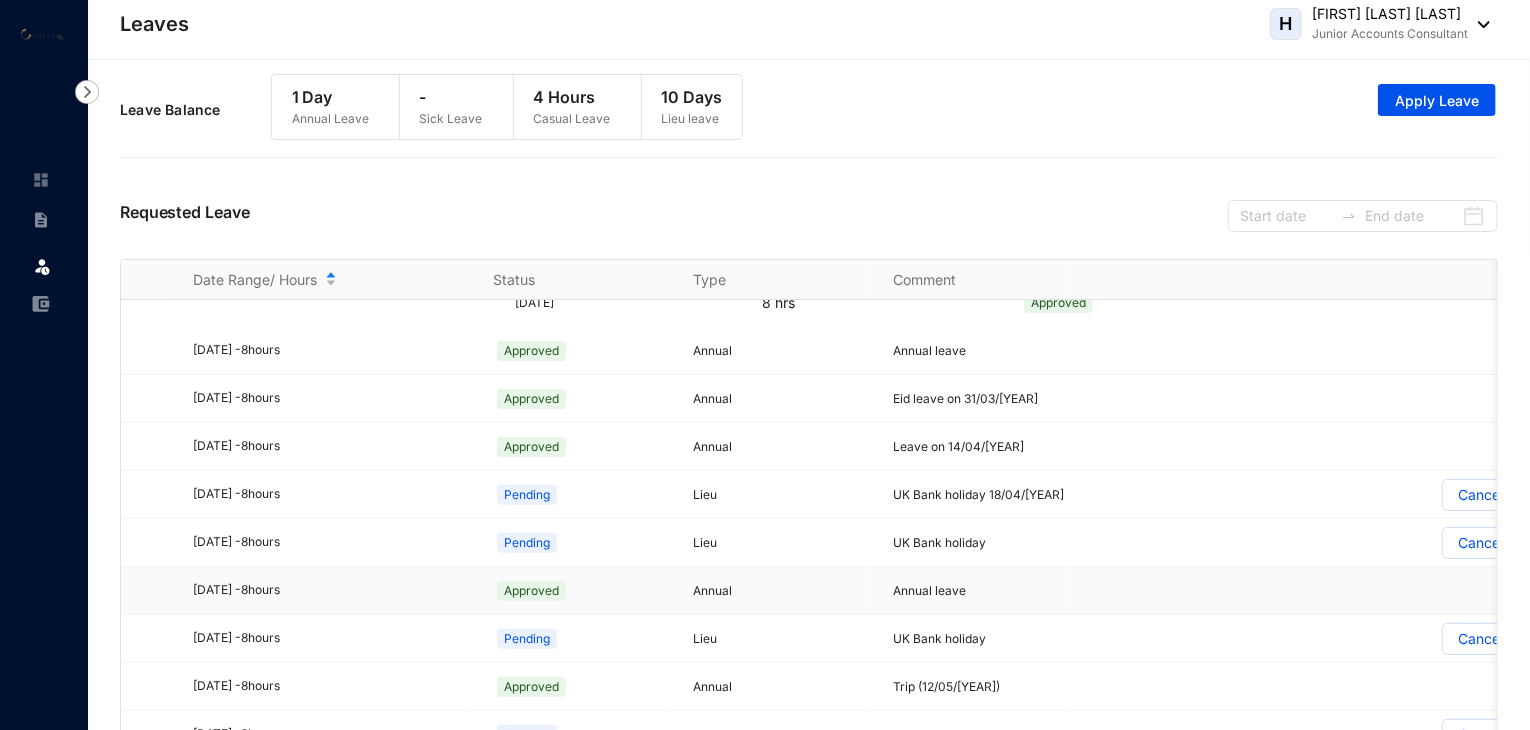 click on "2025/04/22    -  8  hours" at bounding box center (331, 590) 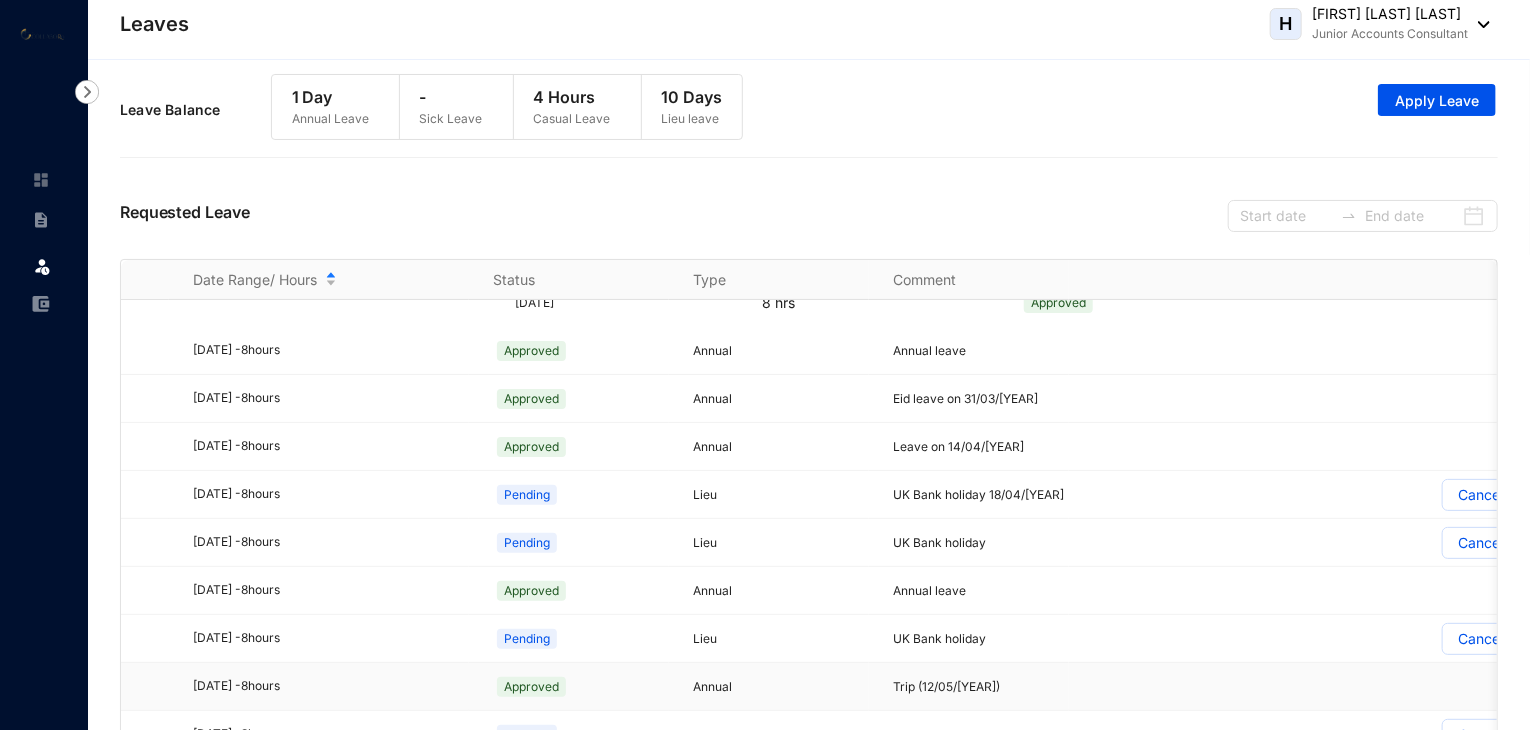 click on "2025/05/14    -  8  hours" at bounding box center (319, 687) 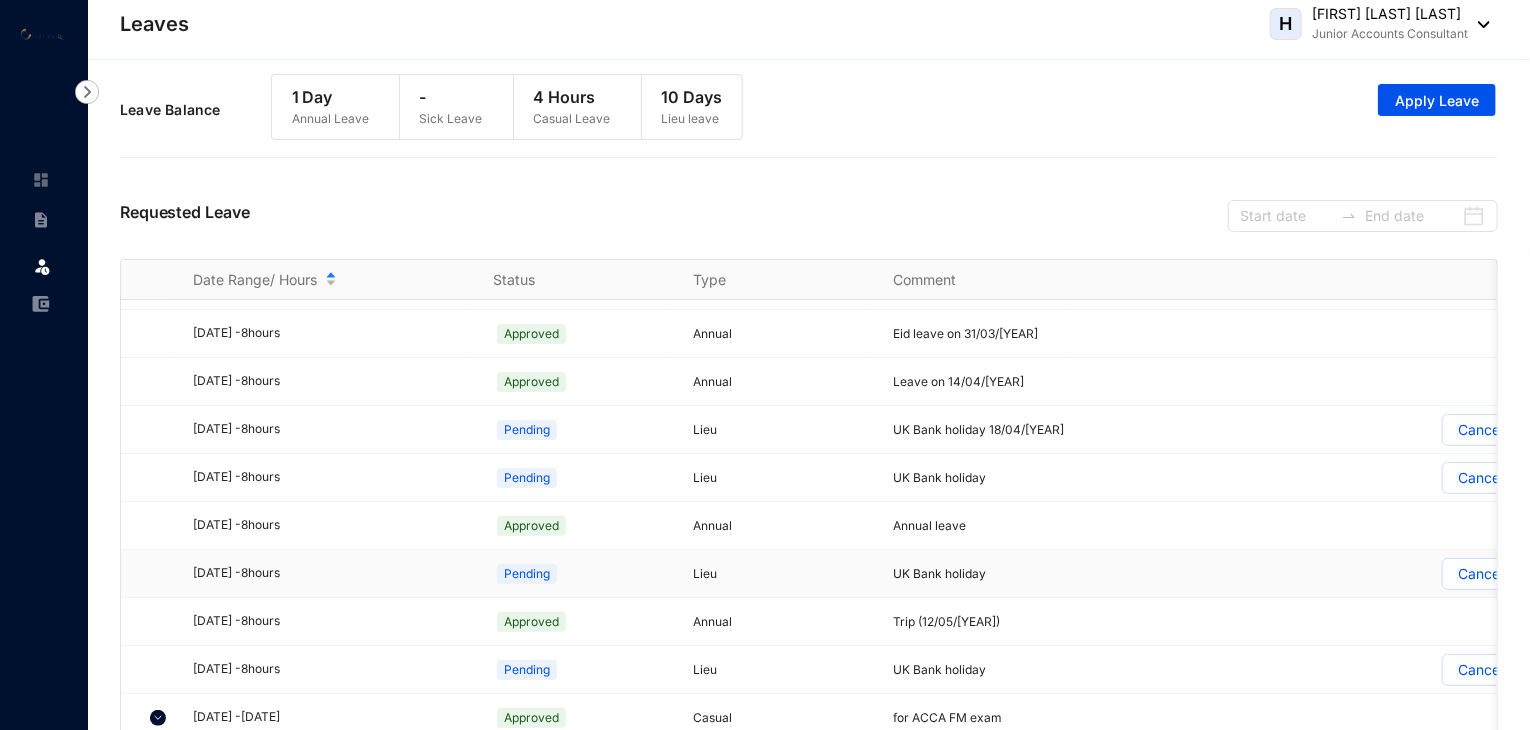 scroll, scrollTop: 400, scrollLeft: 0, axis: vertical 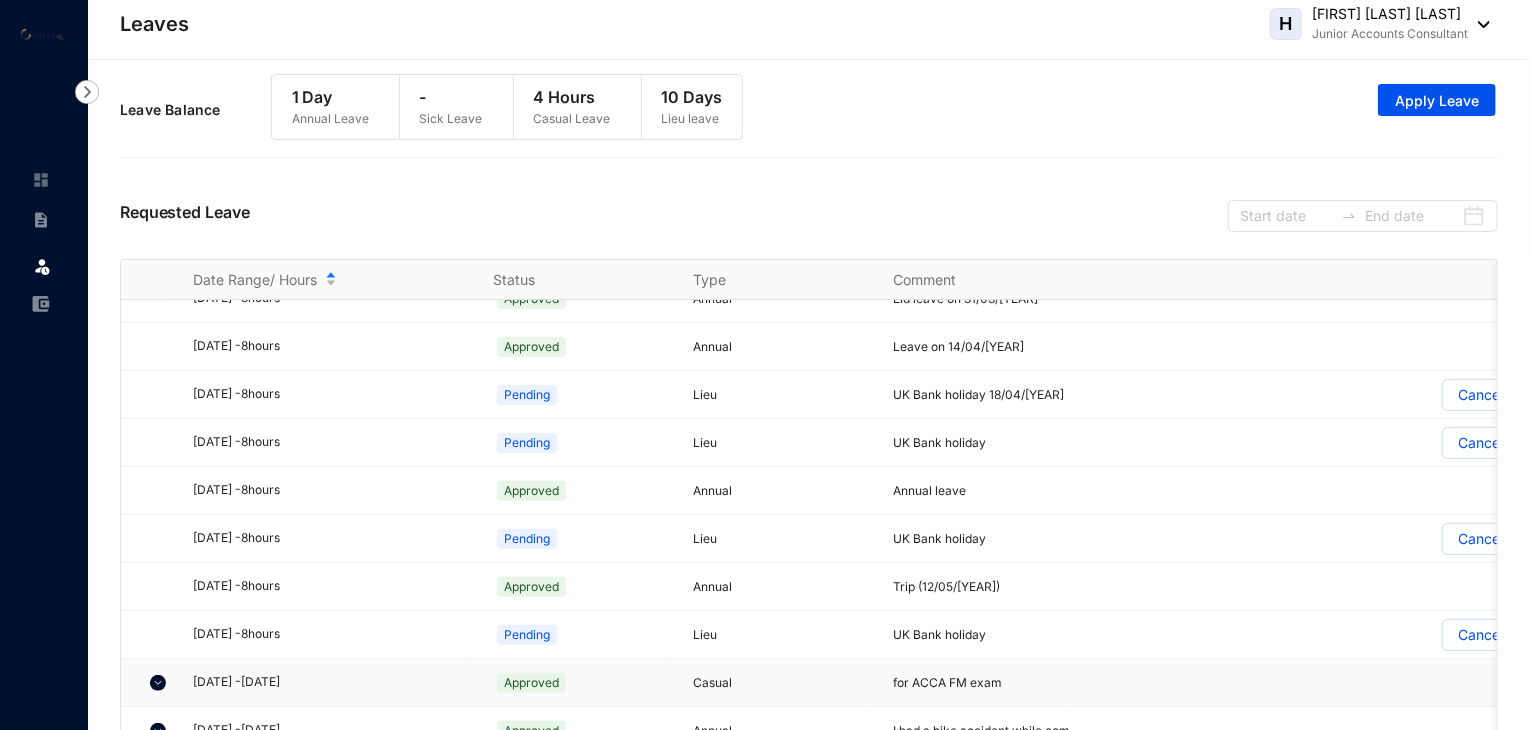 click on "2025/06/04    -  2025/06/06" at bounding box center [331, 682] 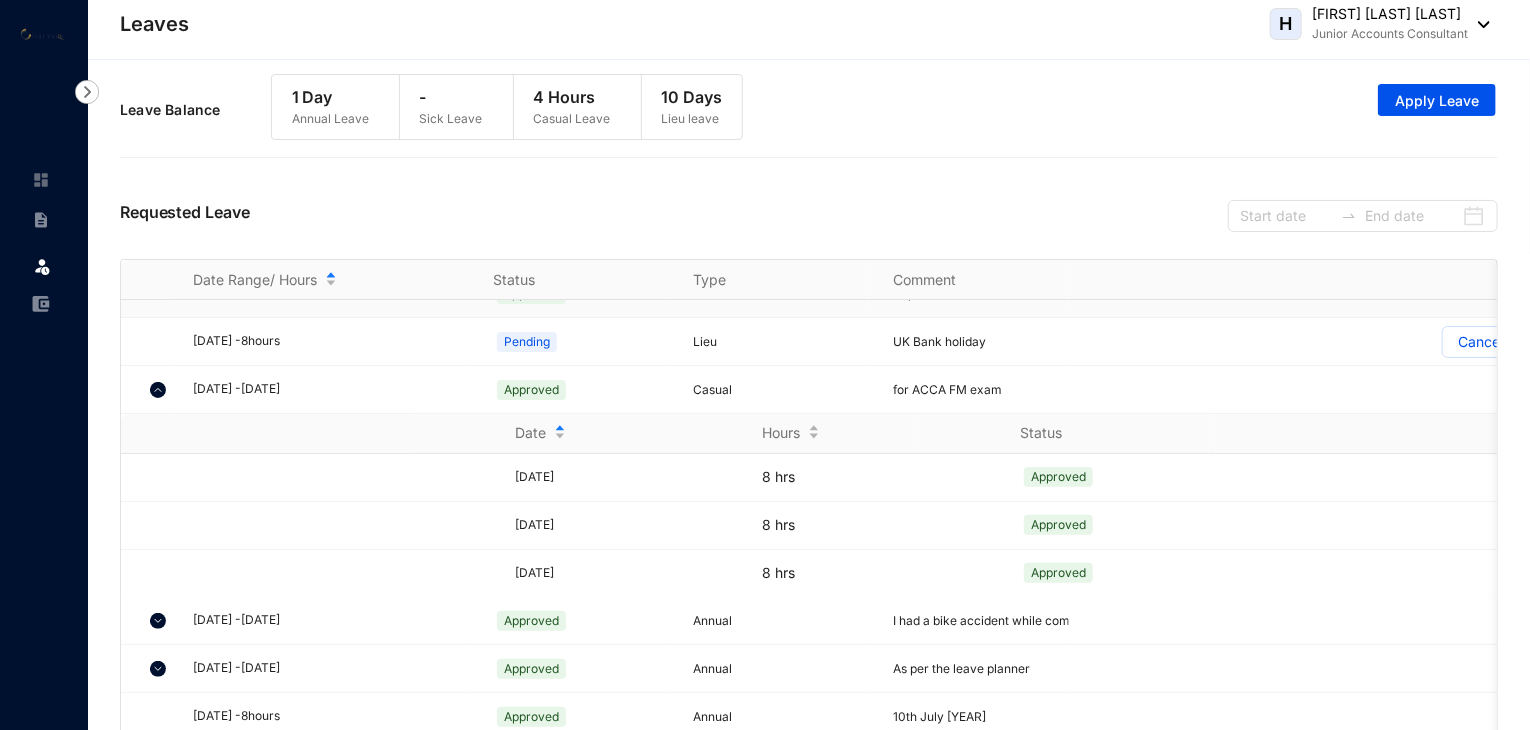 scroll, scrollTop: 700, scrollLeft: 0, axis: vertical 